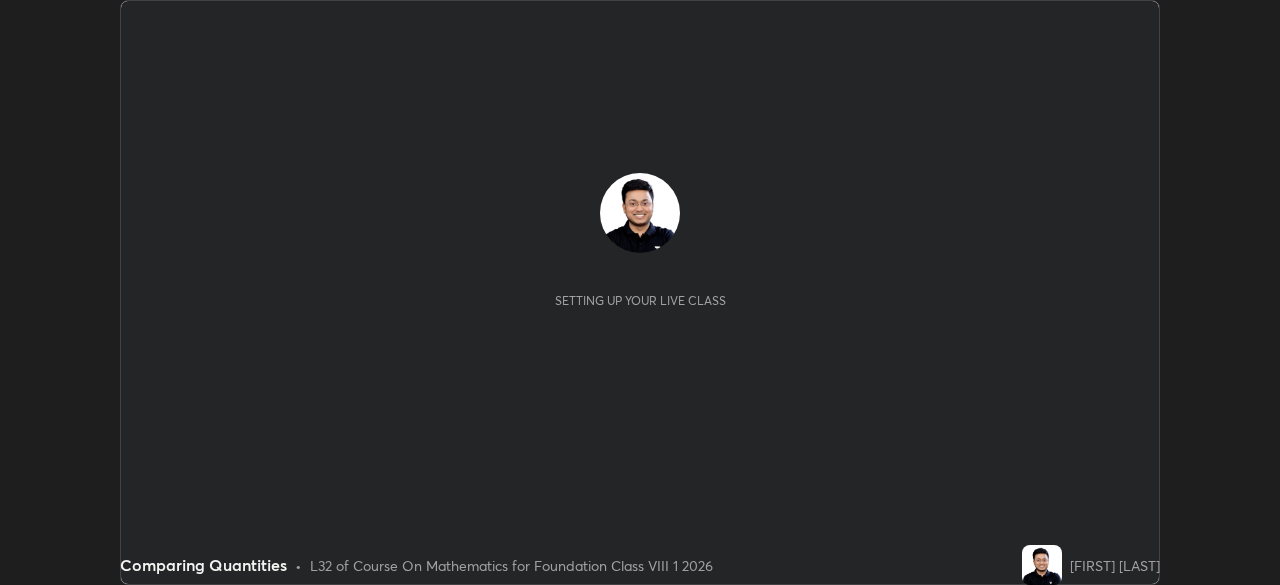 scroll, scrollTop: 0, scrollLeft: 0, axis: both 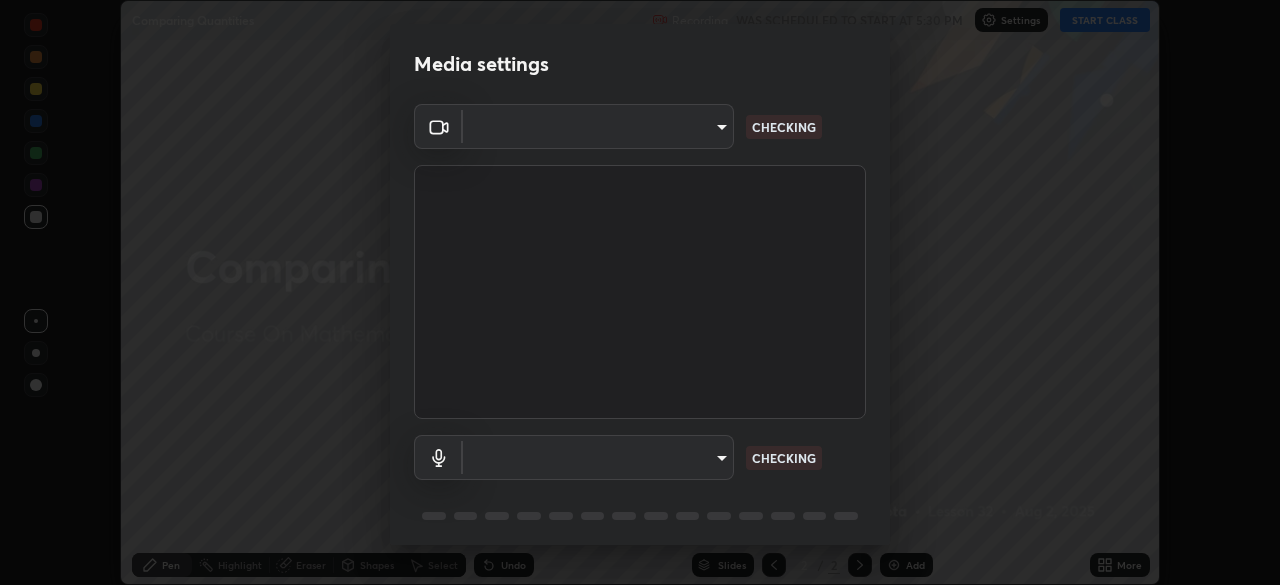 type on "[HASH]" 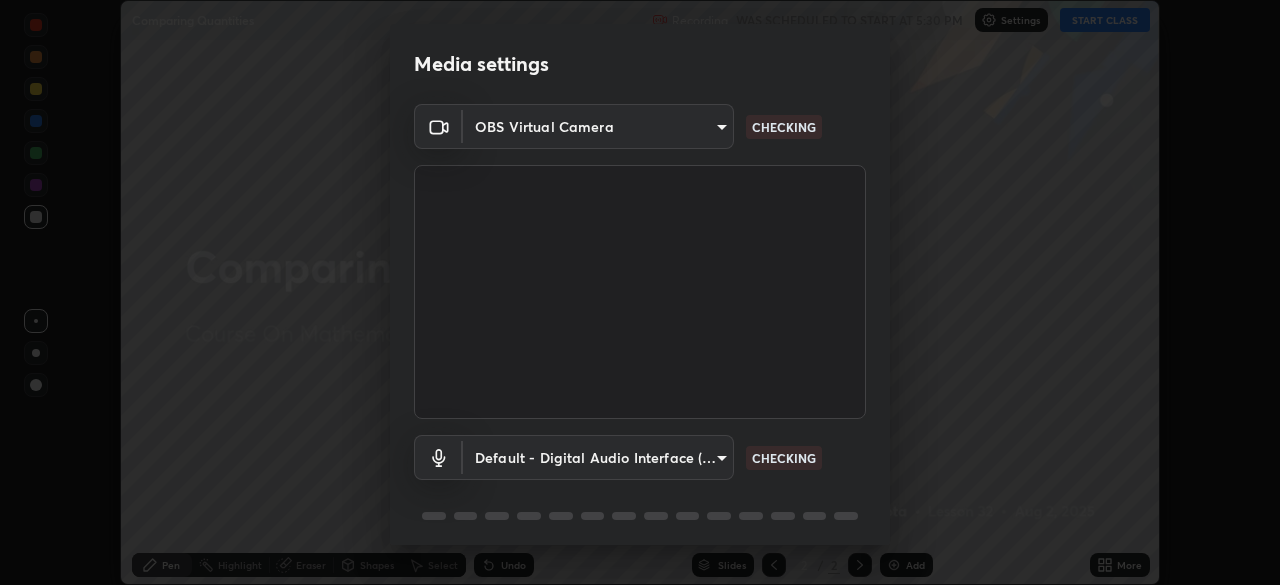scroll, scrollTop: 71, scrollLeft: 0, axis: vertical 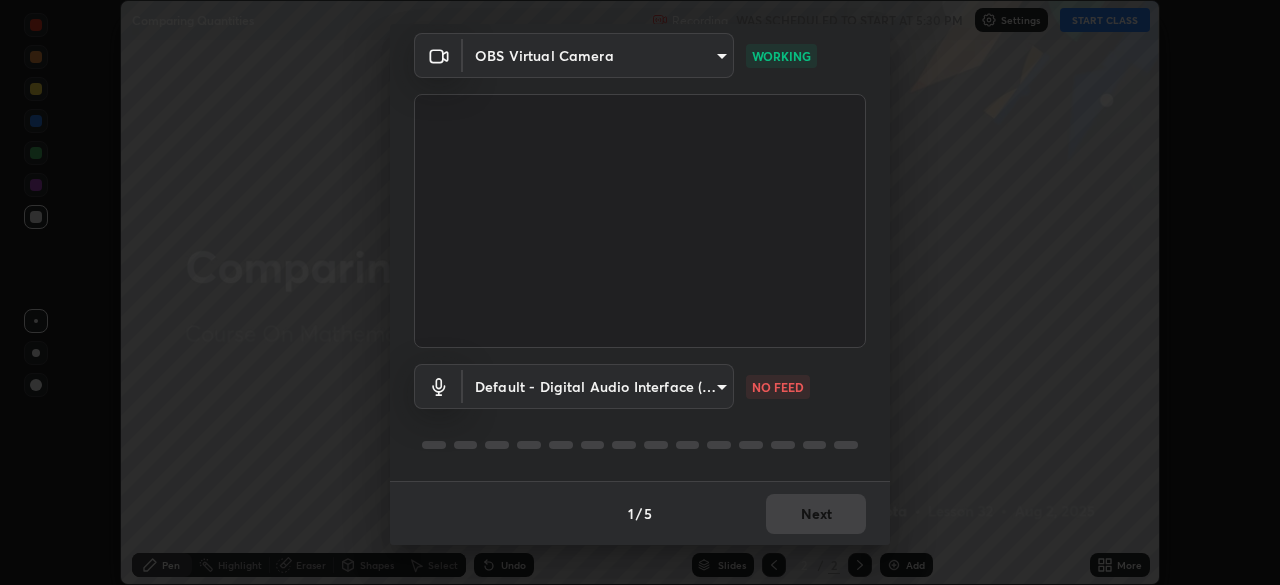 click on "Erase all Comparing Quantities Recording WAS SCHEDULED TO START AT [TIME] Settings START CLASS Setting up your live class Comparing Quantities • L32 of Course On Mathematics for Foundation Class VIII 1 2026 [FIRST] [LAST] Pen Highlight Eraser Shapes Select Undo Slides 2 / 2 Add More No doubts shared Encourage your learners to ask a doubt for better clarity Report an issue Reason for reporting Buffering Chat not working Audio - Video sync issue Educator video quality low ​ Attach an image Report Media settings OBS Virtual Camera [HASH] WORKING Default - Digital Audio Interface (2- Cam Link 4K) default NO FEED 1 / 5 Next" at bounding box center (640, 292) 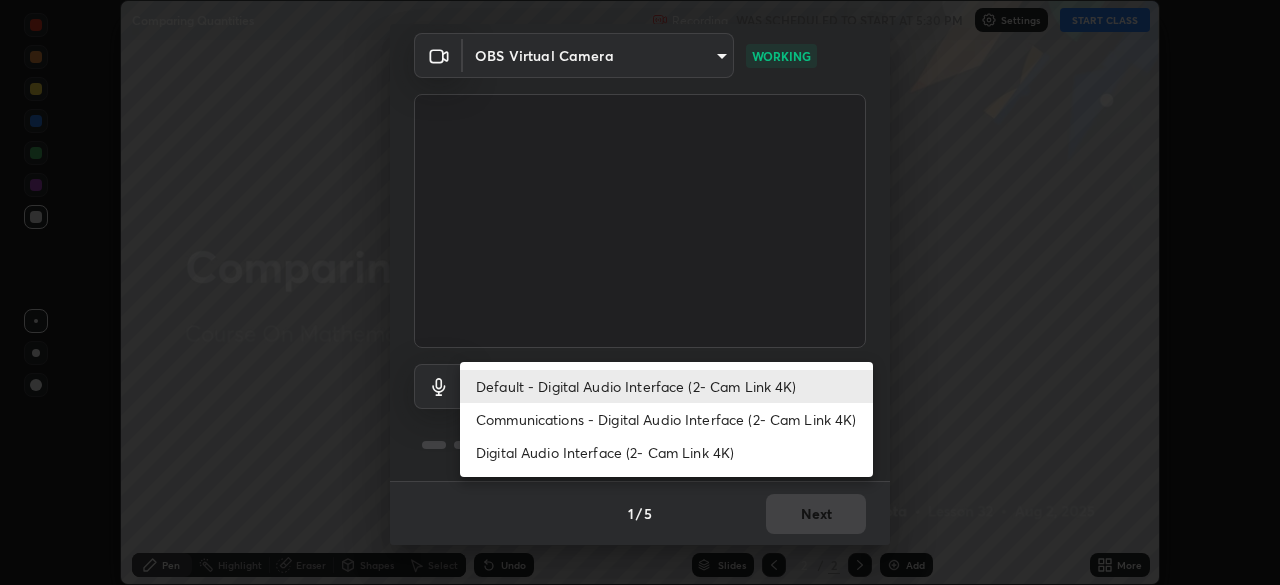 click on "Communications - Digital Audio Interface (2- Cam Link 4K)" at bounding box center (666, 419) 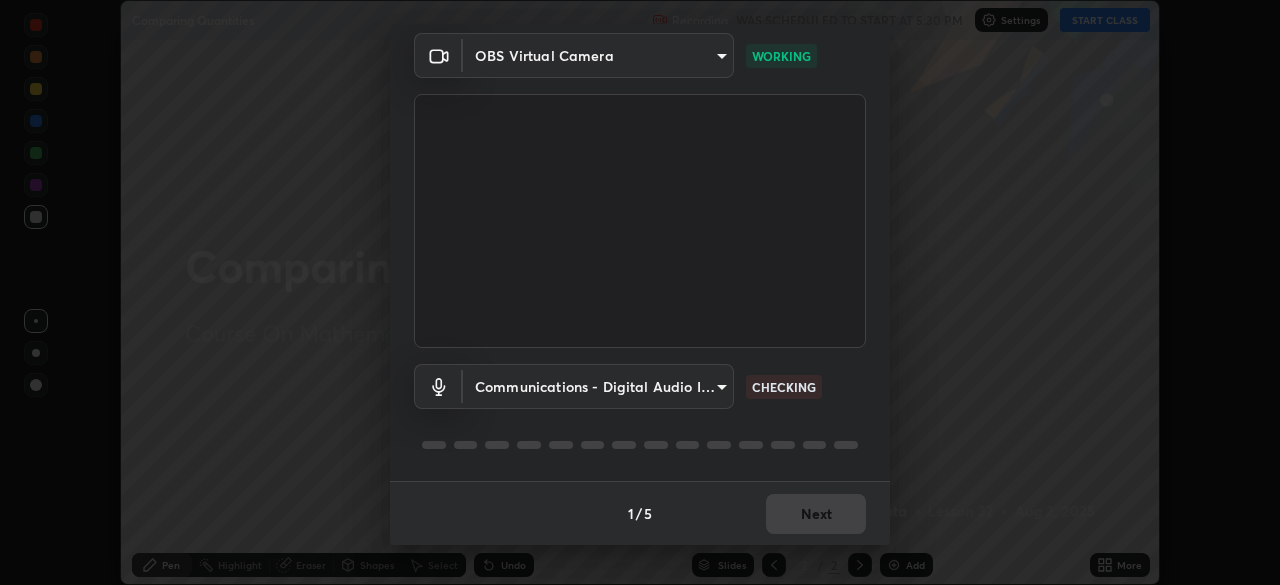 click on "Erase all Comparing Quantities Recording WAS SCHEDULED TO START AT [TIME] Settings START CLASS Setting up your live class Comparing Quantities • L32 of Course On Mathematics for Foundation Class VIII 1 2026 [FIRST] [LAST] Pen Highlight Eraser Shapes Select Undo Slides 2 / 2 Add More No doubts shared Encourage your learners to ask a doubt for better clarity Report an issue Reason for reporting Buffering Chat not working Audio - Video sync issue Educator video quality low ​ Attach an image Report Media settings OBS Virtual Camera [HASH] WORKING Communications - Digital Audio Interface (2- Cam Link 4K) communications CHECKING 1 / 5 Next Default - Digital Audio Interface (2- Cam Link 4K) Communications - Digital Audio Interface (2- Cam Link 4K) Digital Audio Interface (2- Cam Link 4K)" at bounding box center (640, 292) 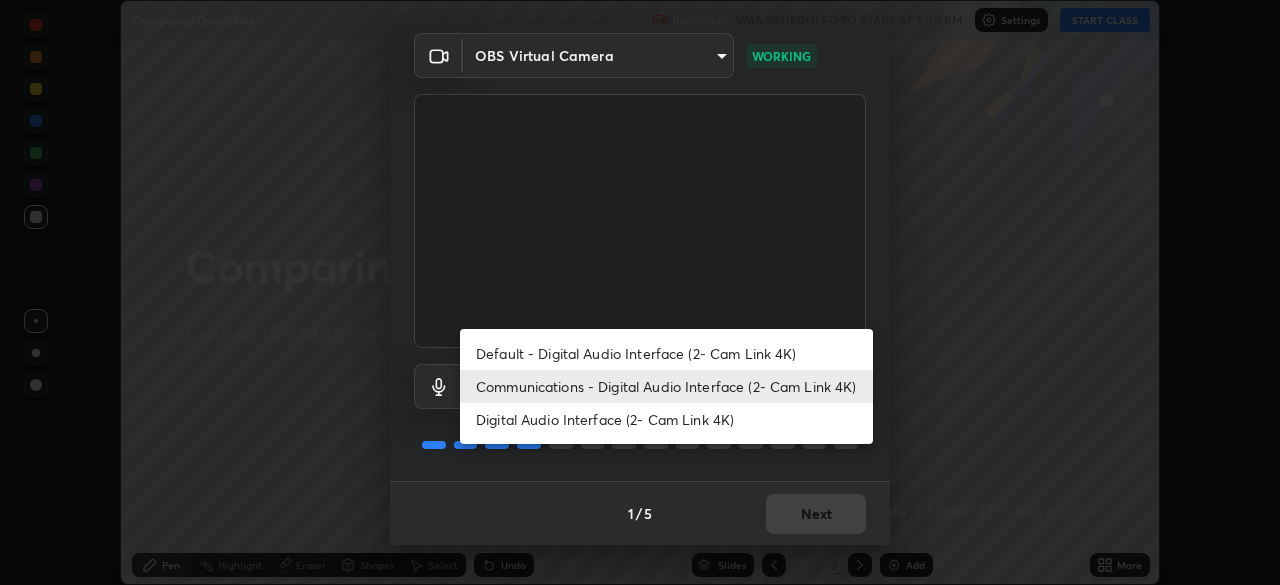 click on "Default - Digital Audio Interface (2- Cam Link 4K)" at bounding box center [666, 353] 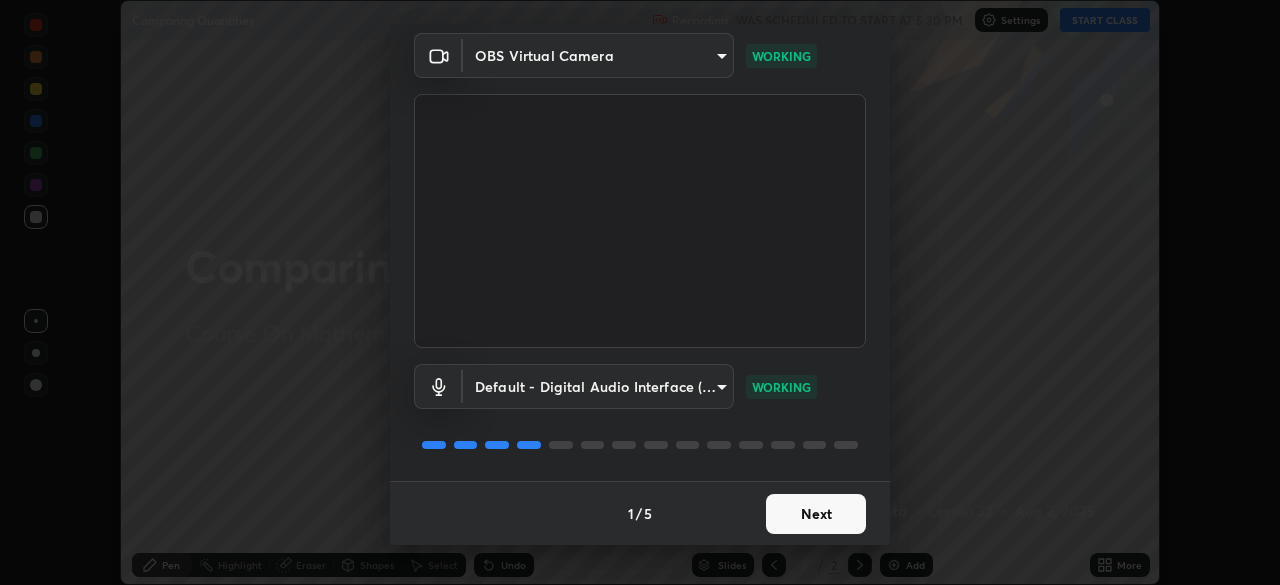 click on "Next" at bounding box center (816, 514) 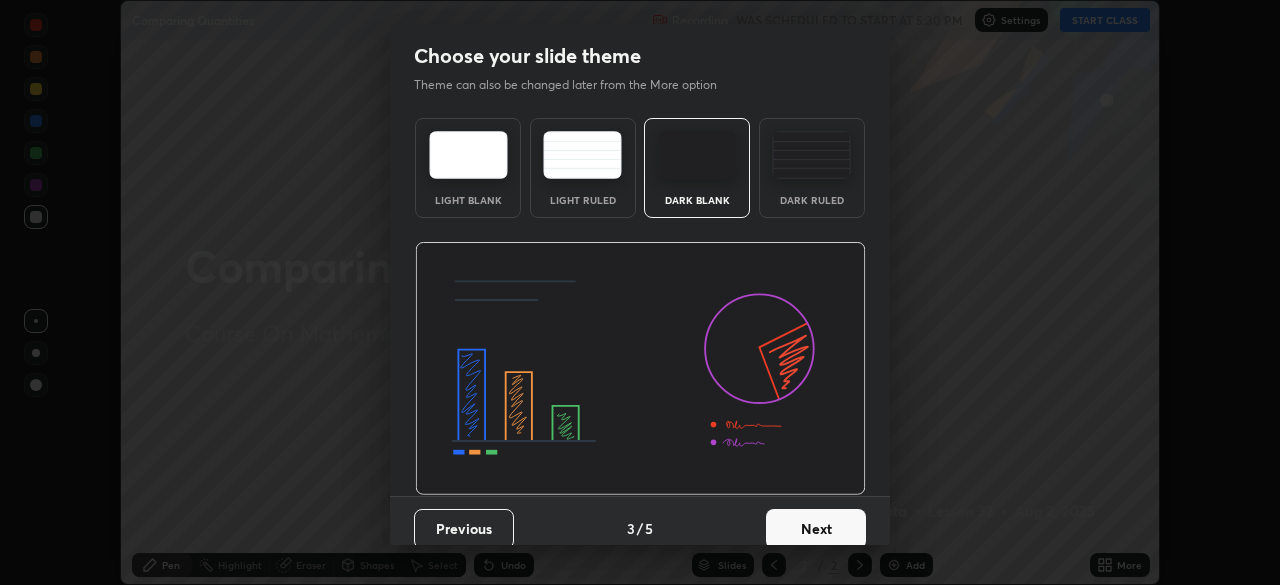scroll, scrollTop: 15, scrollLeft: 0, axis: vertical 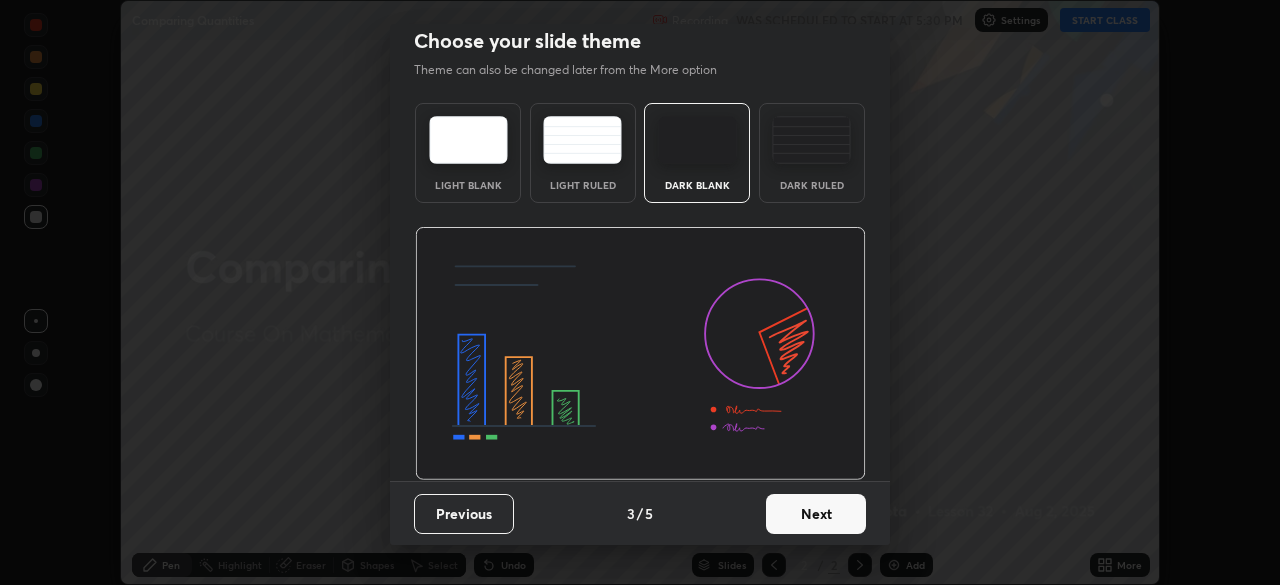 click on "Next" at bounding box center (816, 514) 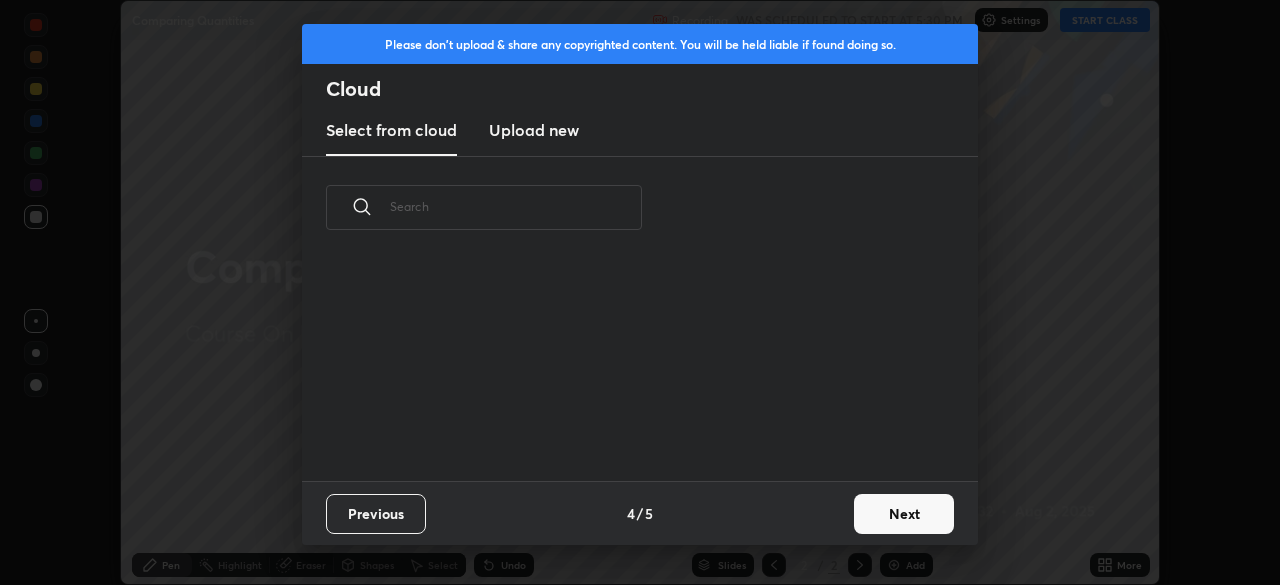 scroll, scrollTop: 0, scrollLeft: 0, axis: both 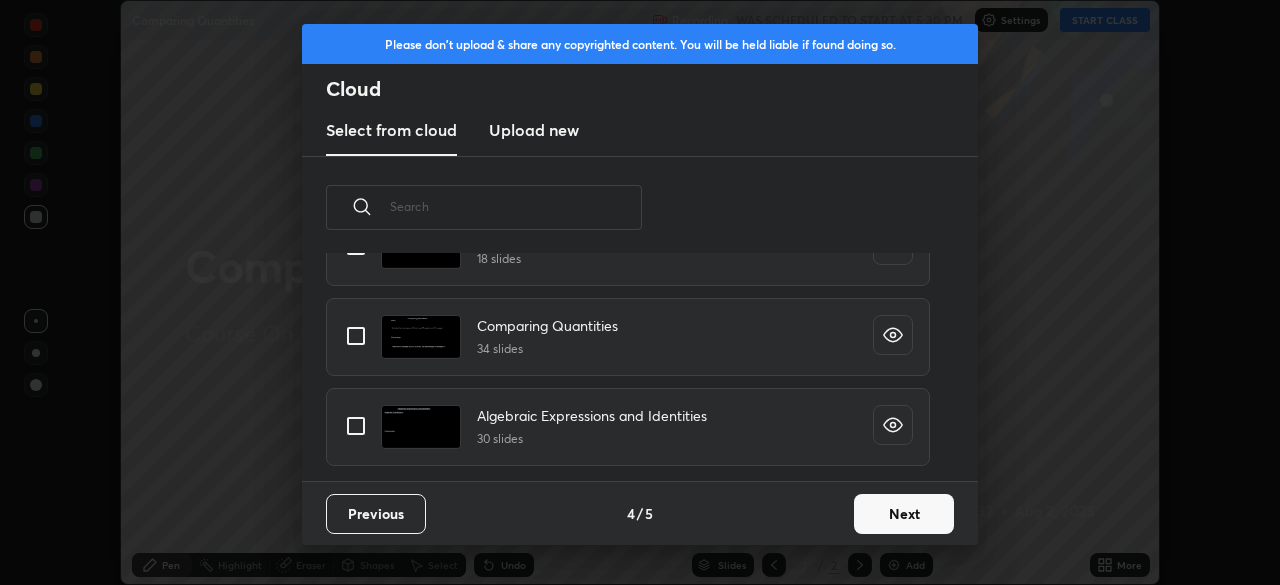 click at bounding box center [356, 336] 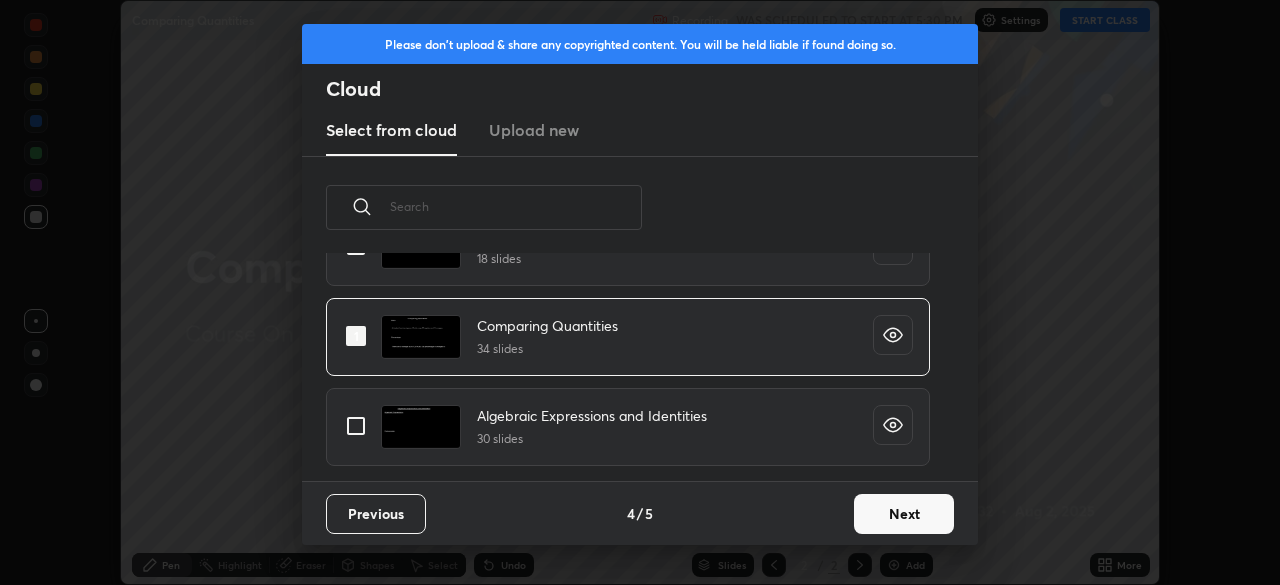 click on "Next" at bounding box center (904, 514) 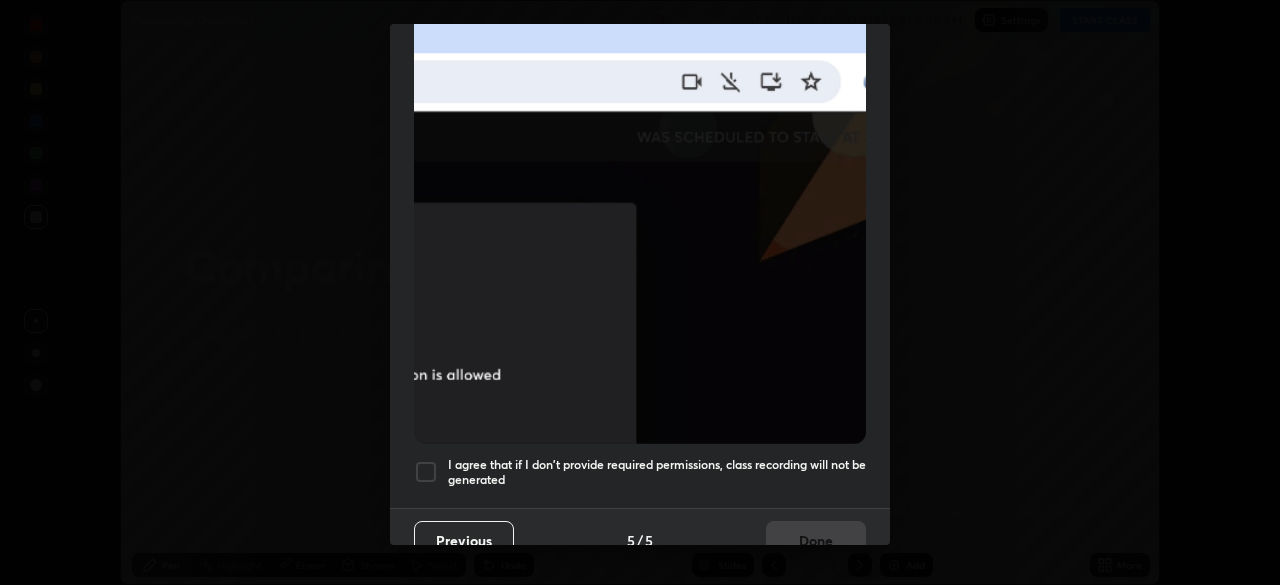 scroll, scrollTop: 479, scrollLeft: 0, axis: vertical 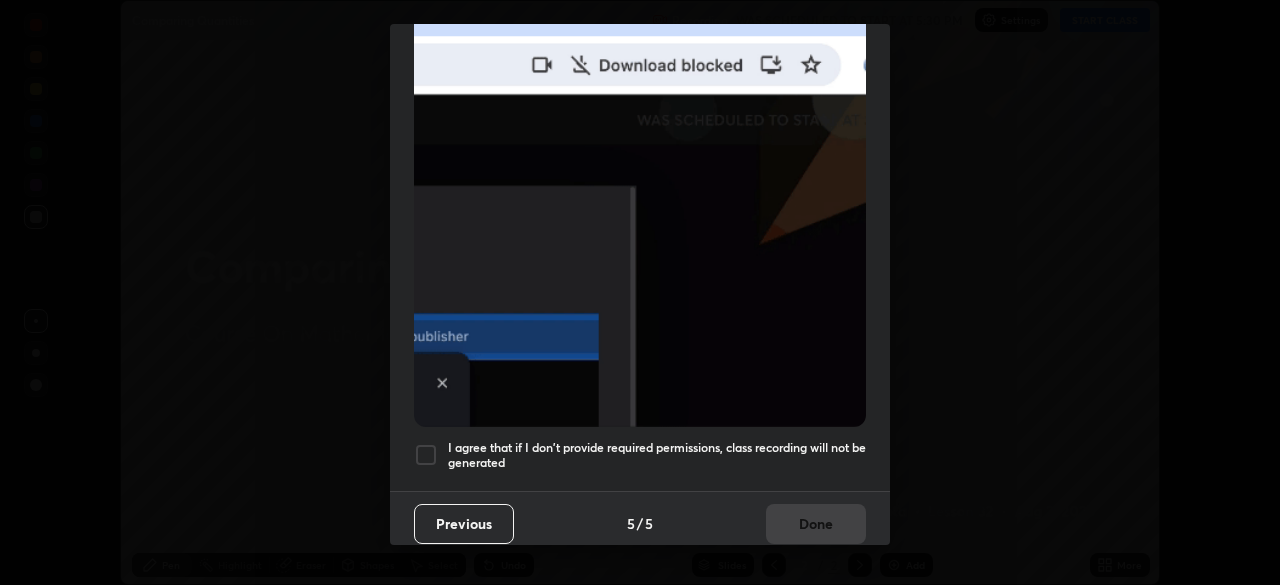 click at bounding box center (426, 455) 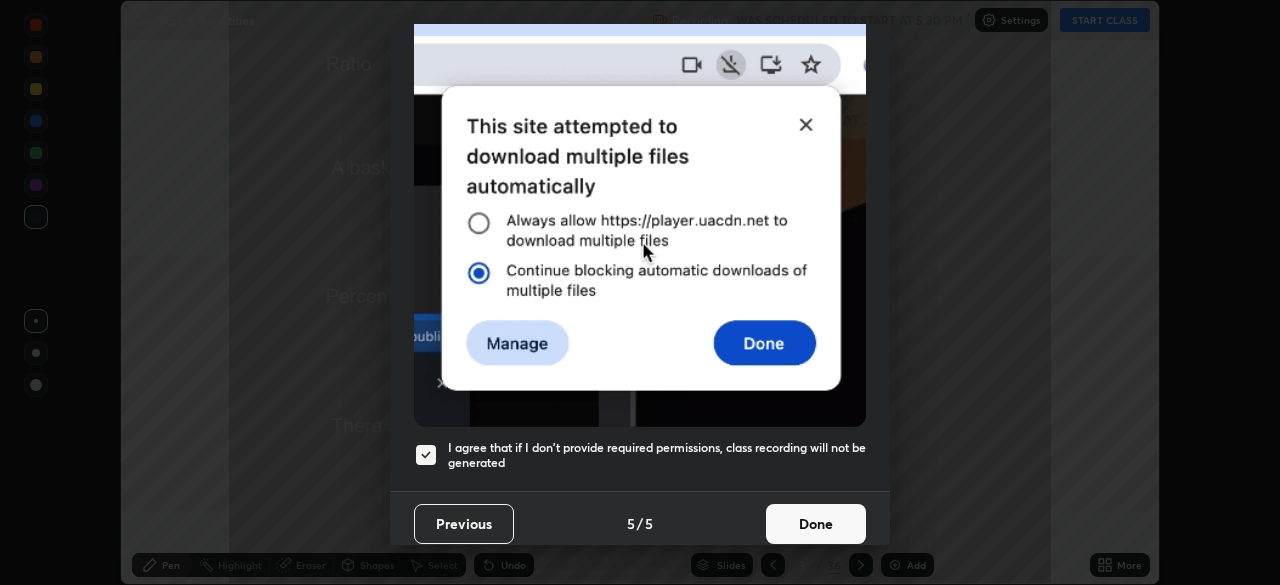 click on "Done" at bounding box center (816, 524) 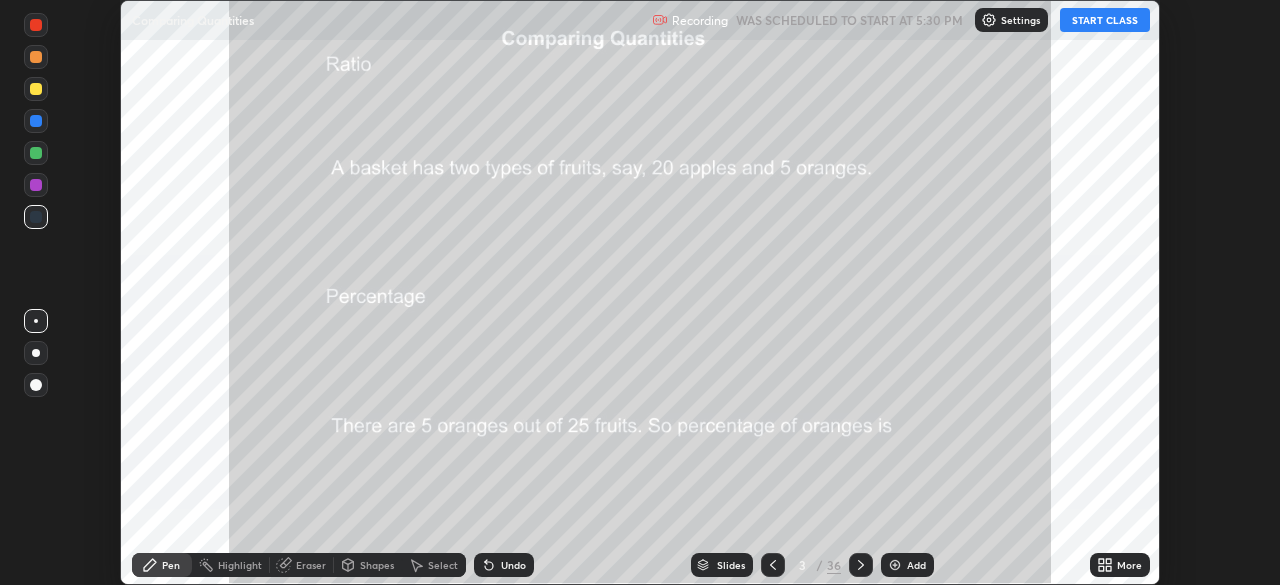 click on "Slides" at bounding box center (731, 565) 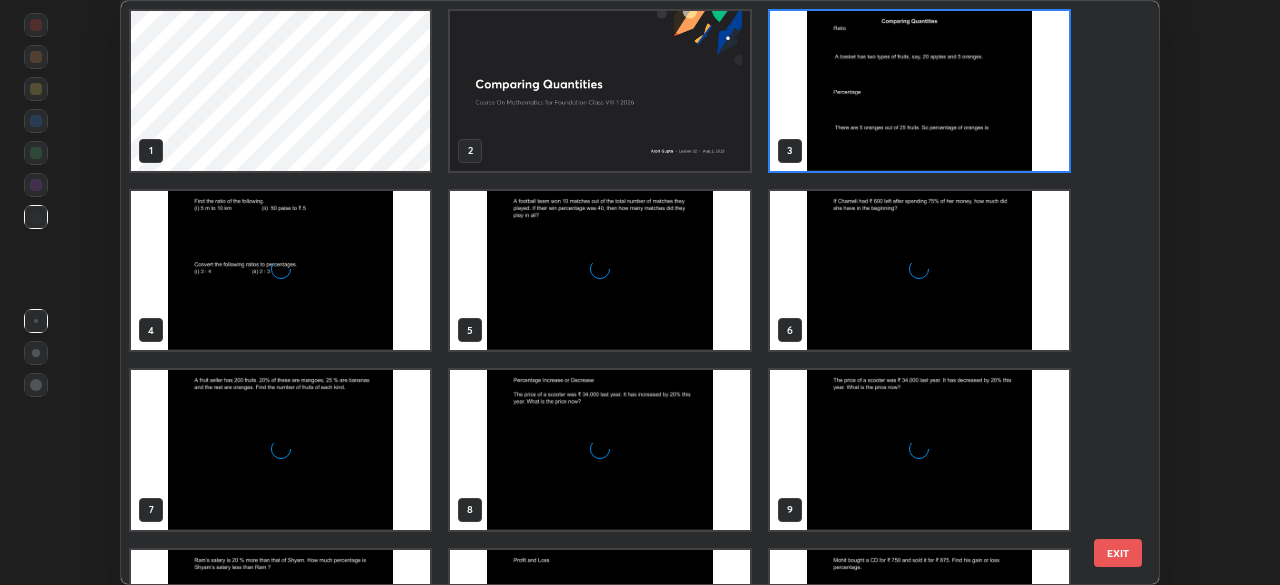 scroll, scrollTop: 7, scrollLeft: 11, axis: both 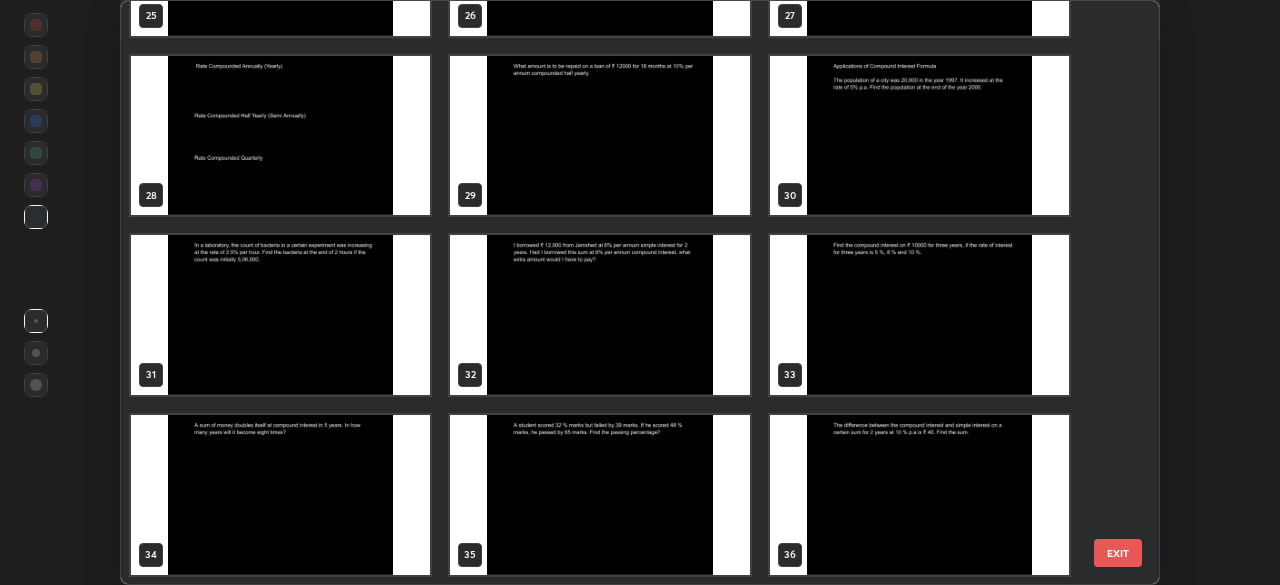 click at bounding box center [280, 495] 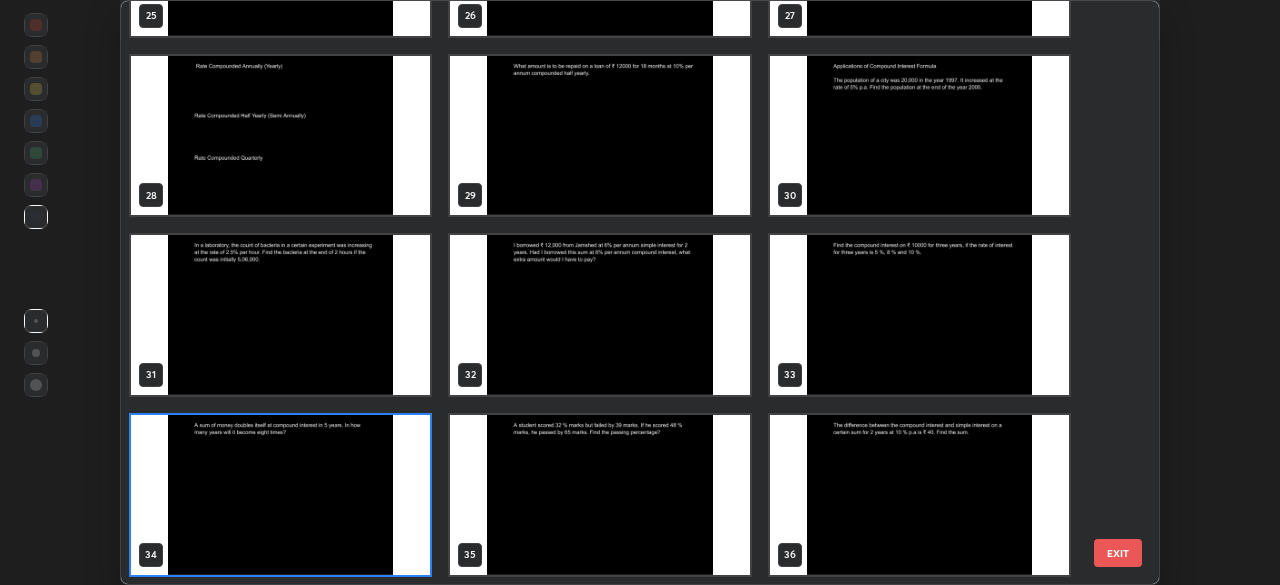 click at bounding box center [280, 495] 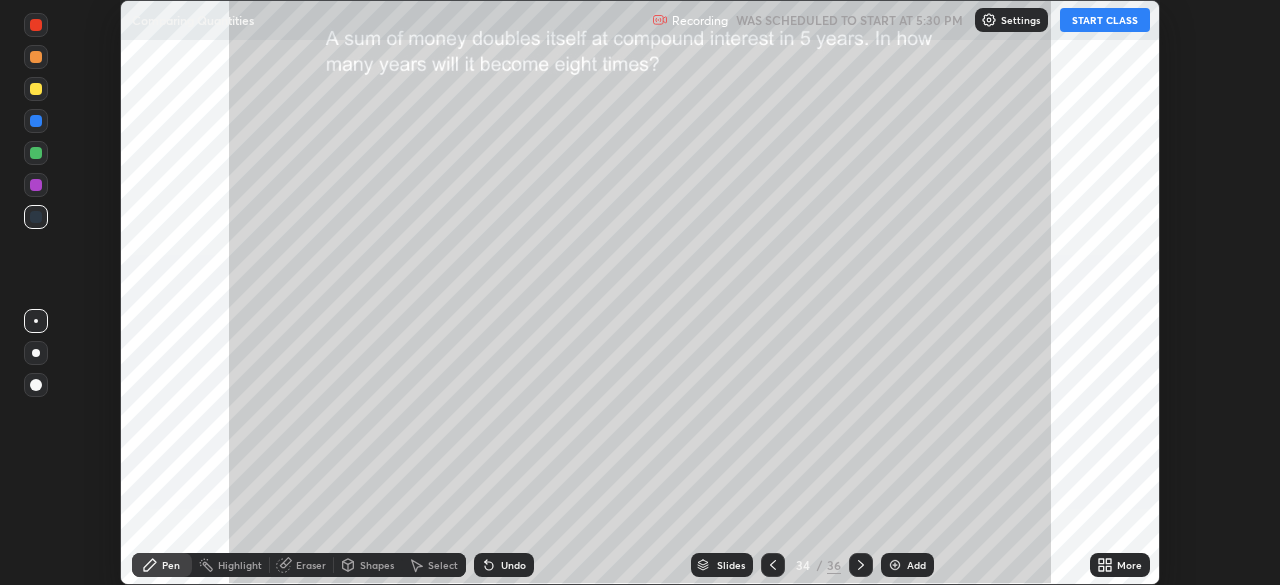 click on "START CLASS" at bounding box center (1105, 20) 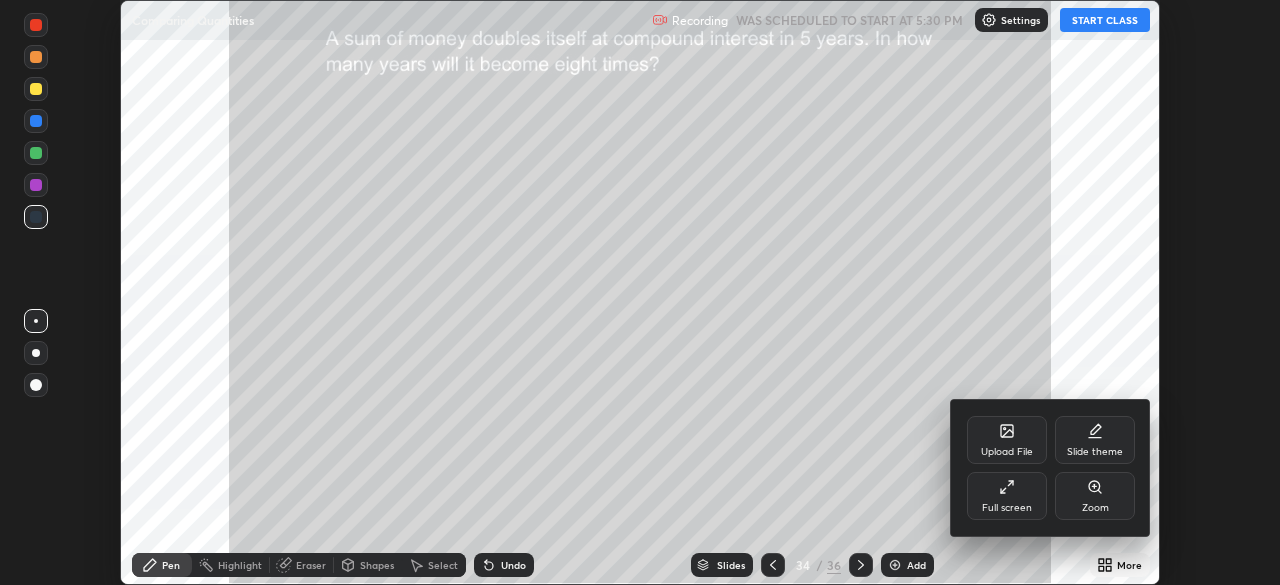 click on "Full screen" at bounding box center (1007, 496) 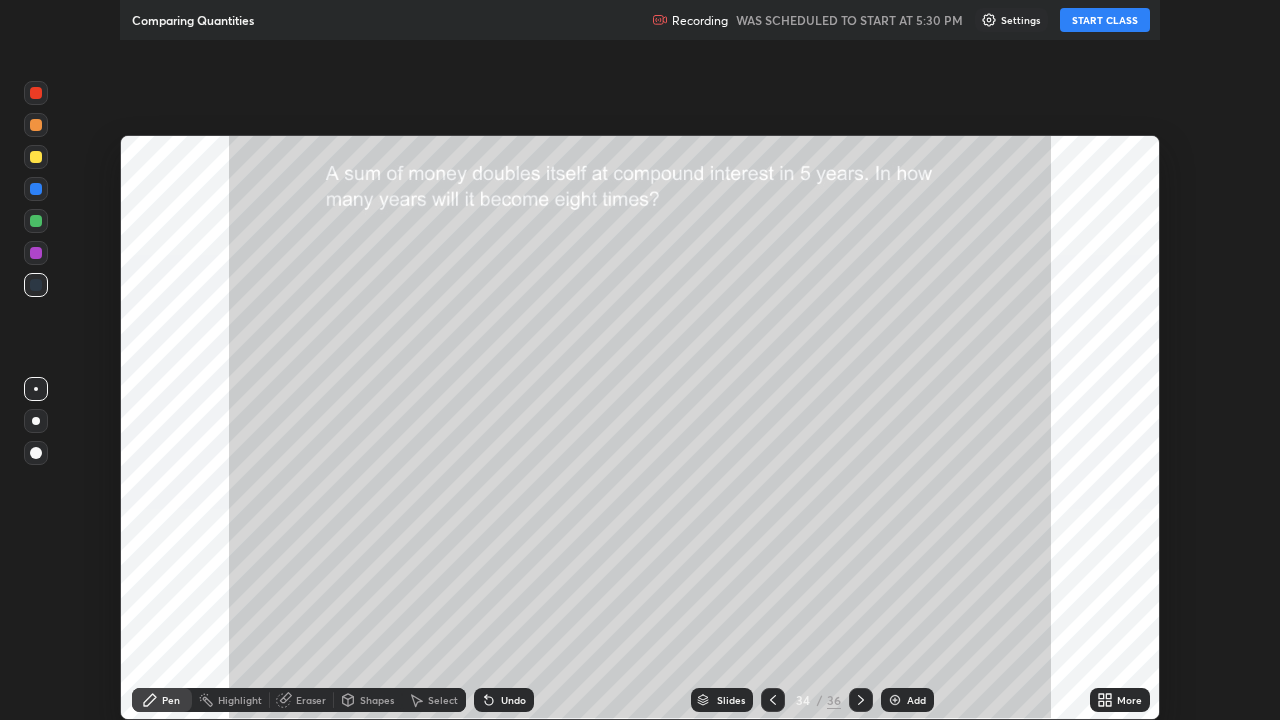 scroll, scrollTop: 99280, scrollLeft: 98720, axis: both 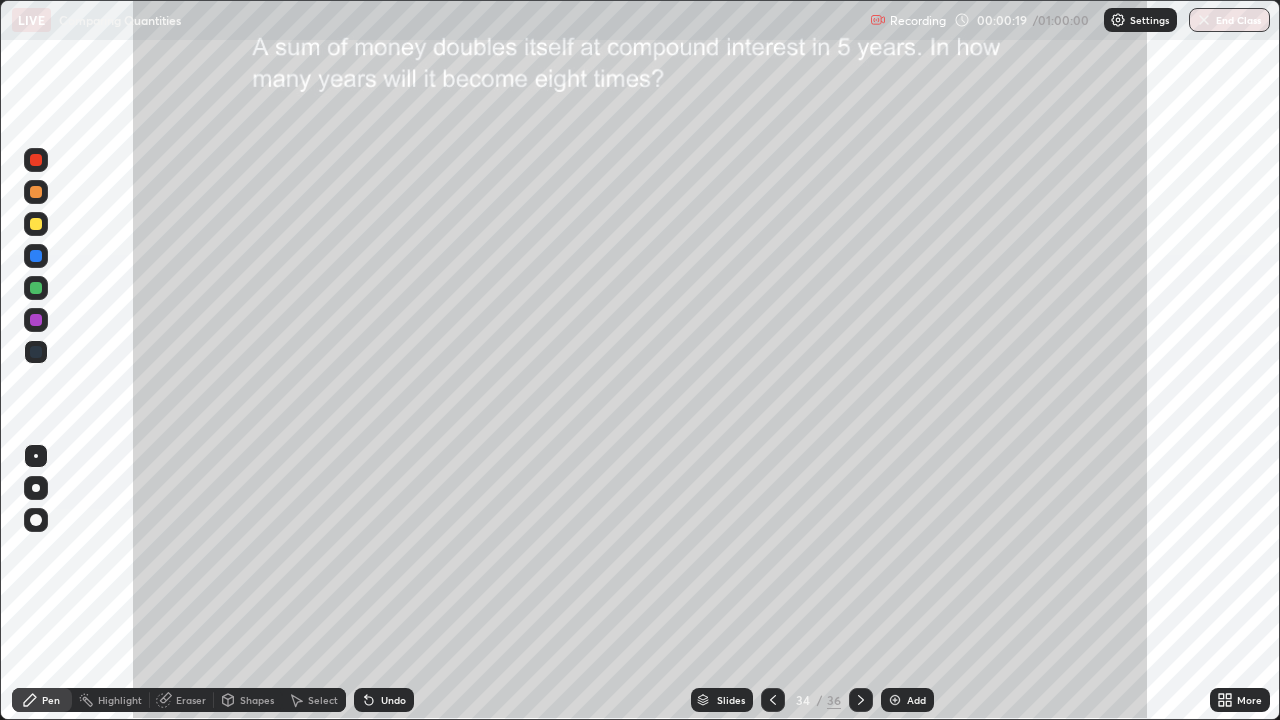 click at bounding box center (36, 224) 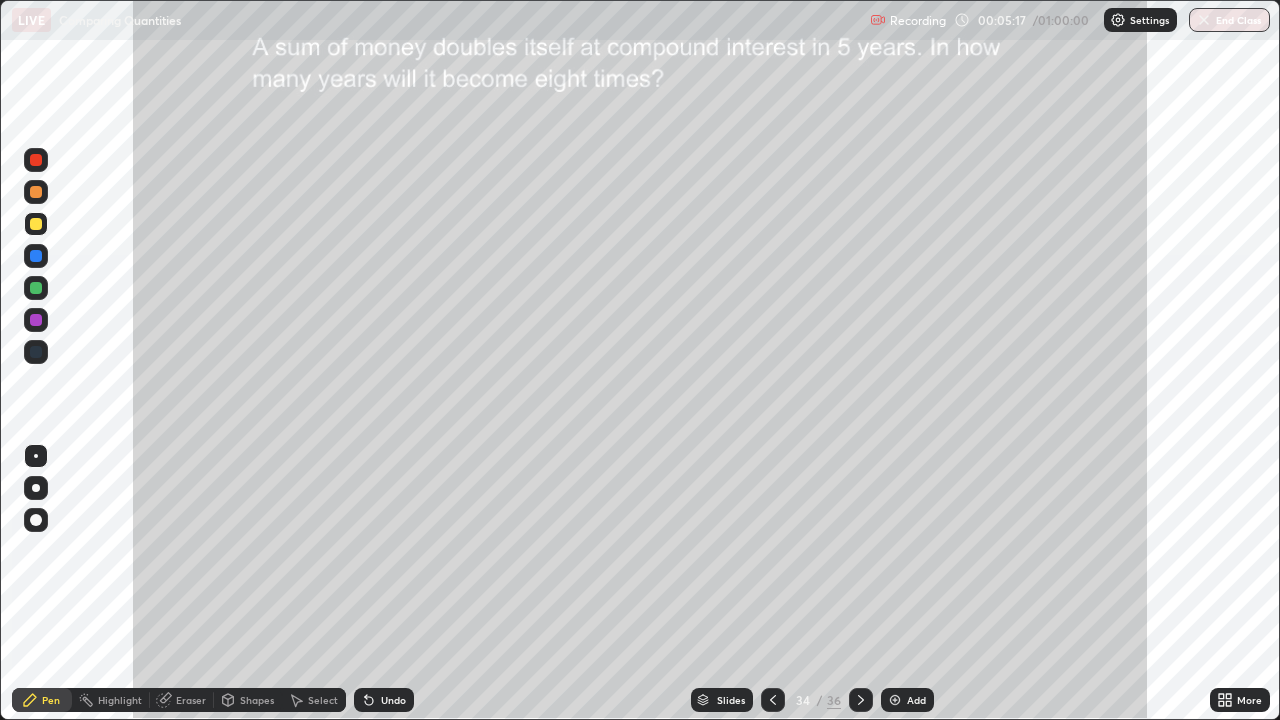 click on "Eraser" at bounding box center [191, 700] 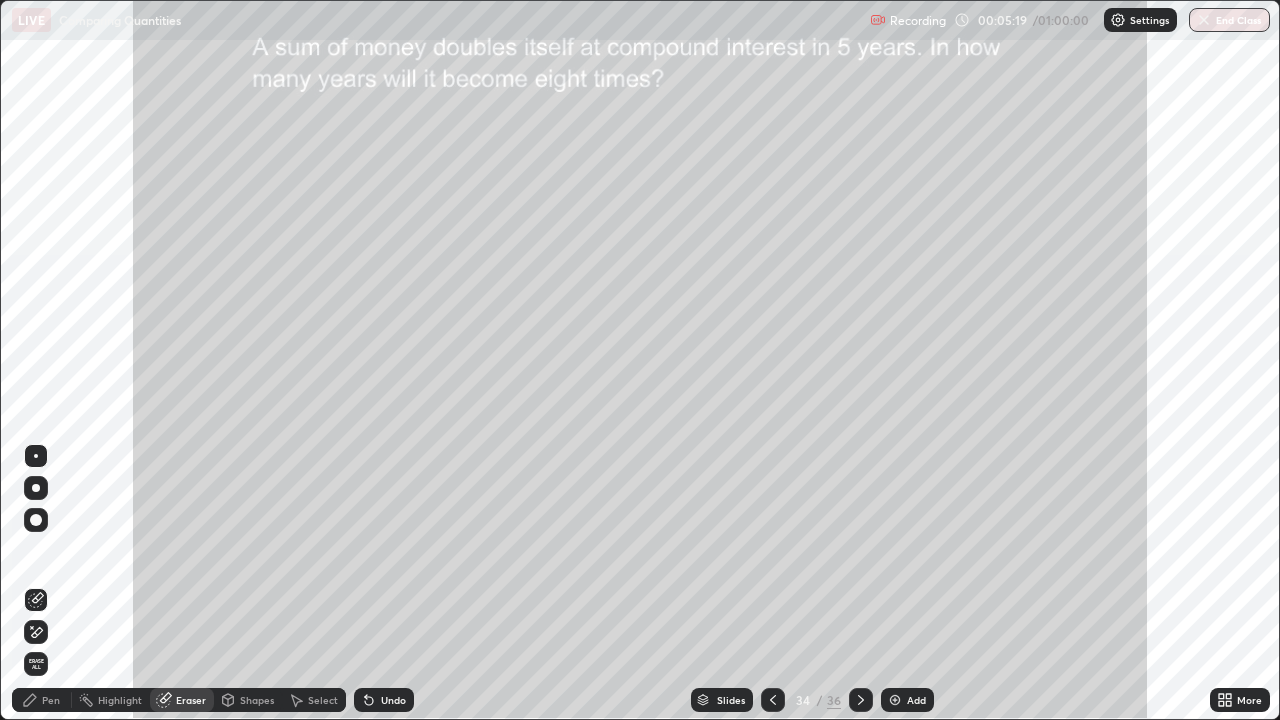 click on "Pen" at bounding box center [51, 700] 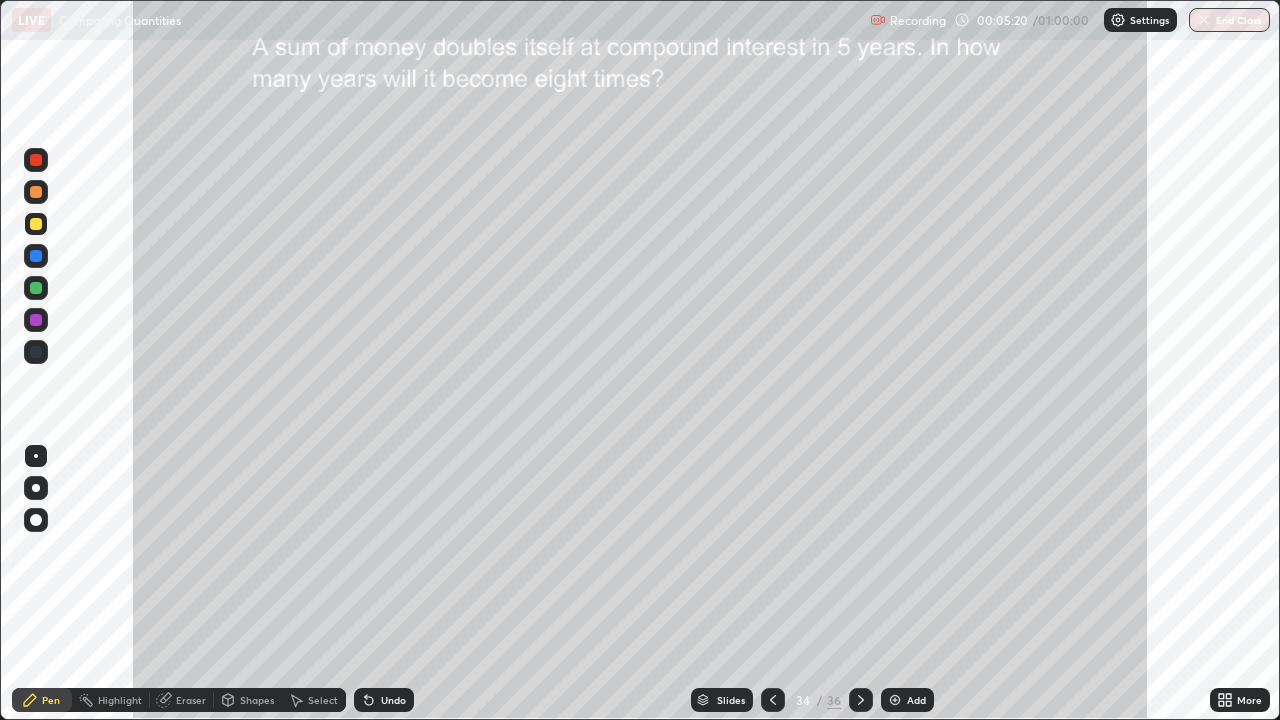 click at bounding box center (36, 192) 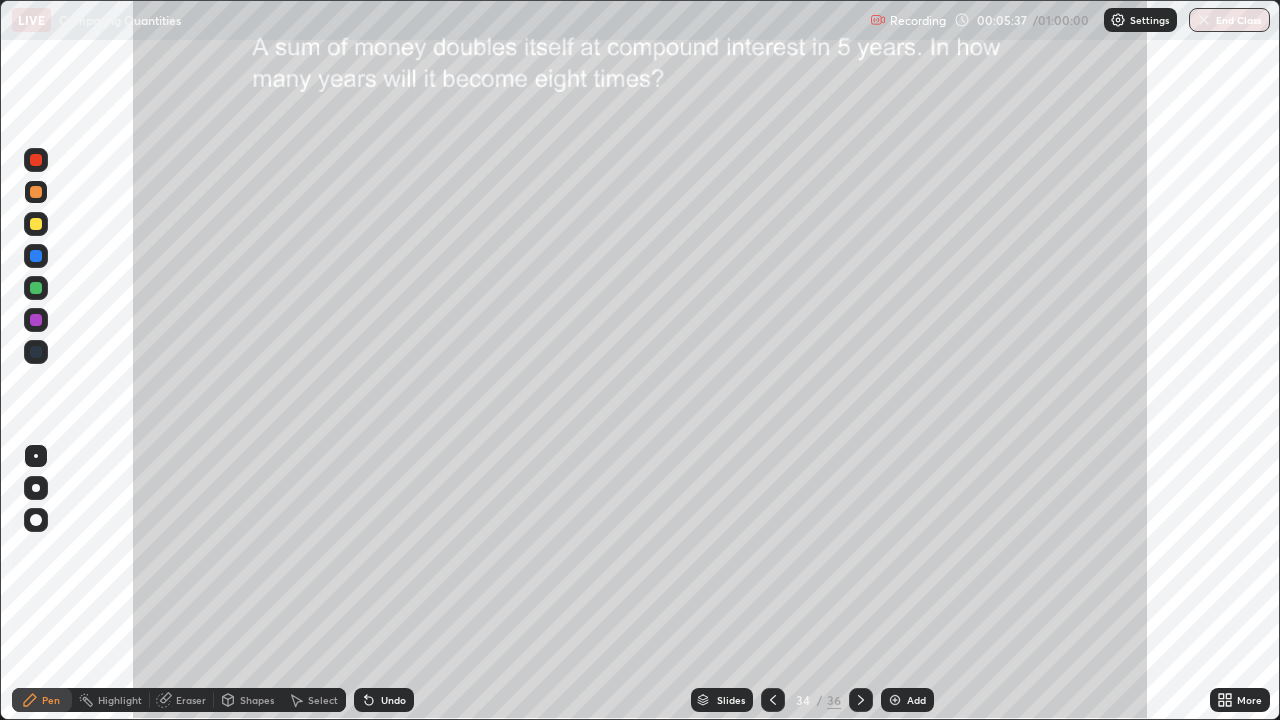 click at bounding box center [36, 288] 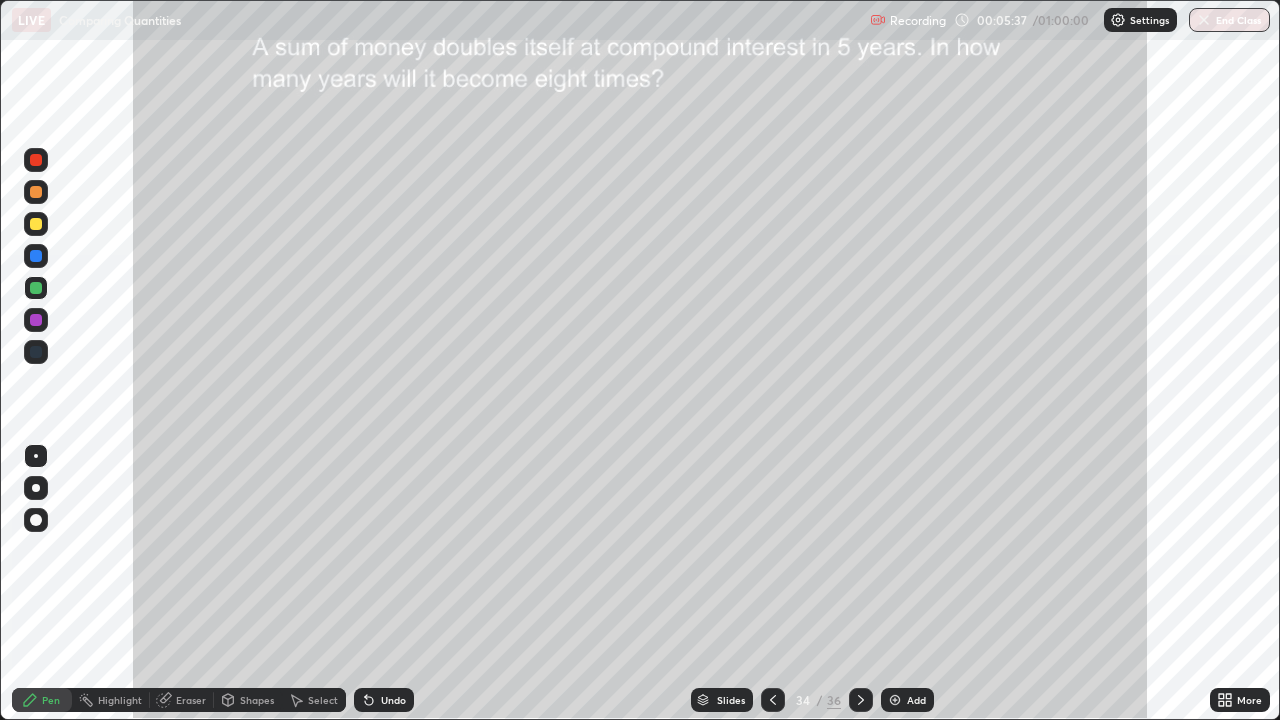 click at bounding box center [36, 288] 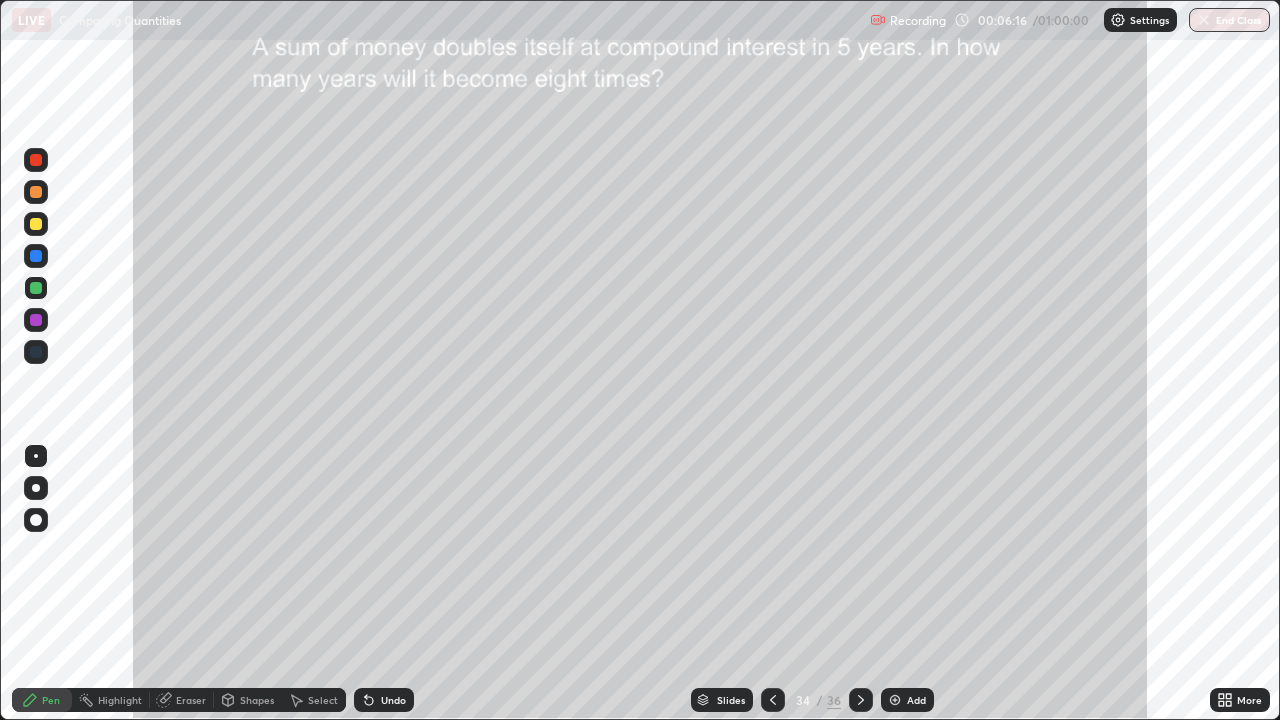 click at bounding box center (36, 224) 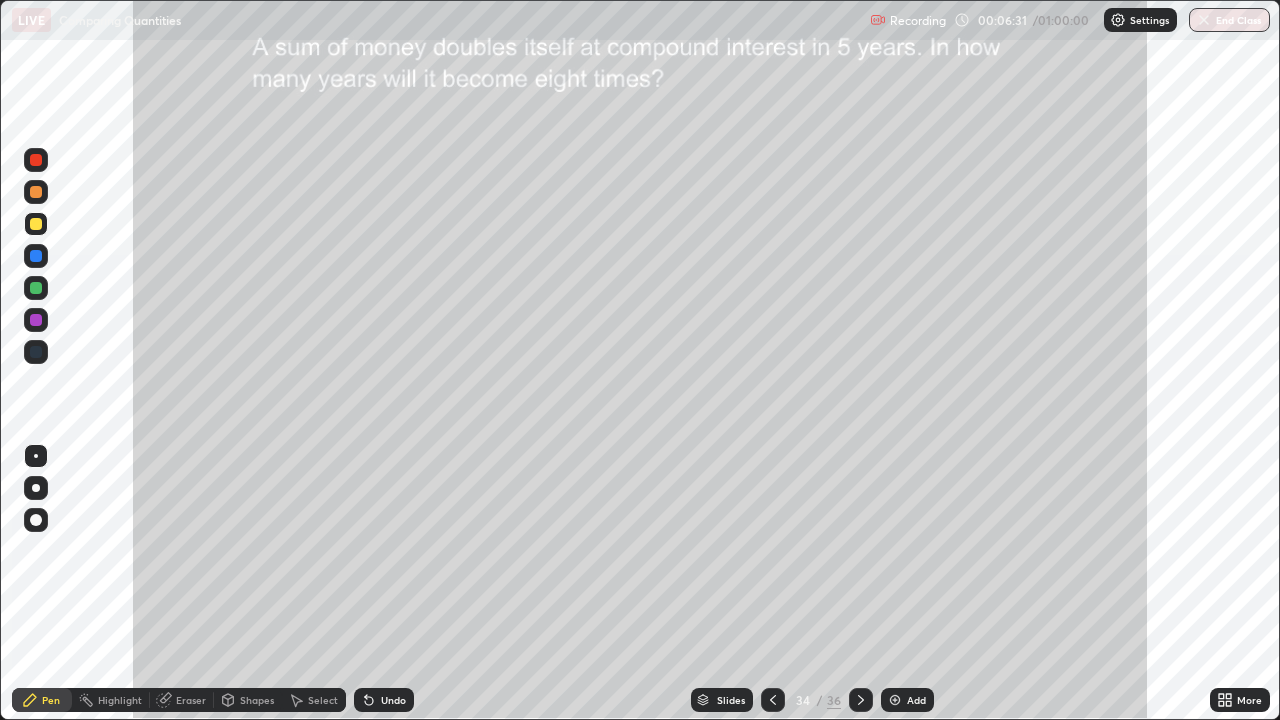 click at bounding box center (36, 192) 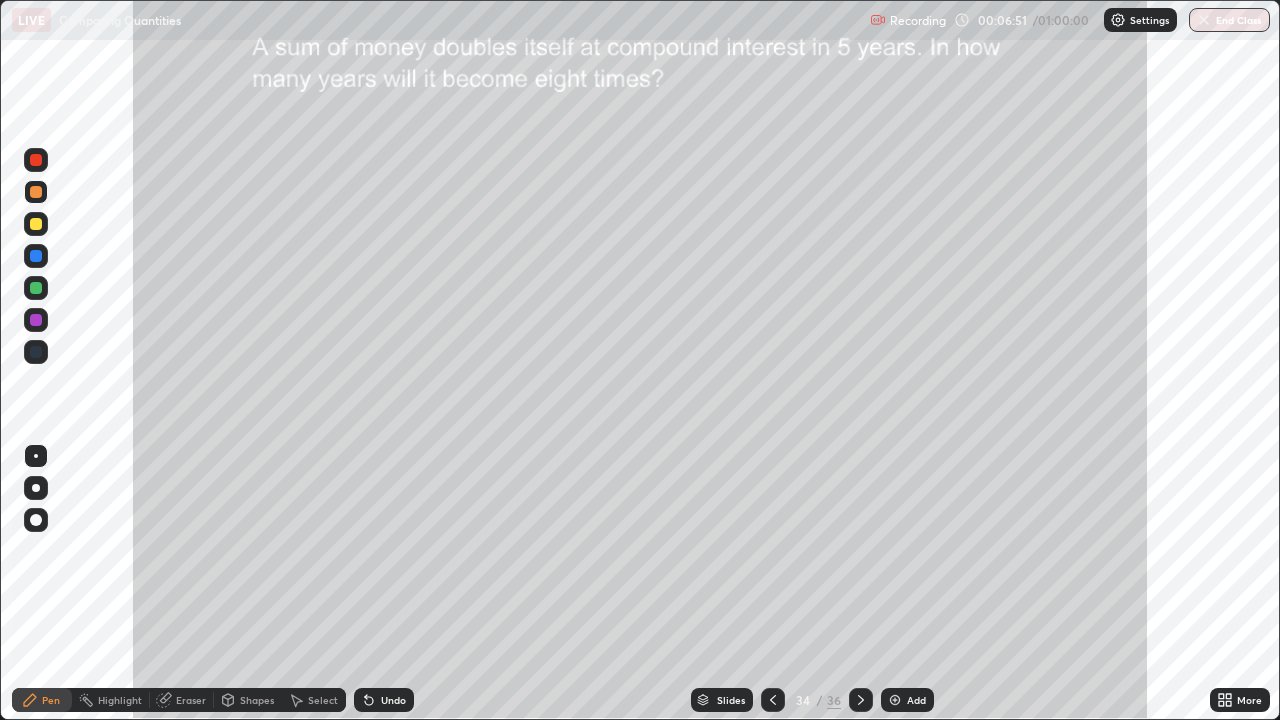 click at bounding box center [36, 288] 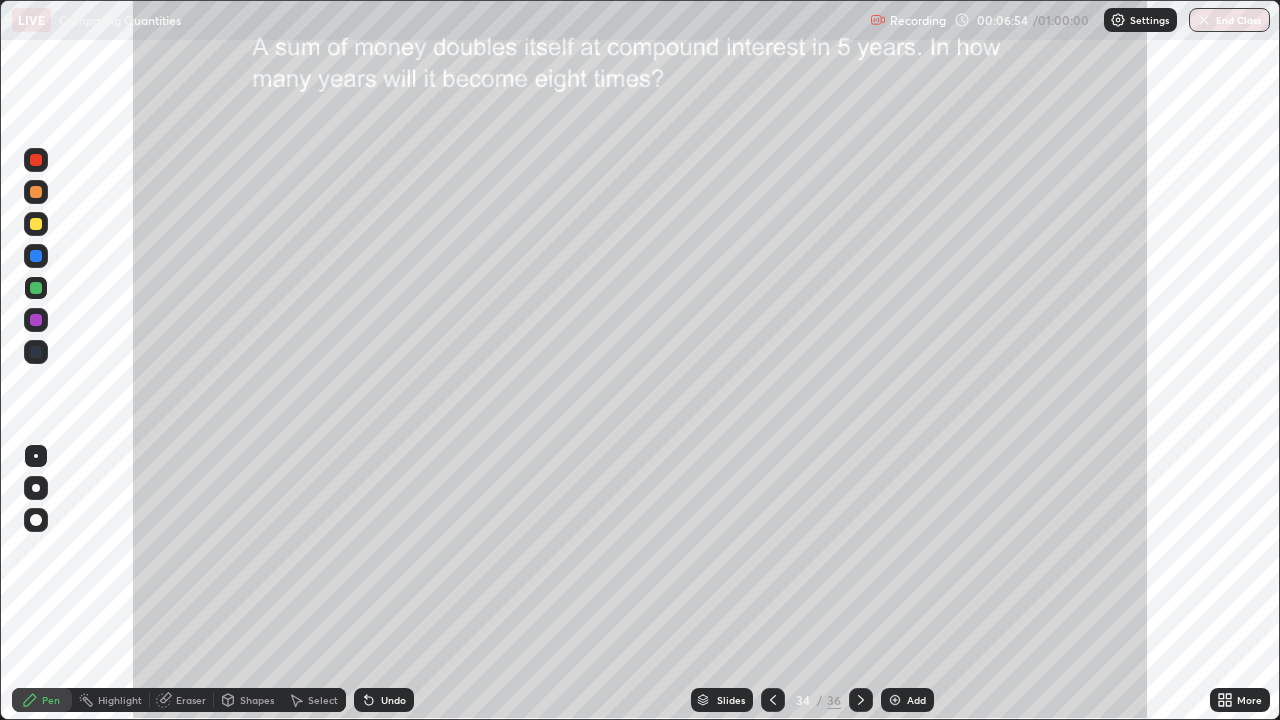 click at bounding box center [36, 224] 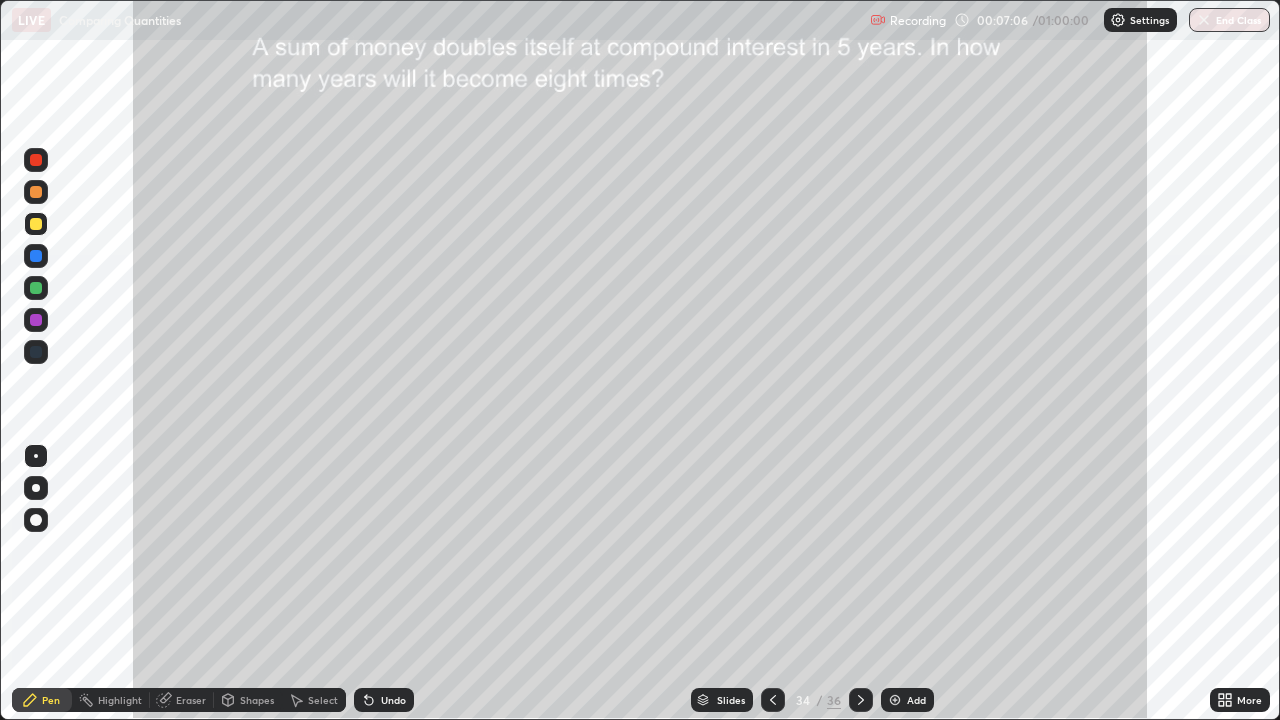click on "Undo" at bounding box center (384, 700) 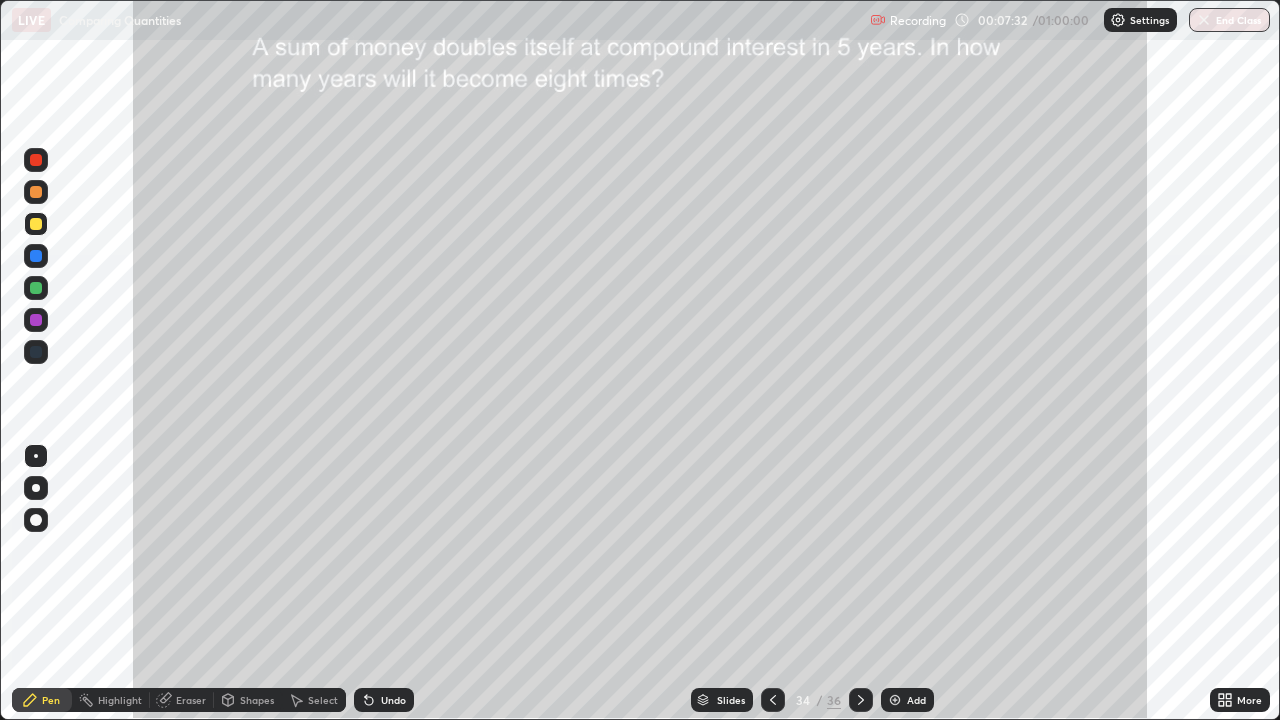click at bounding box center [36, 320] 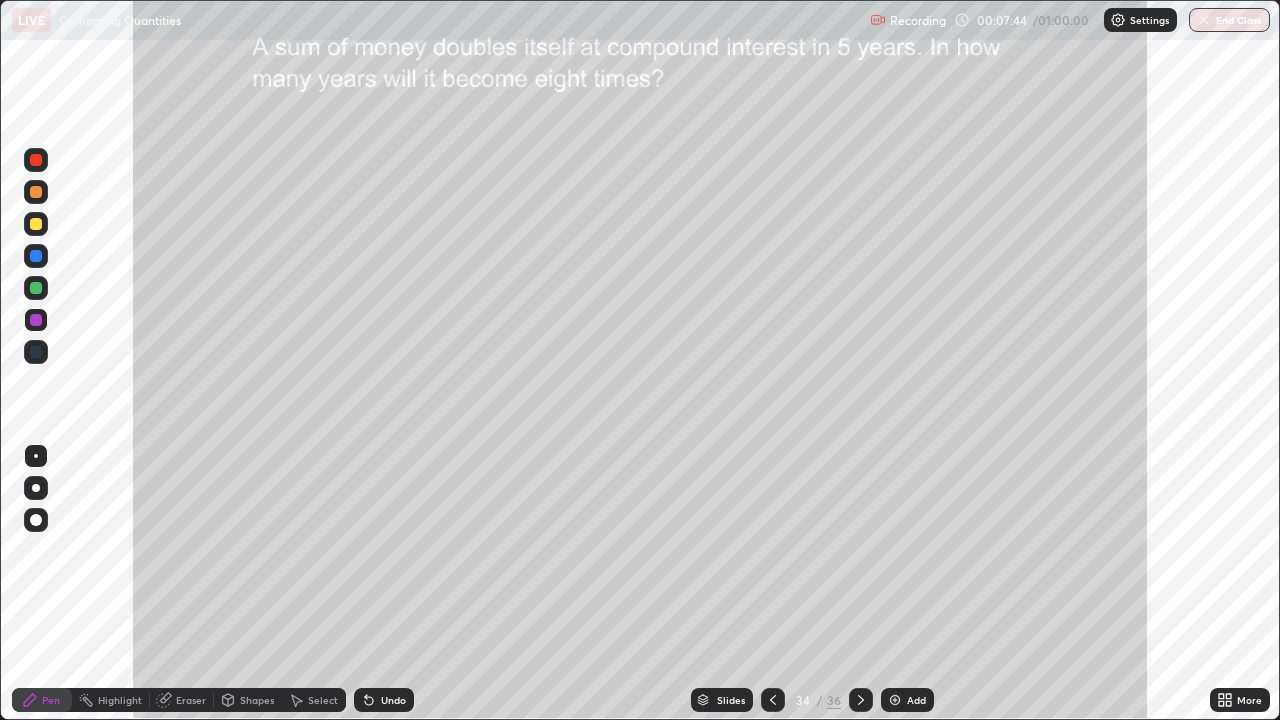 click at bounding box center (36, 224) 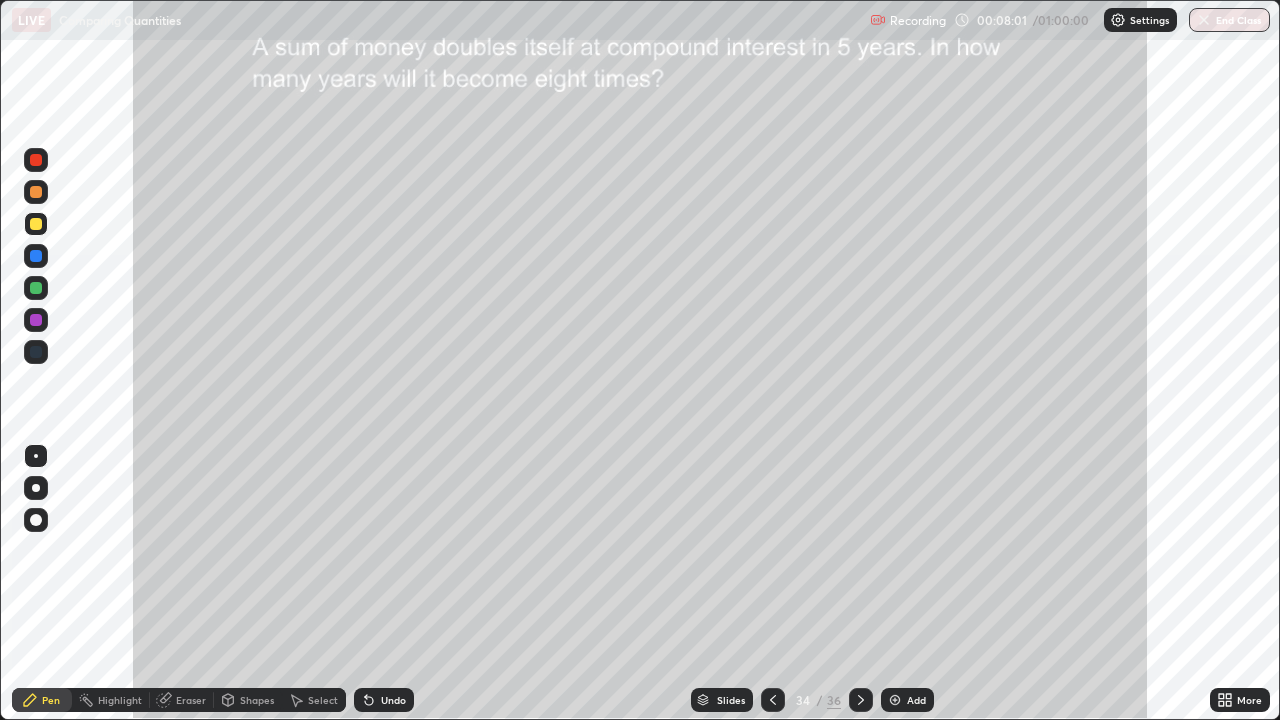click on "Undo" at bounding box center (393, 700) 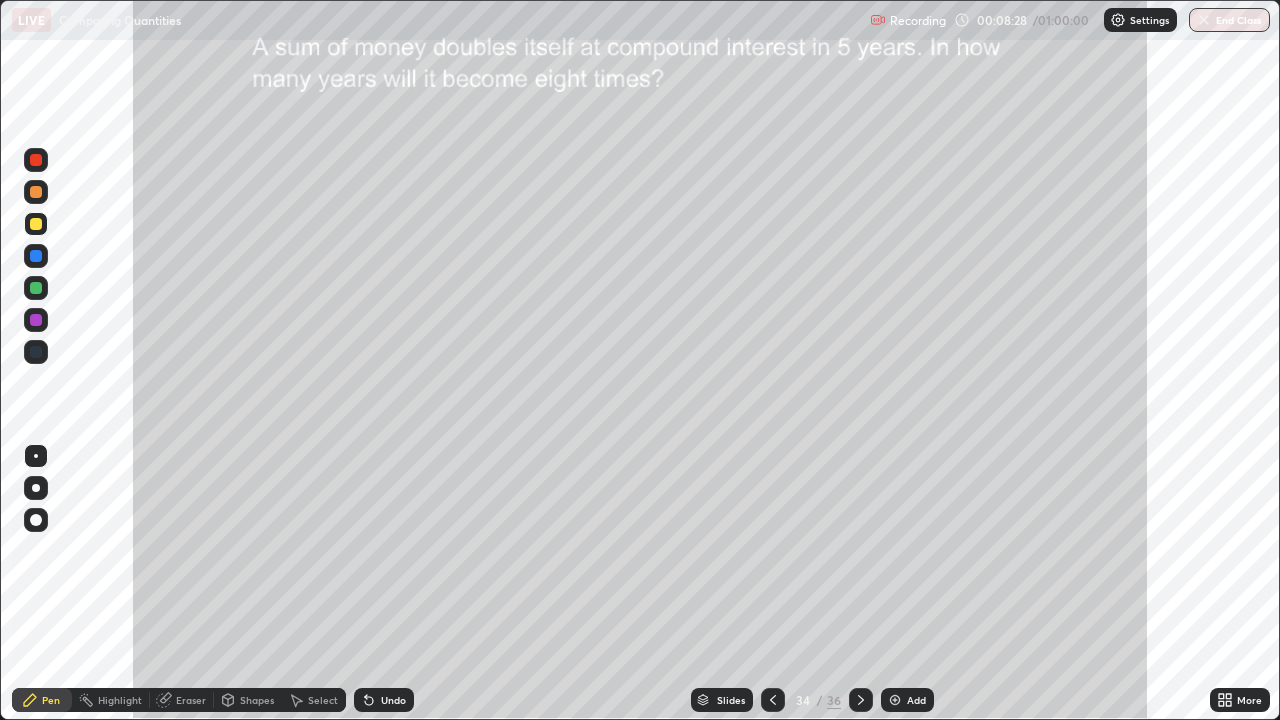 click at bounding box center (36, 320) 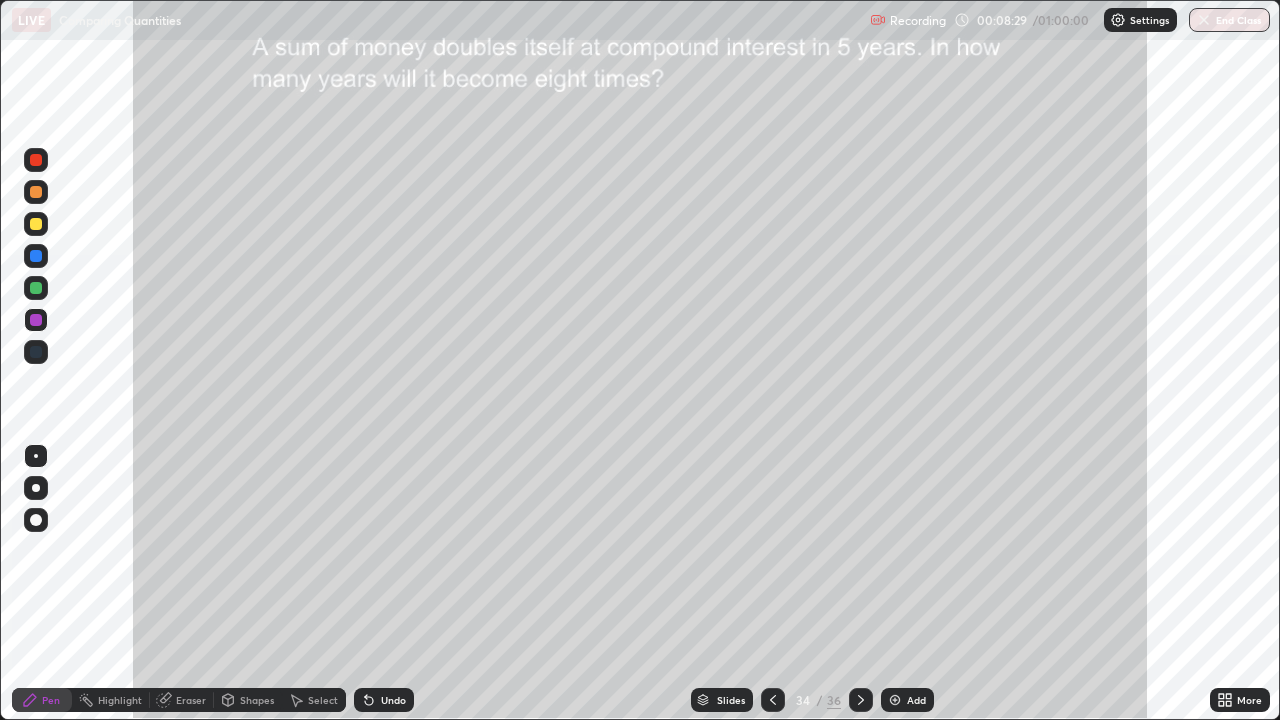 click at bounding box center (36, 160) 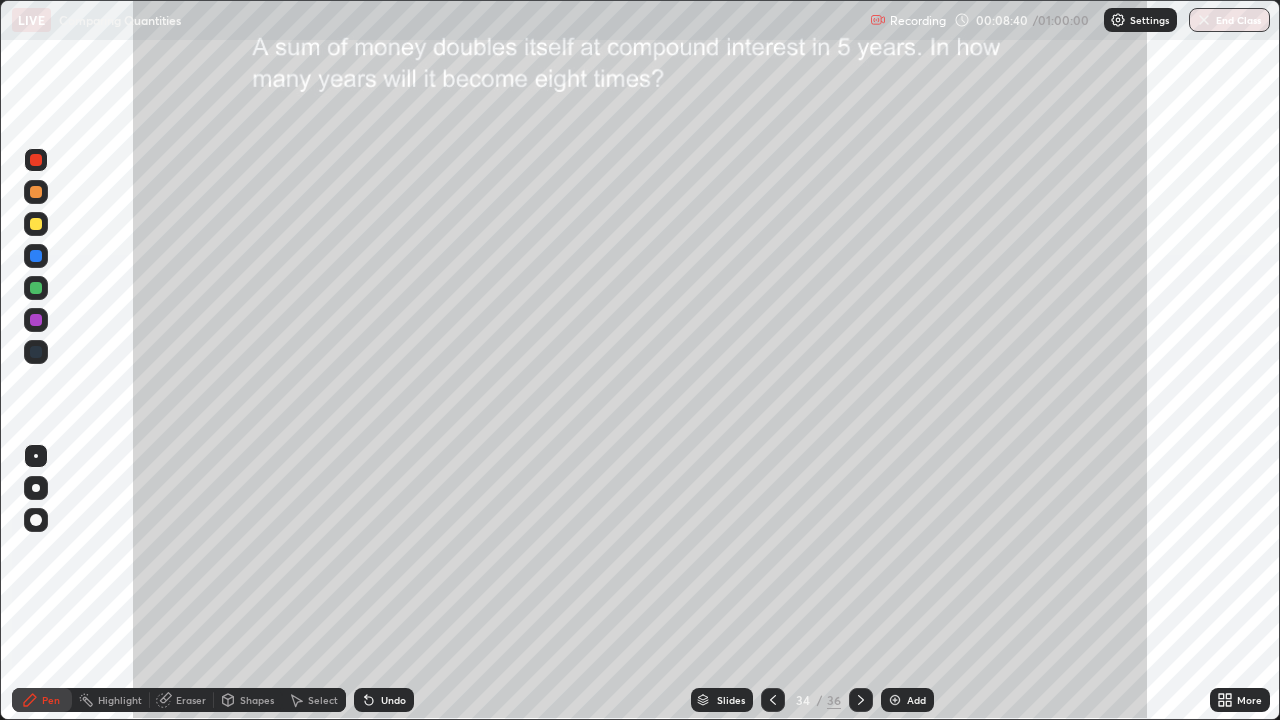 click on "Undo" at bounding box center [393, 700] 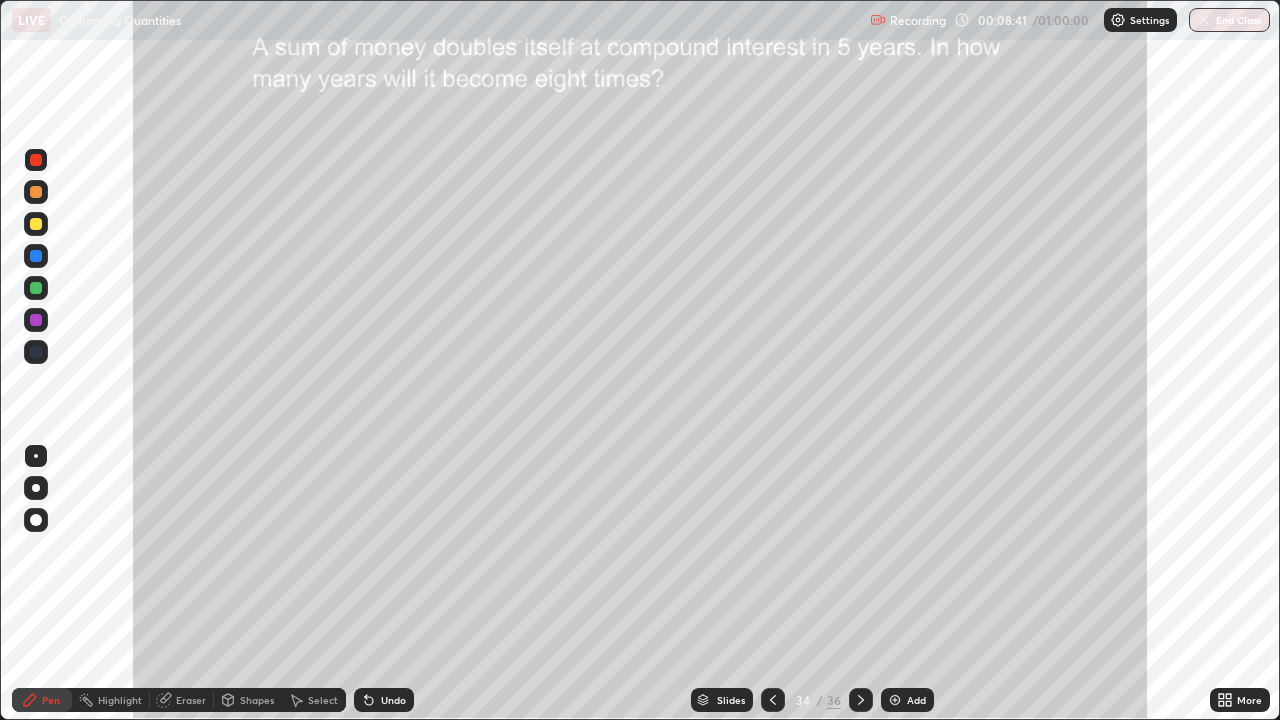 click on "Undo" at bounding box center (393, 700) 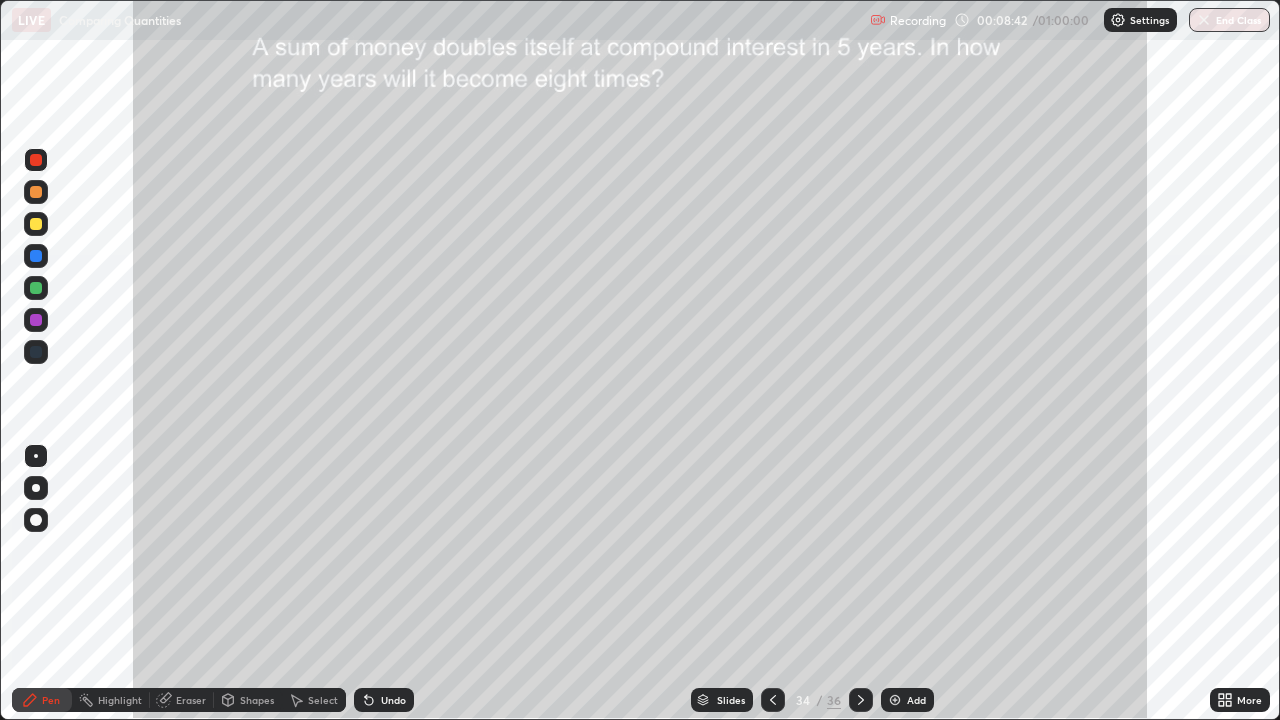 click on "Undo" at bounding box center [384, 700] 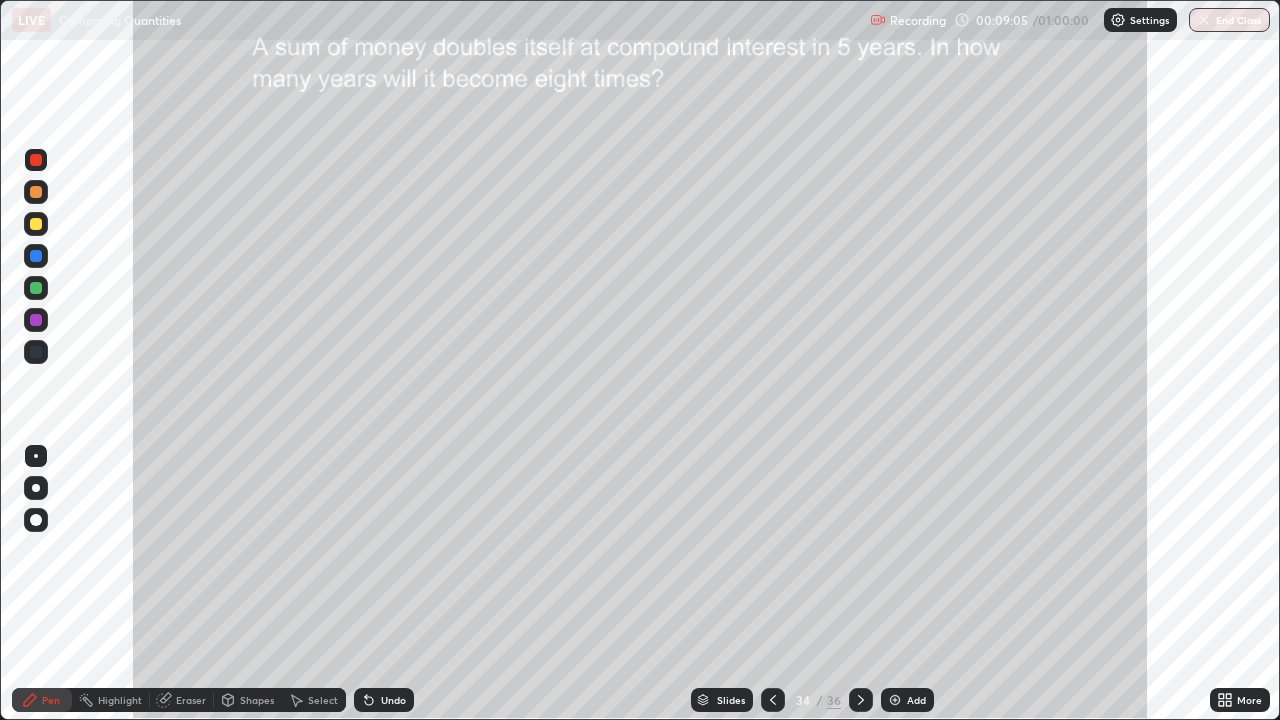 click on "Eraser" at bounding box center [191, 700] 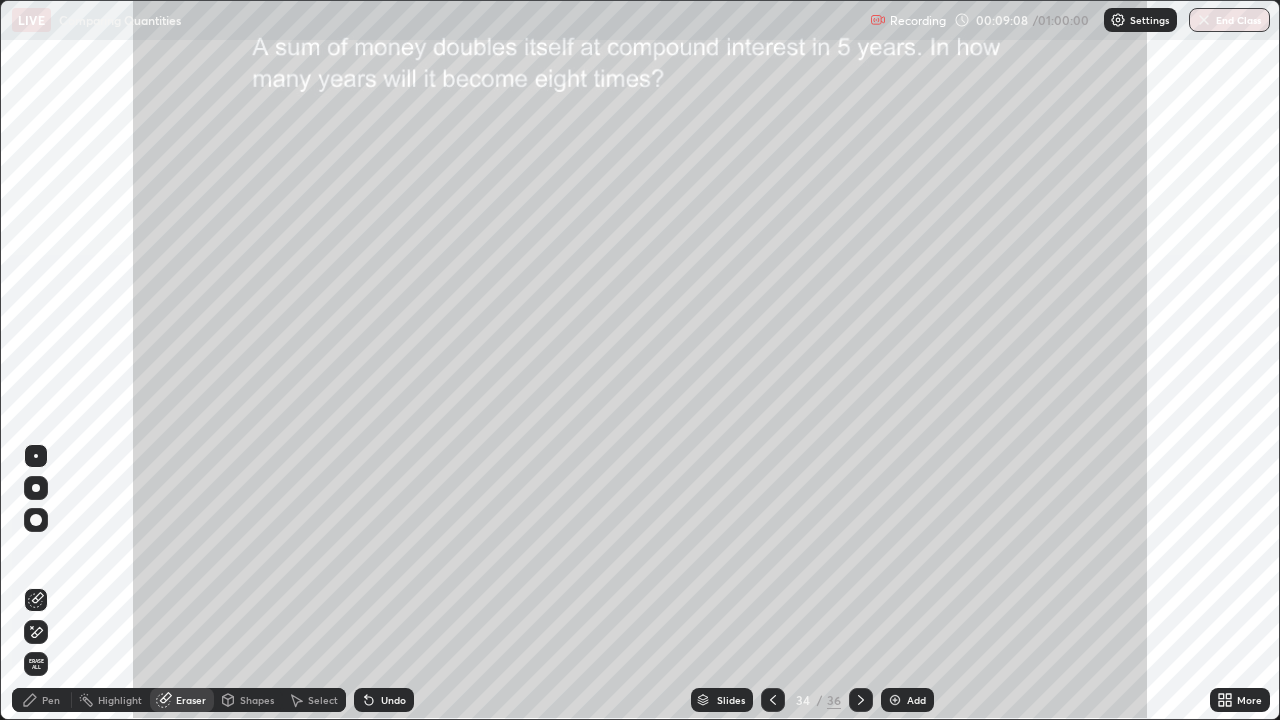 click on "Pen" at bounding box center [51, 700] 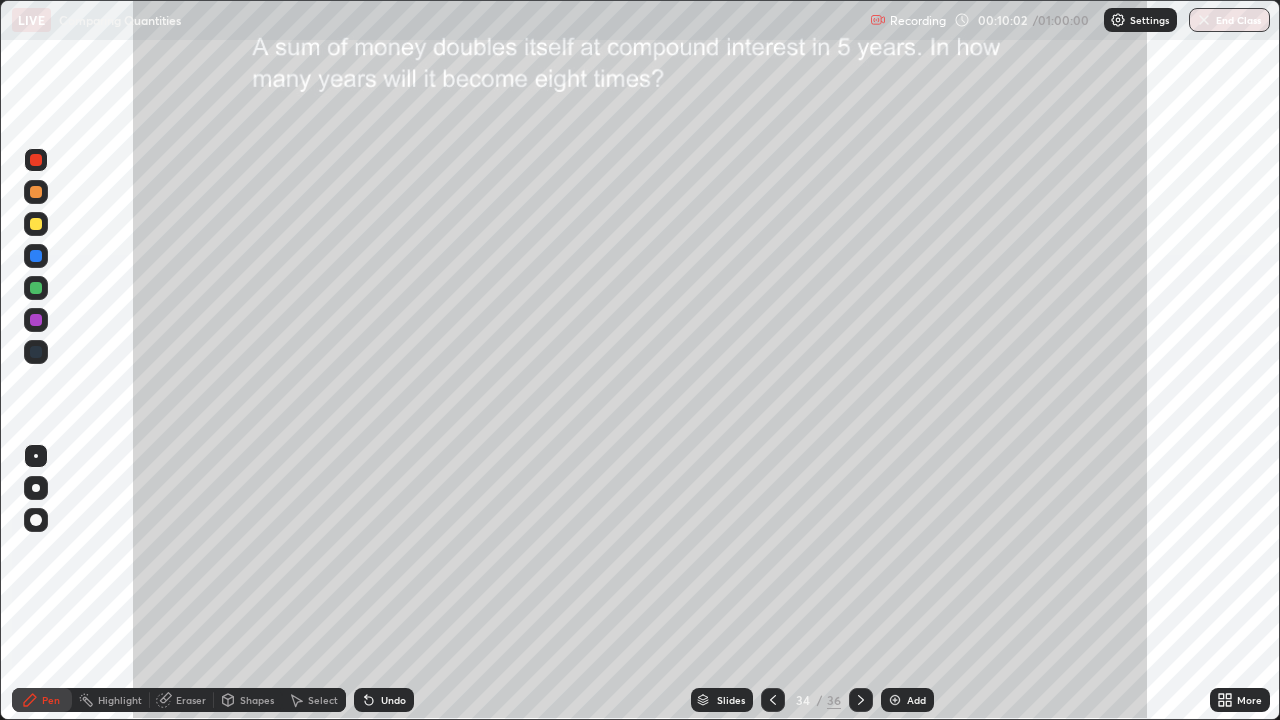click on "Highlight" at bounding box center (120, 700) 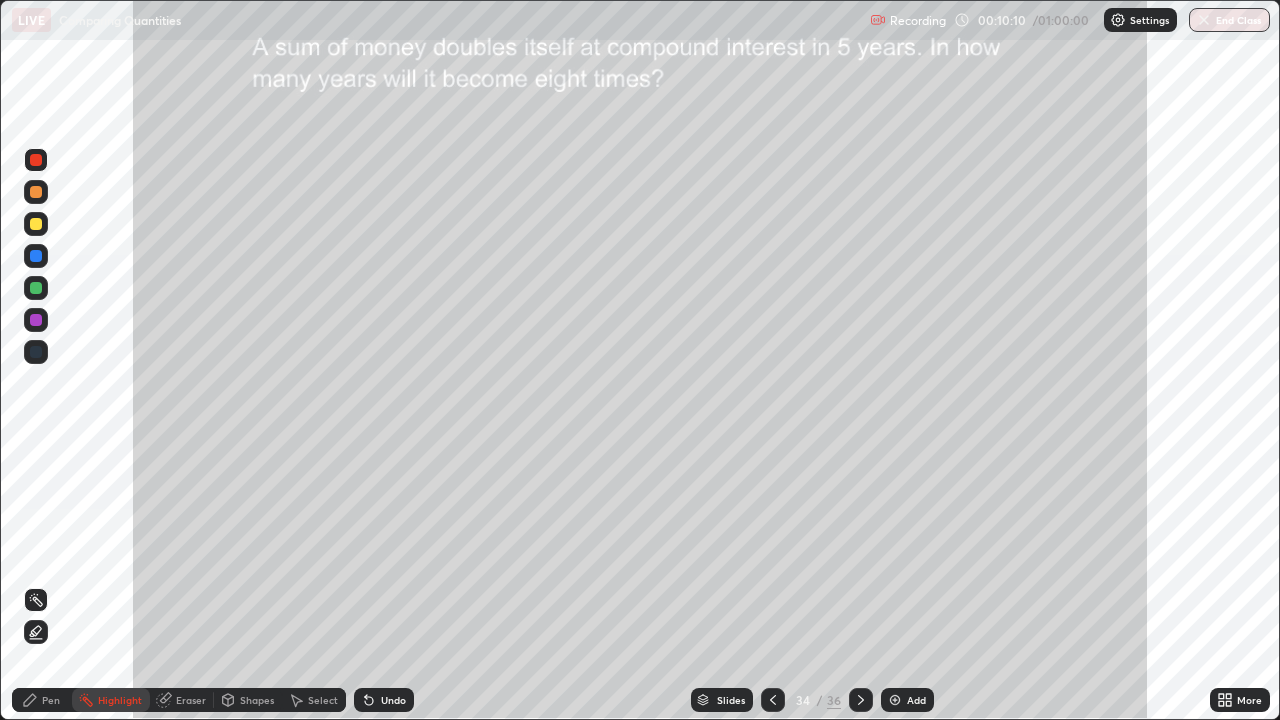 click 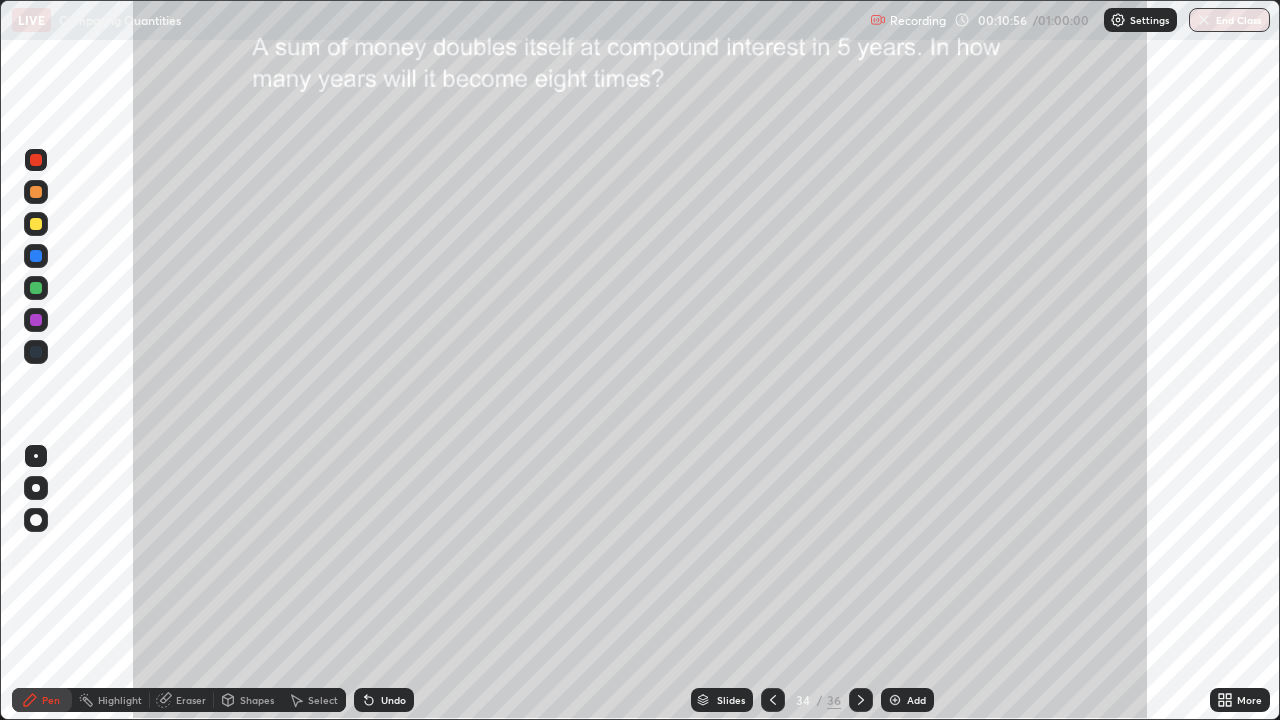 click at bounding box center (36, 224) 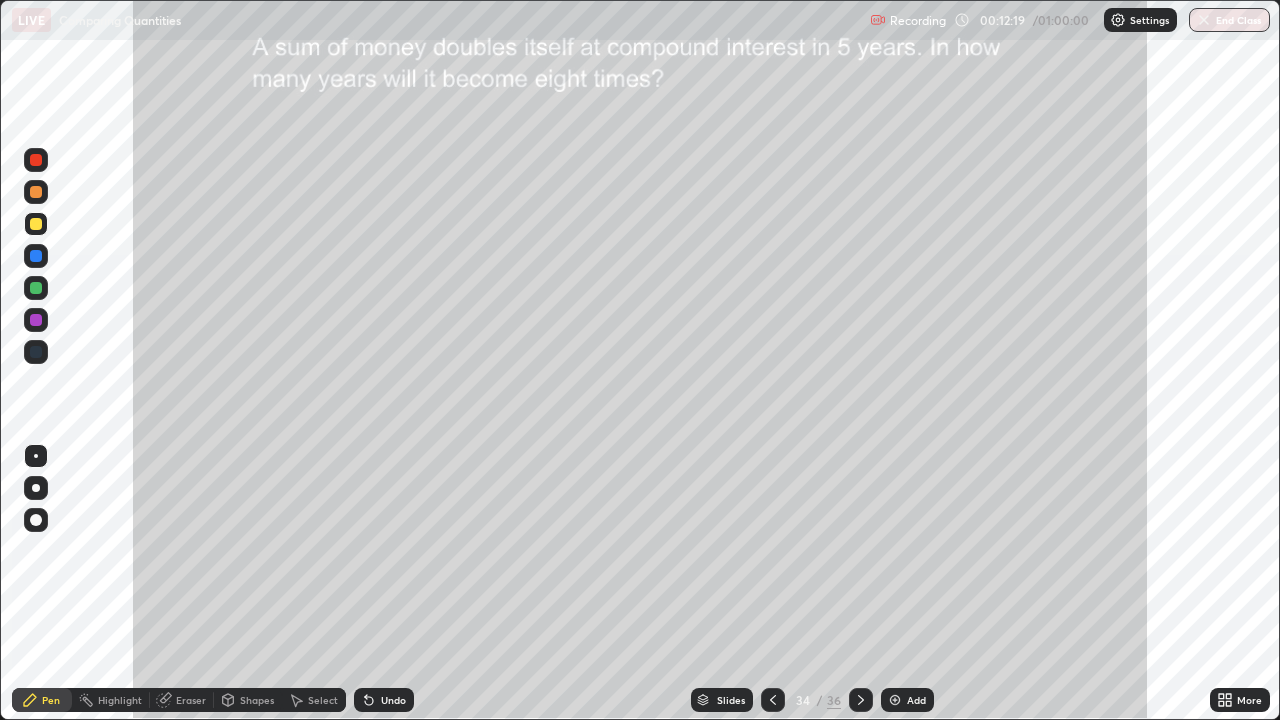 click 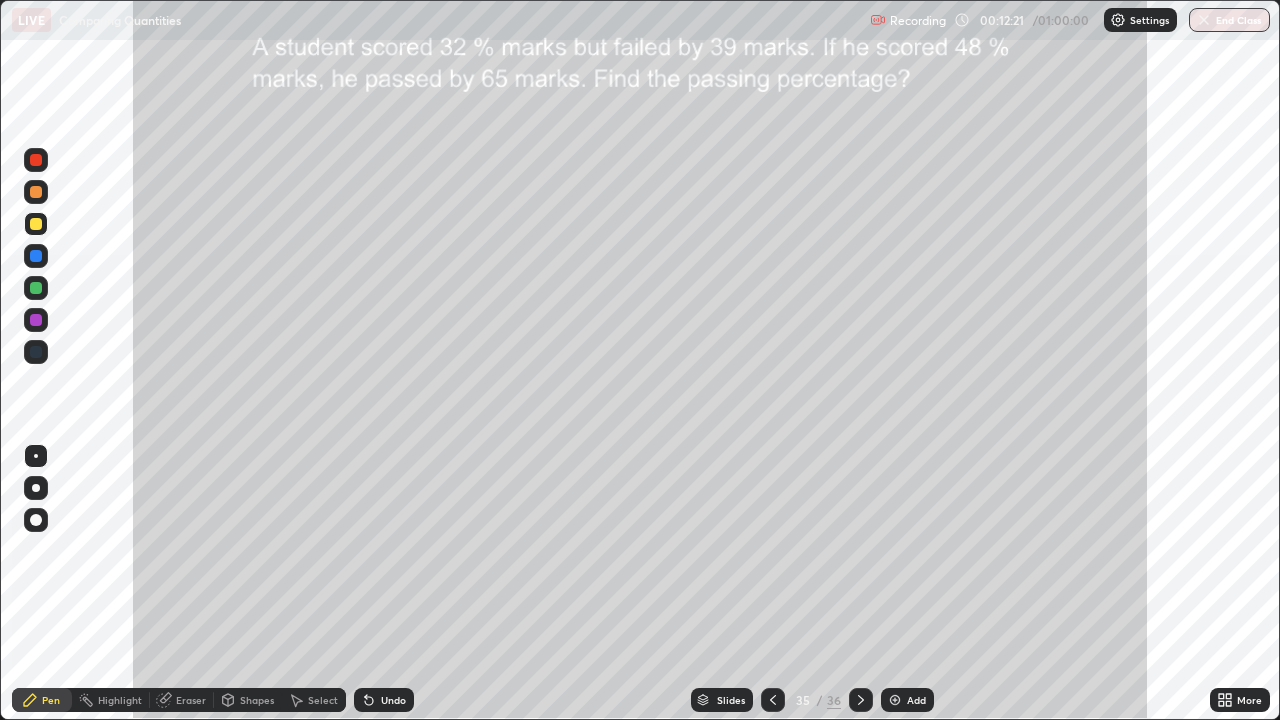 click at bounding box center (36, 224) 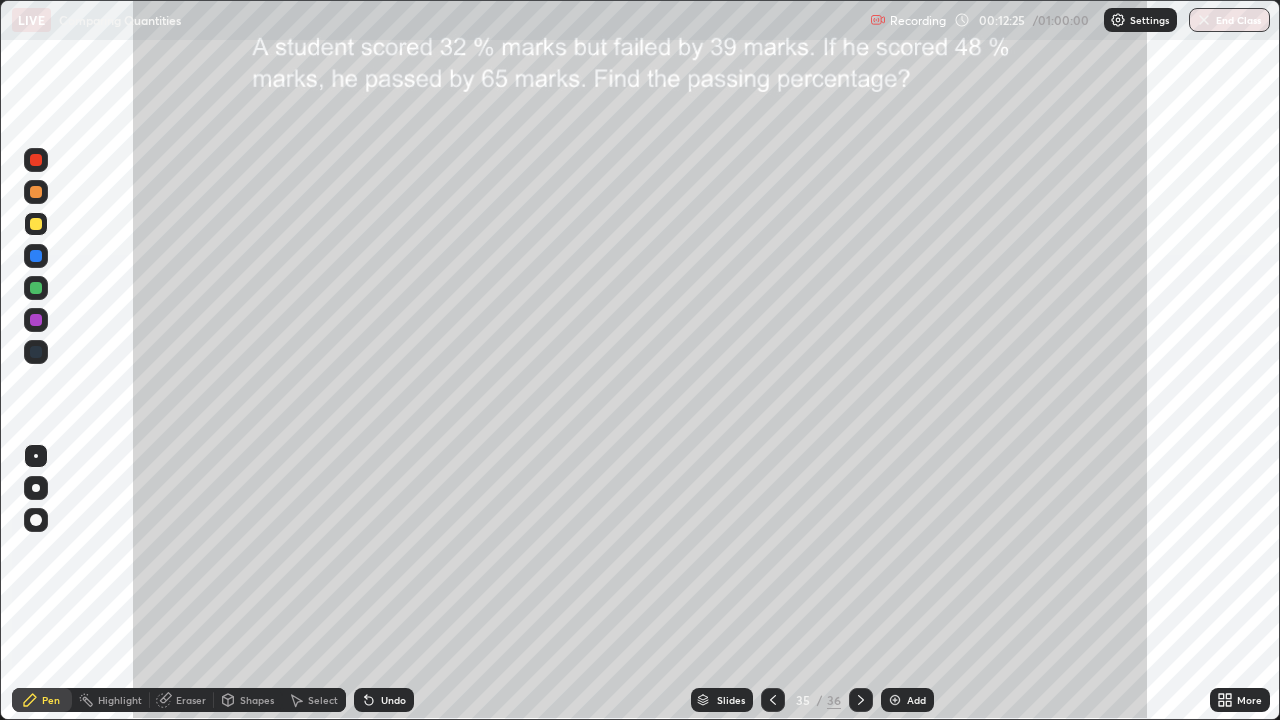 click at bounding box center (36, 160) 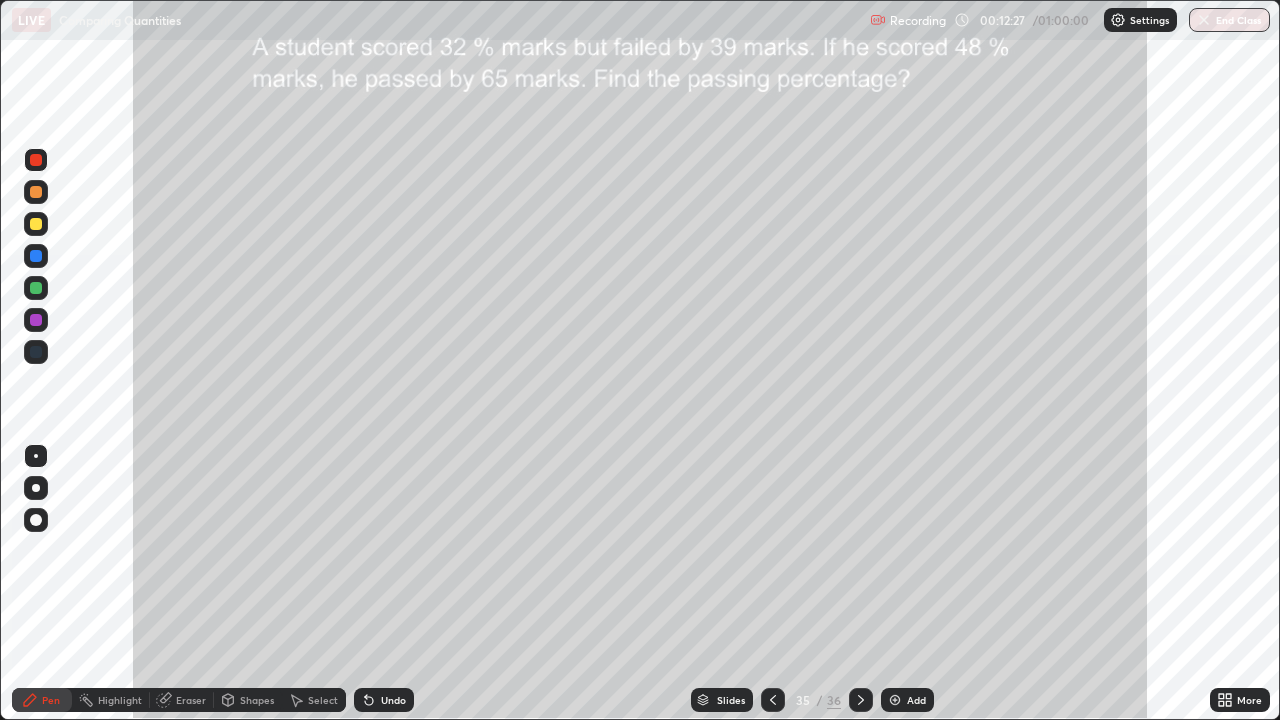 click at bounding box center (36, 224) 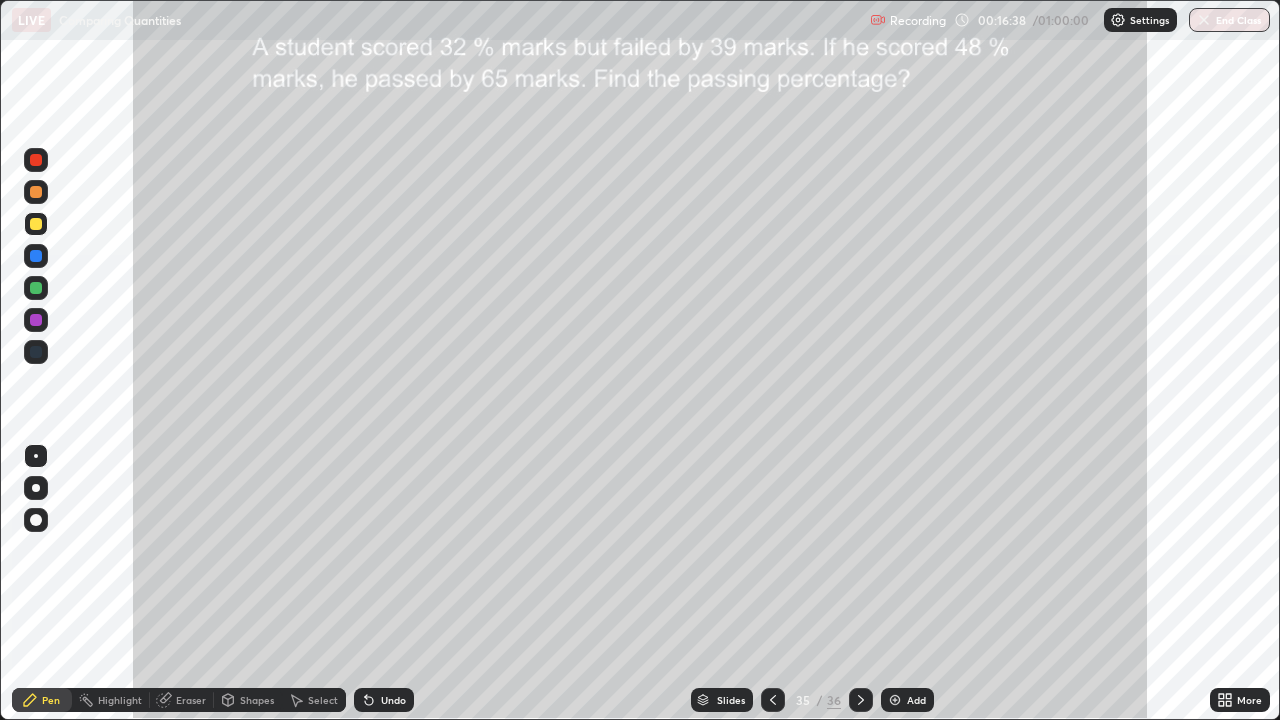 click at bounding box center (36, 224) 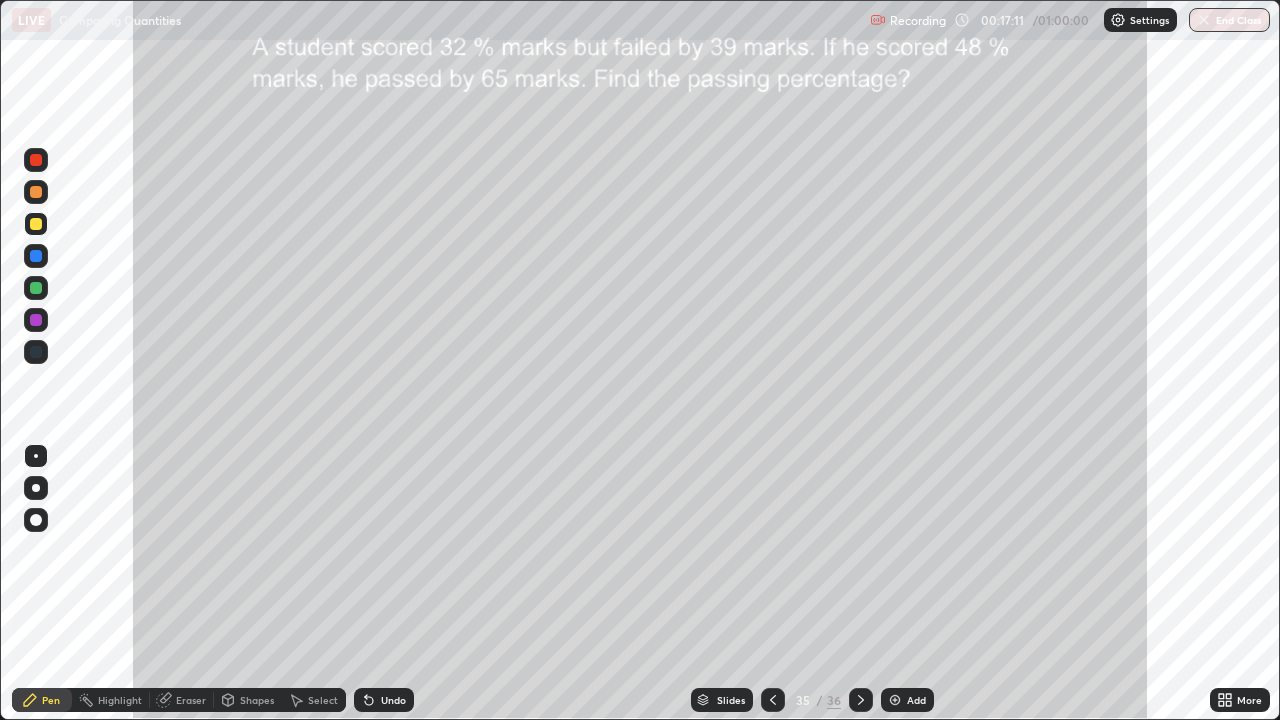 click at bounding box center (36, 192) 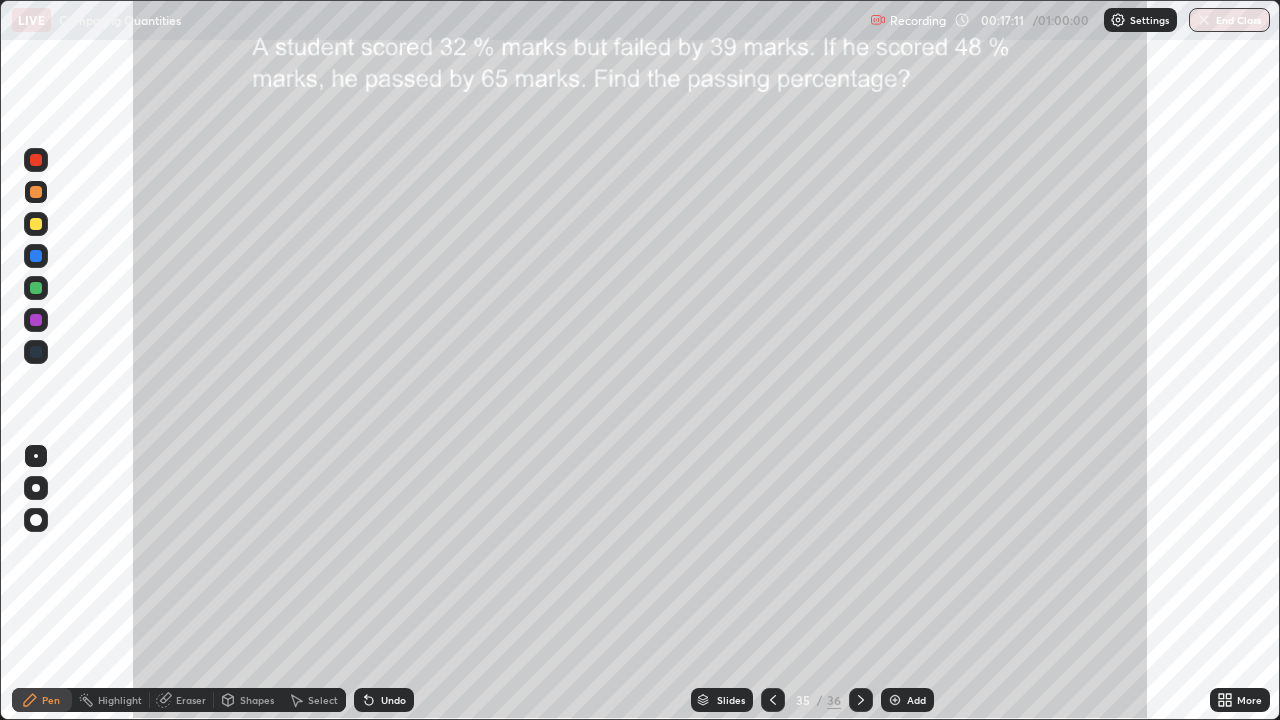 click at bounding box center [36, 192] 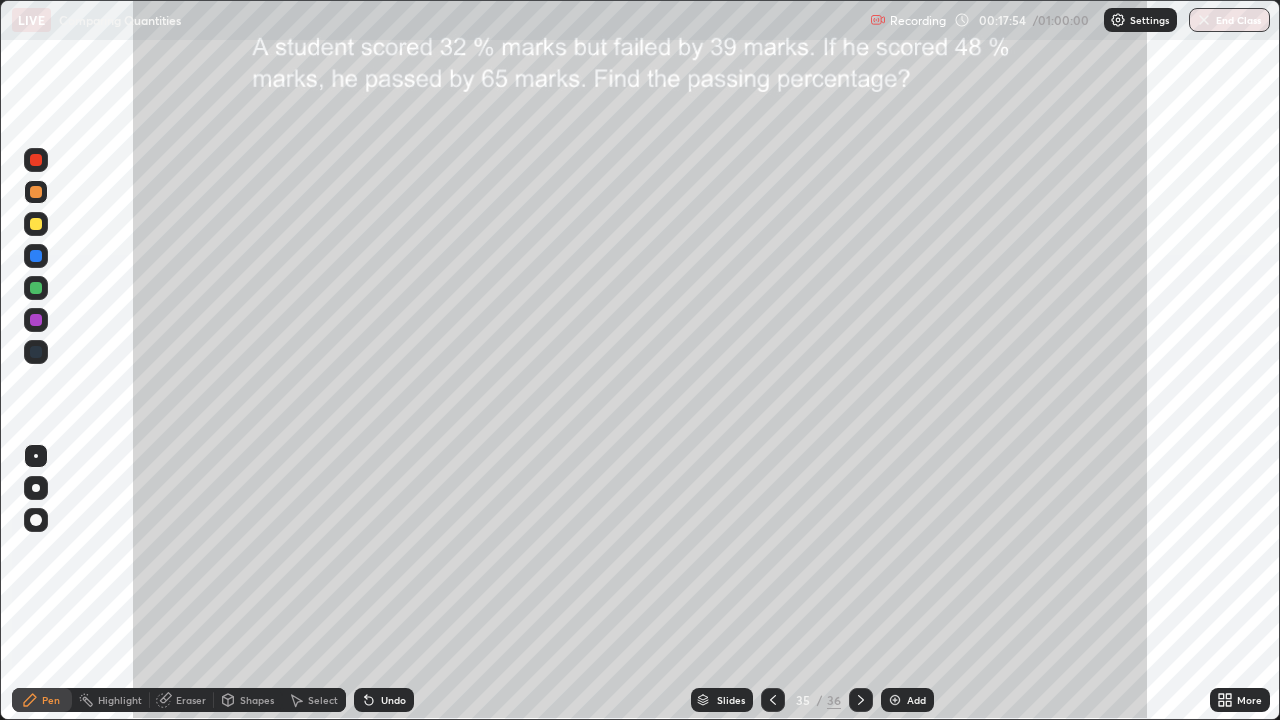 click at bounding box center (36, 256) 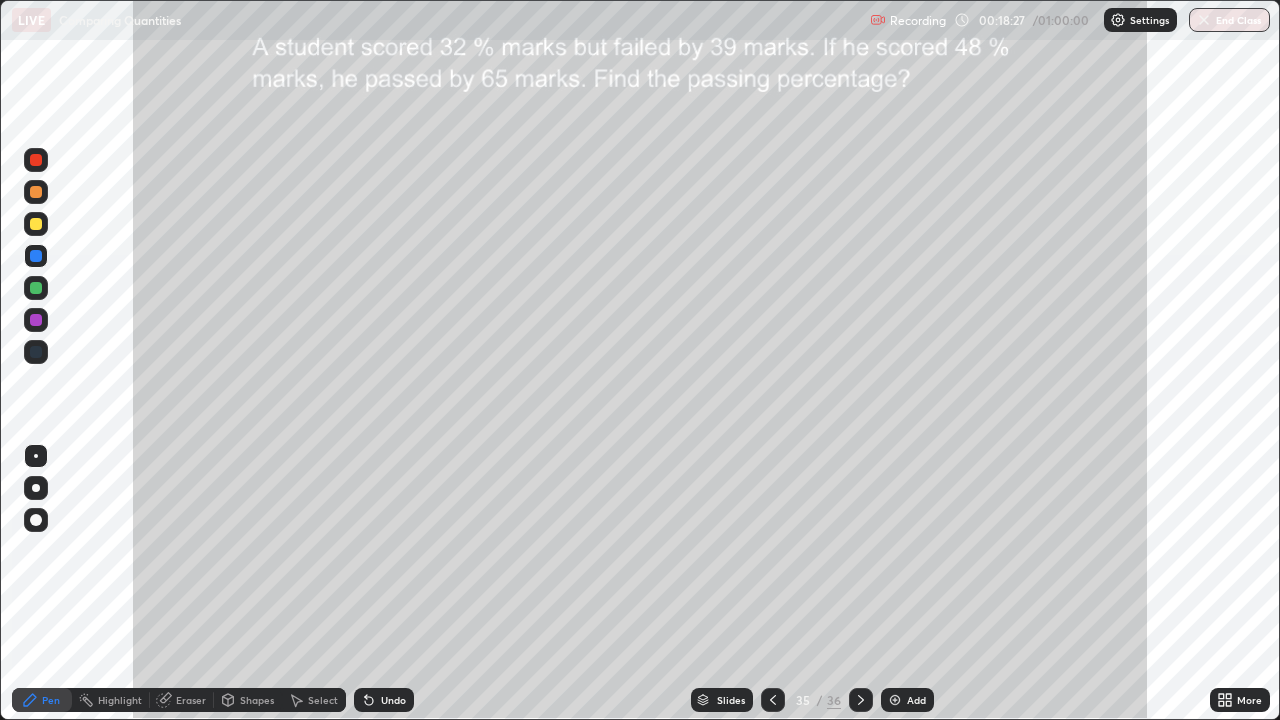 click at bounding box center [36, 320] 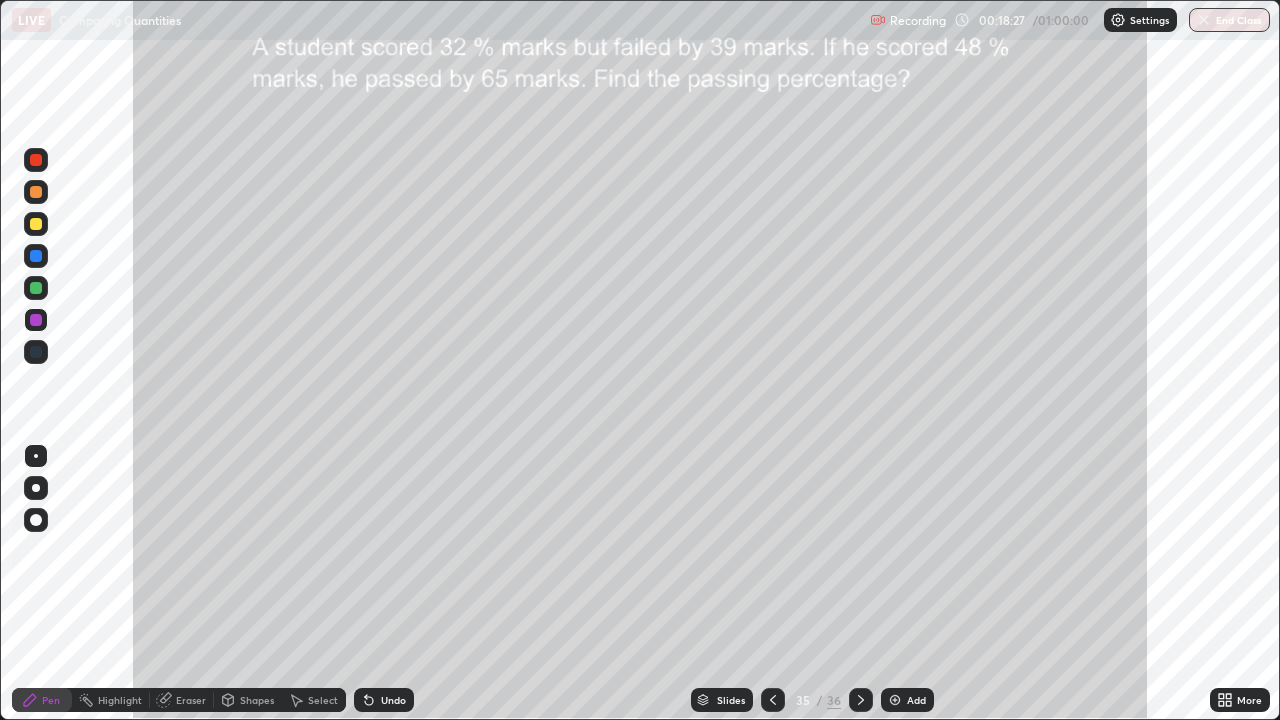 click at bounding box center [36, 288] 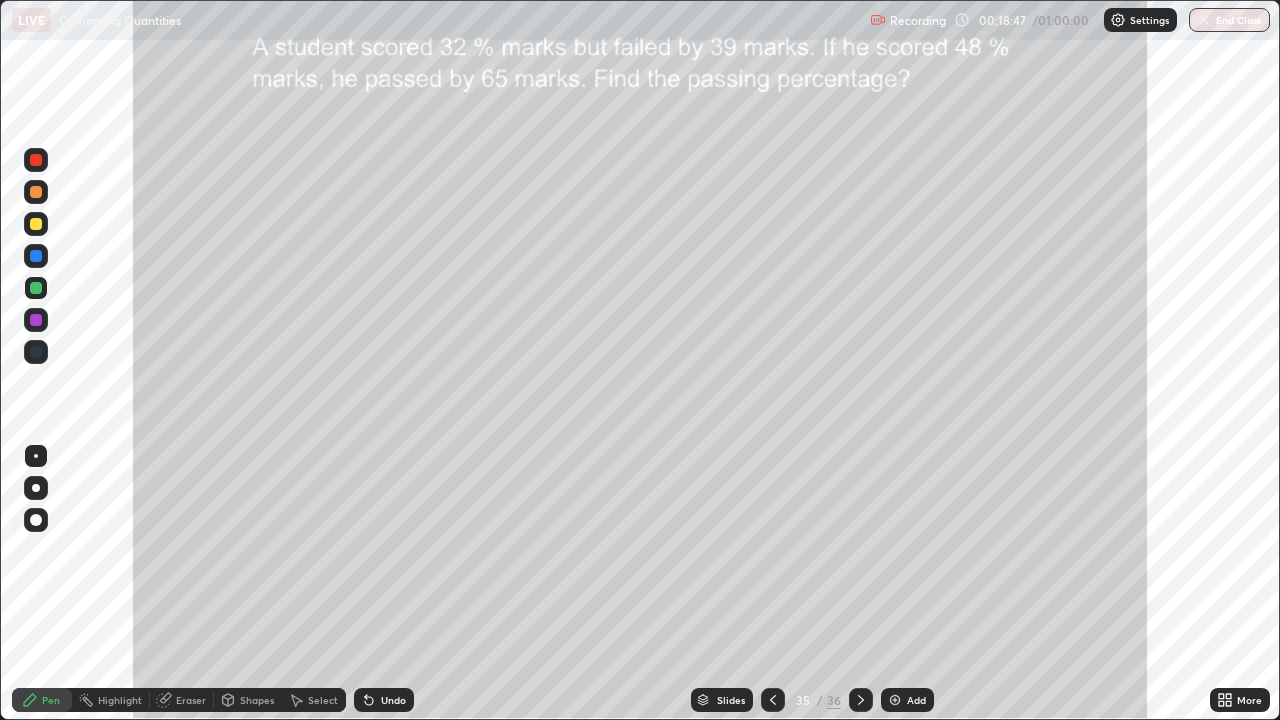 click on "Undo" at bounding box center (393, 700) 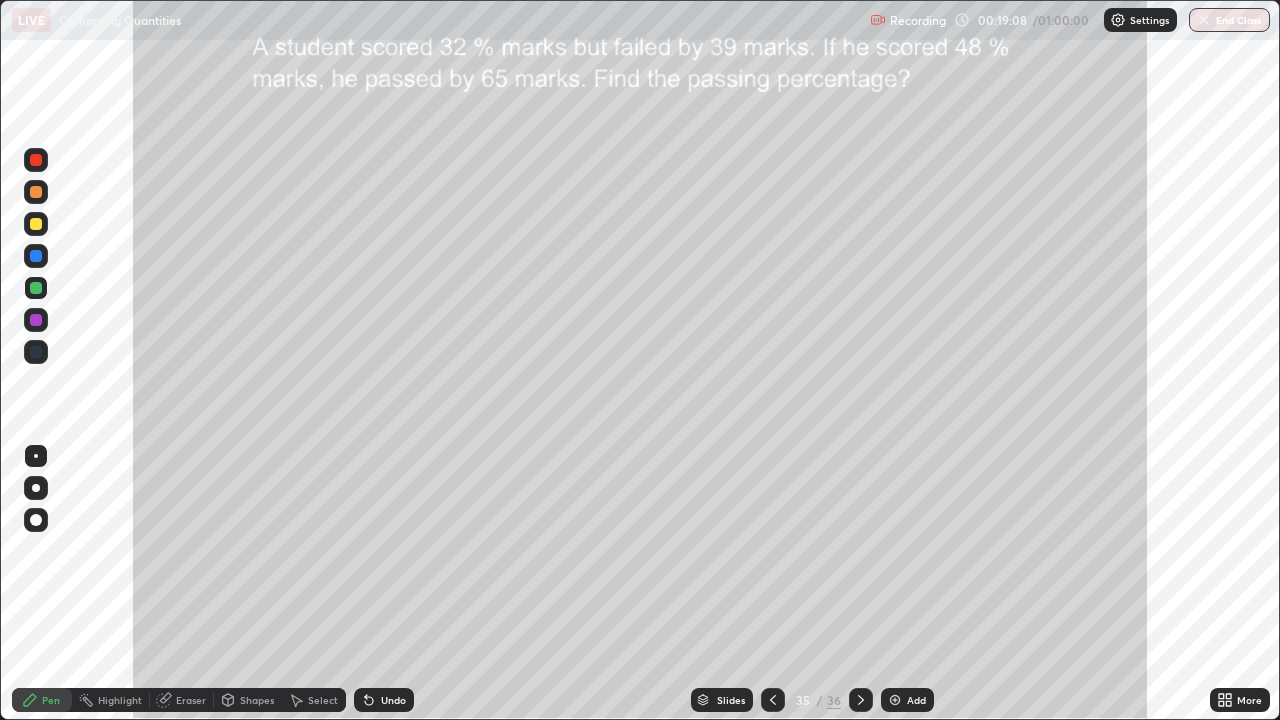 click at bounding box center (36, 288) 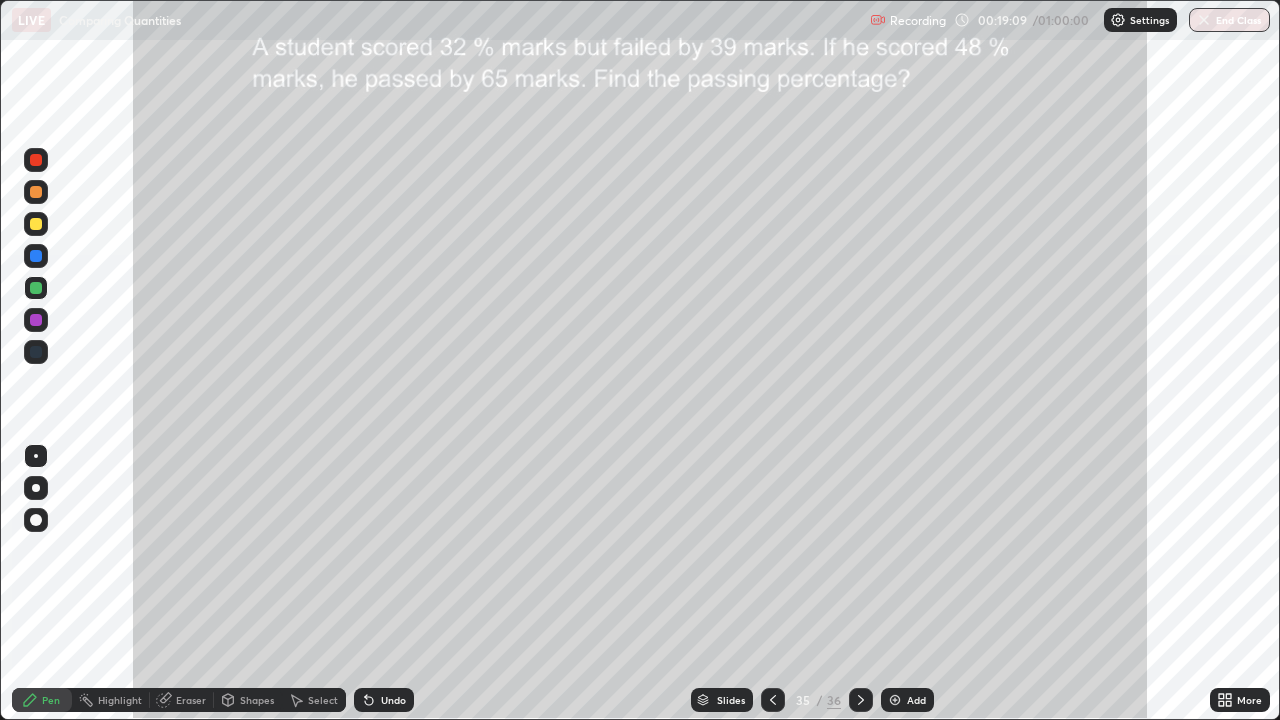 click at bounding box center (36, 224) 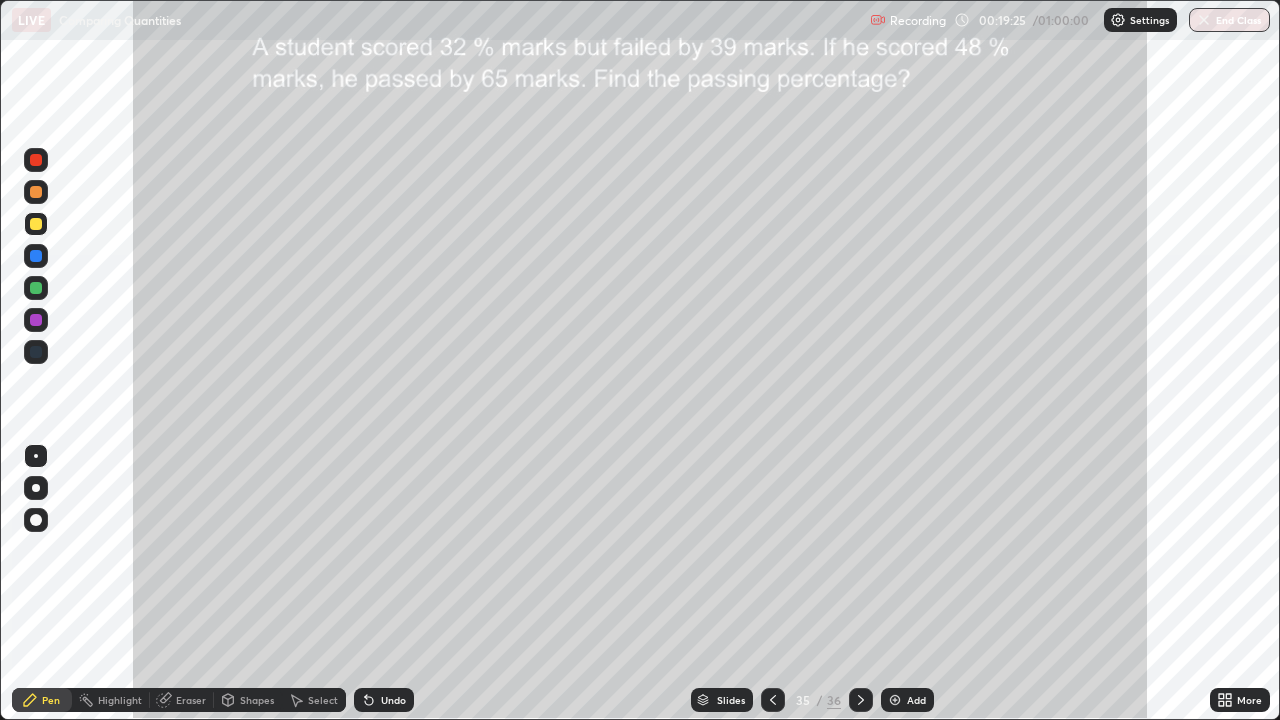 click at bounding box center (36, 256) 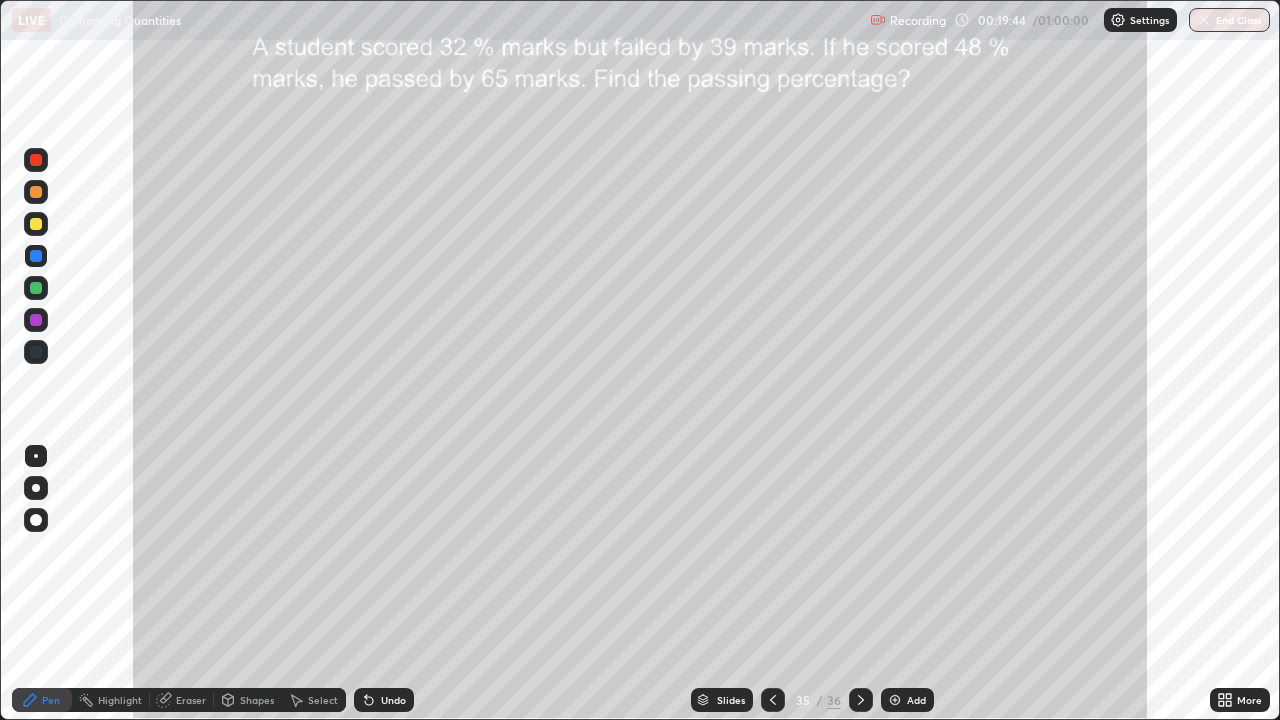 click at bounding box center [36, 192] 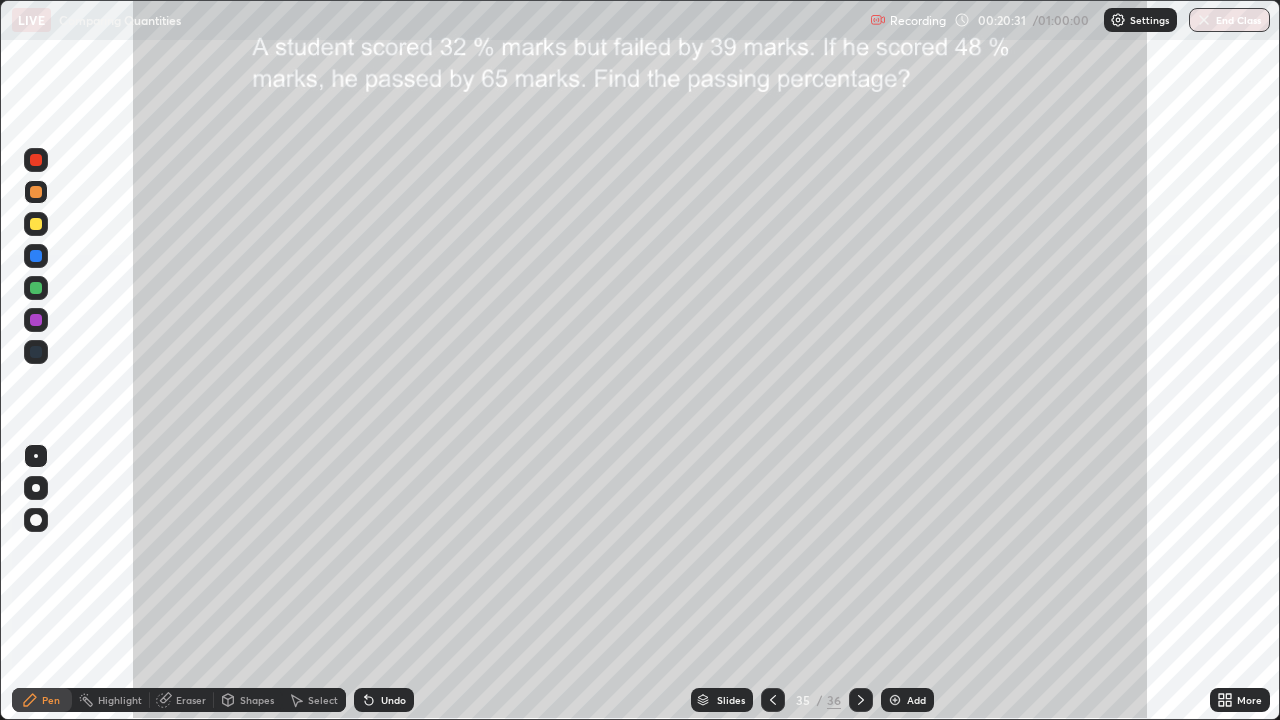 click at bounding box center [36, 224] 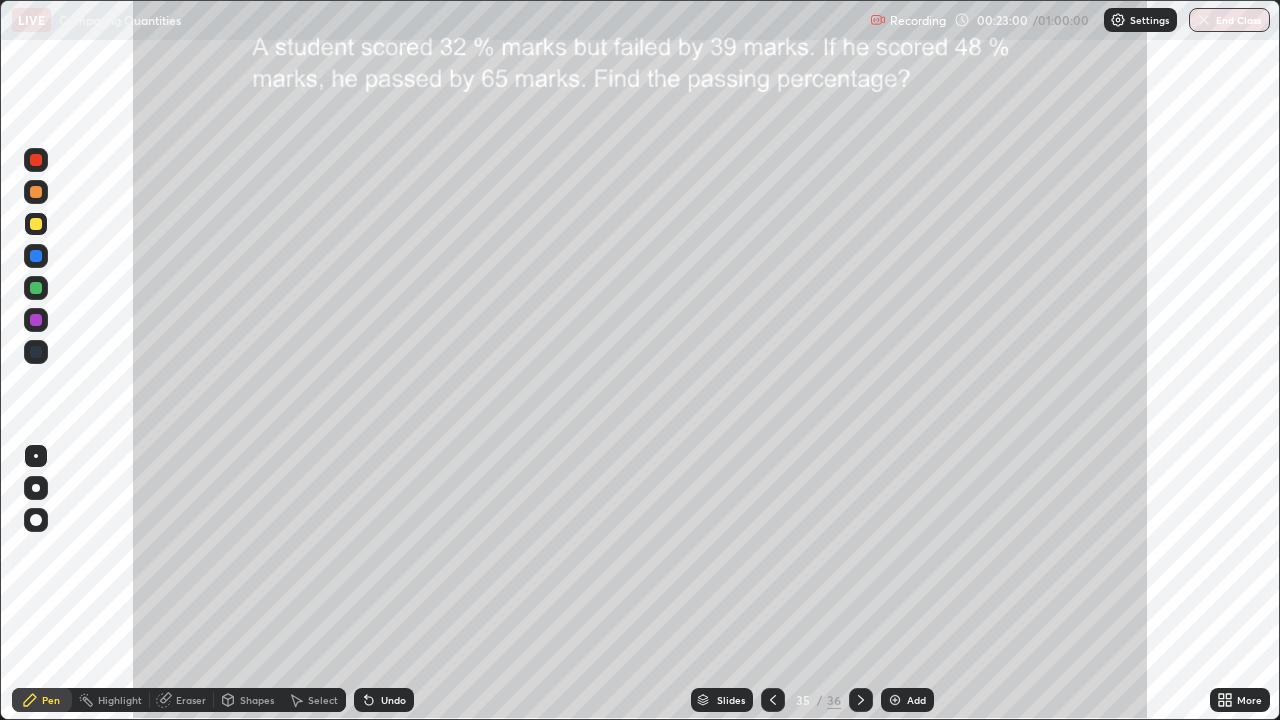 click at bounding box center (36, 224) 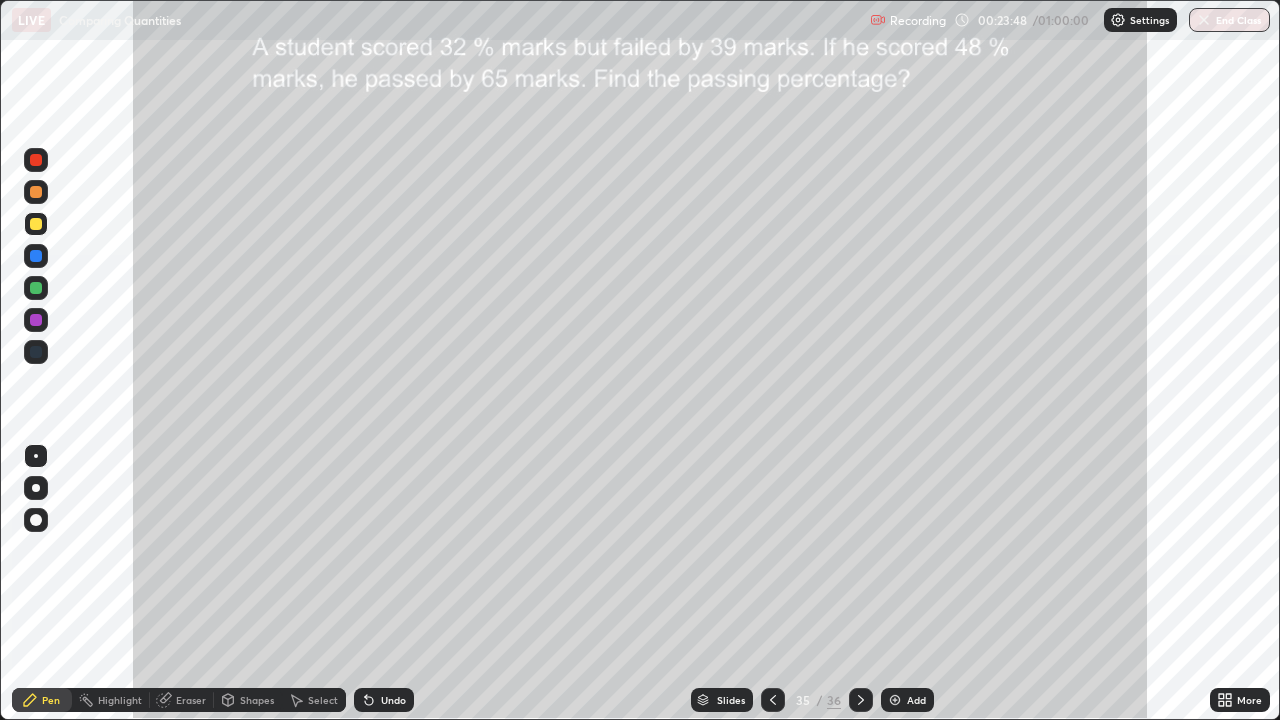 click 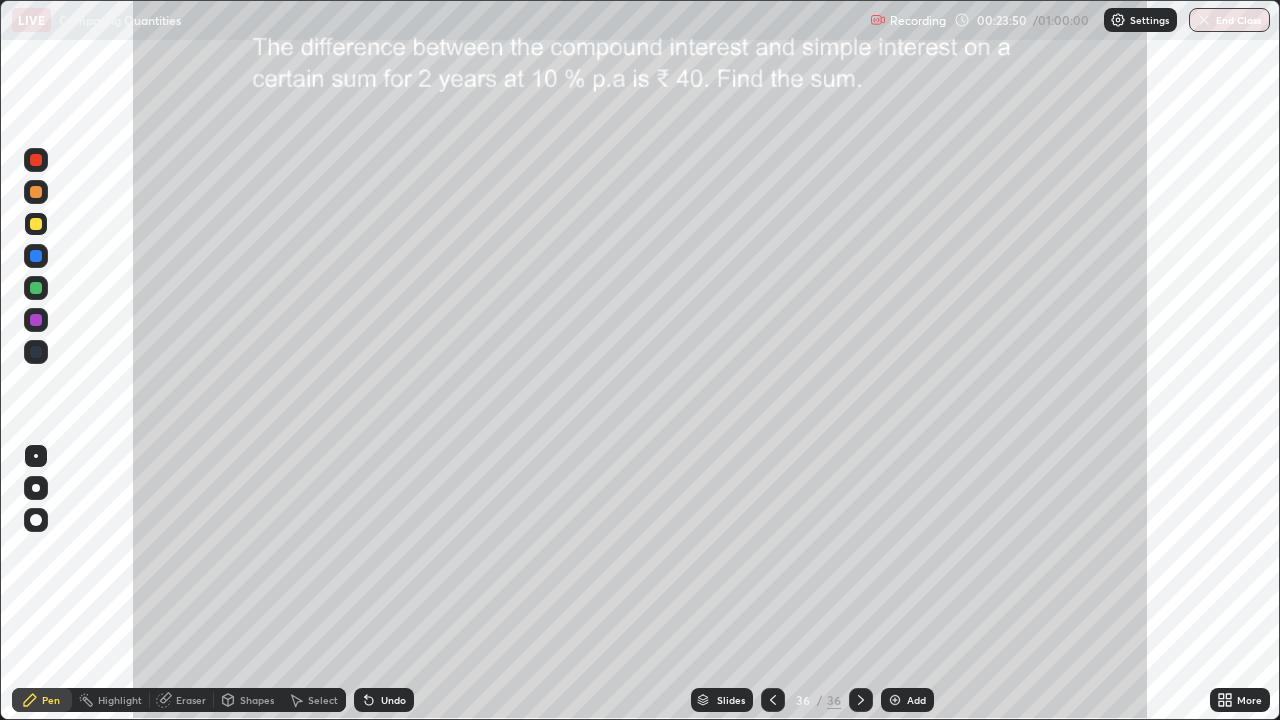 click at bounding box center (36, 224) 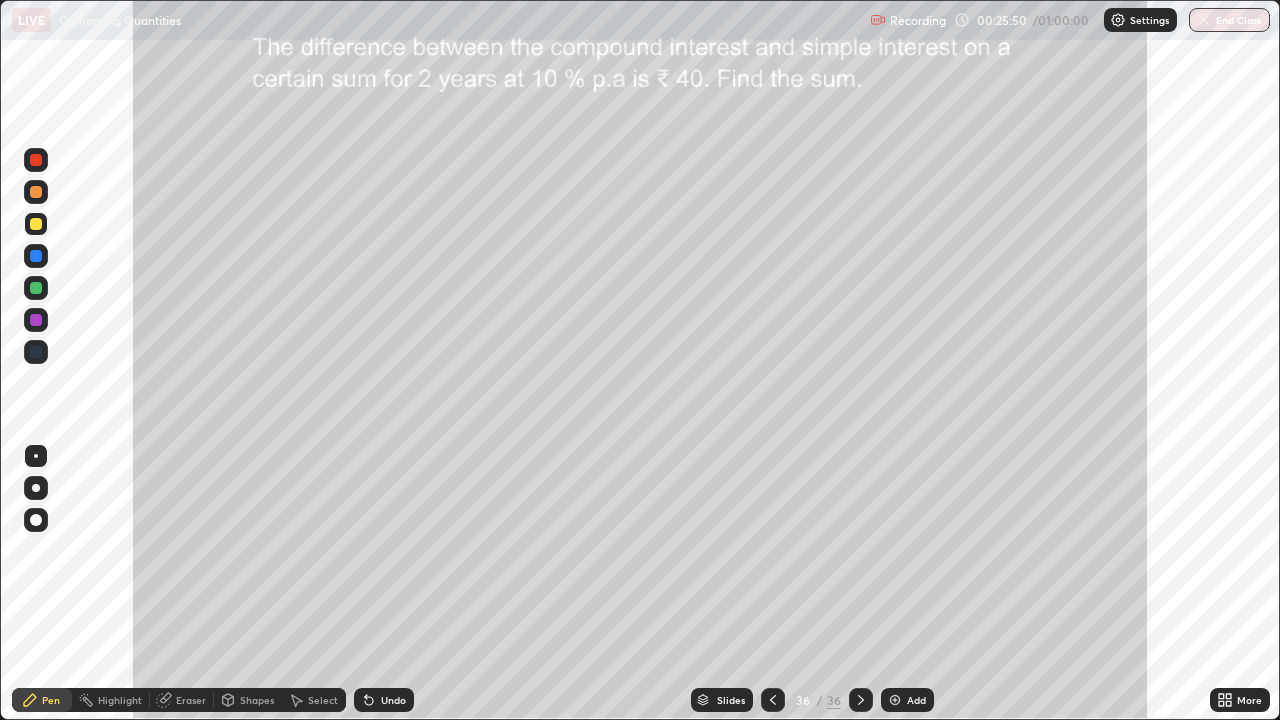 click at bounding box center [36, 224] 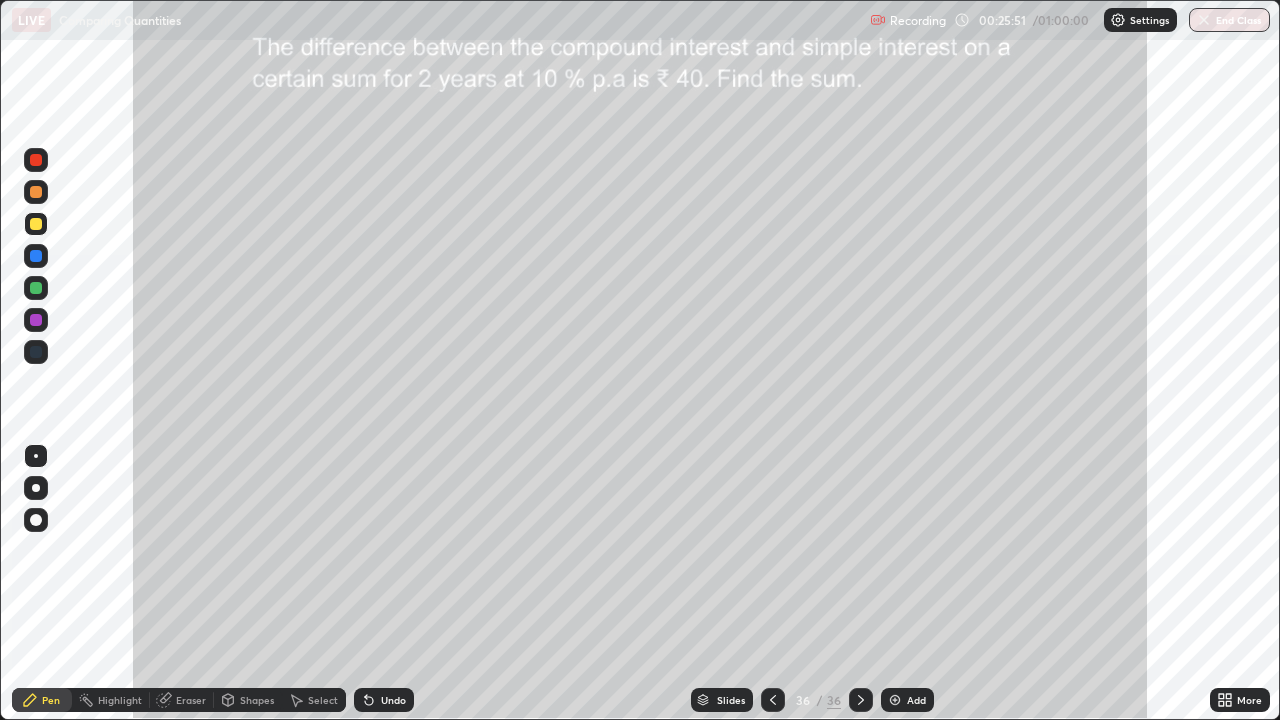 click at bounding box center [36, 224] 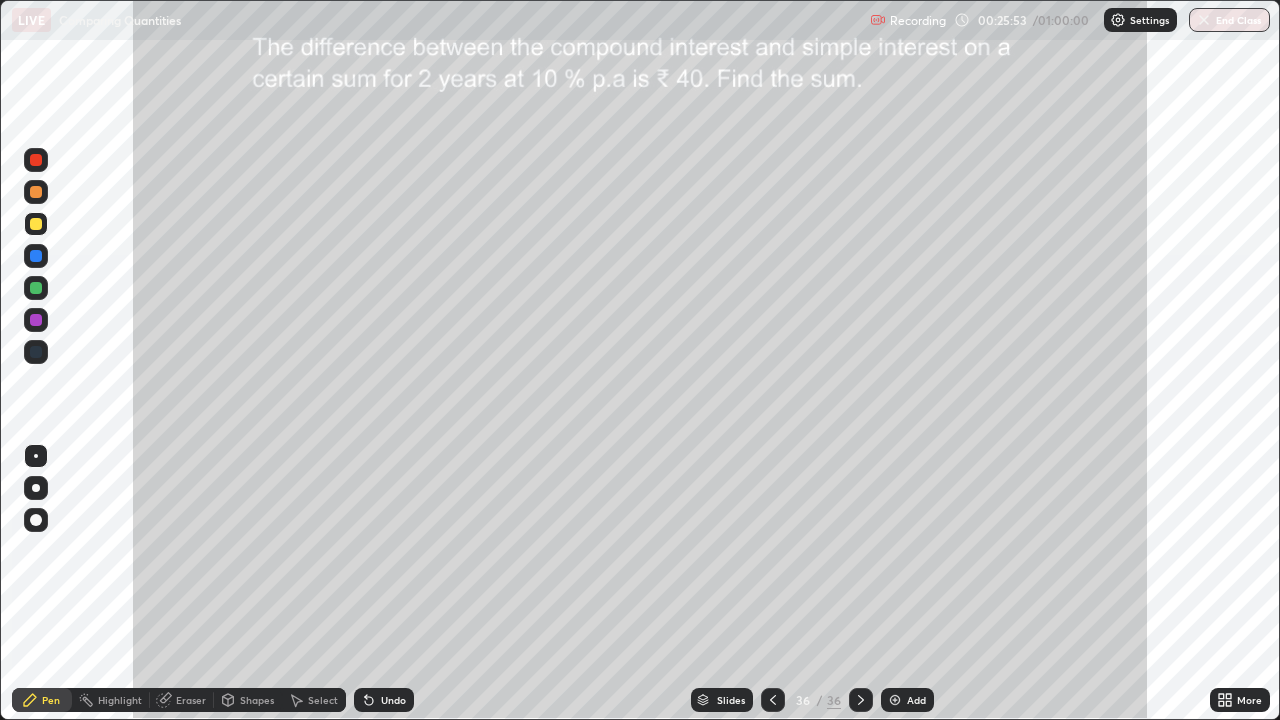 click 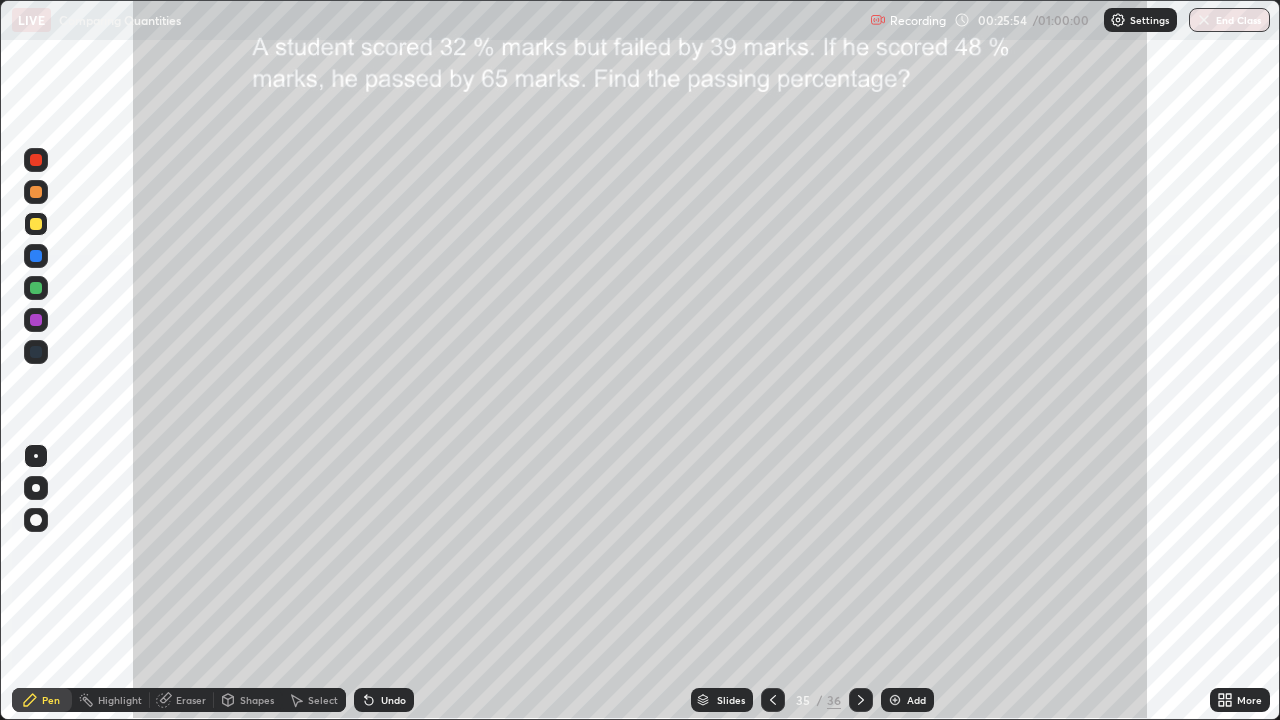 click 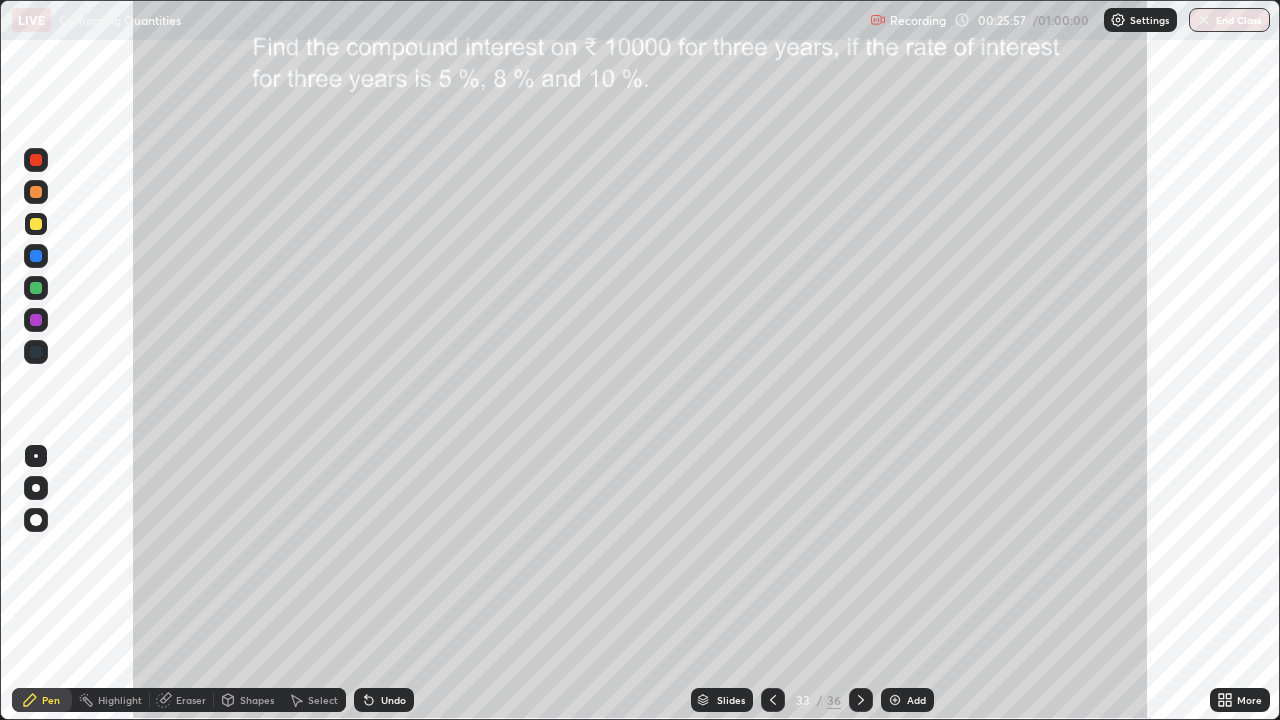 click 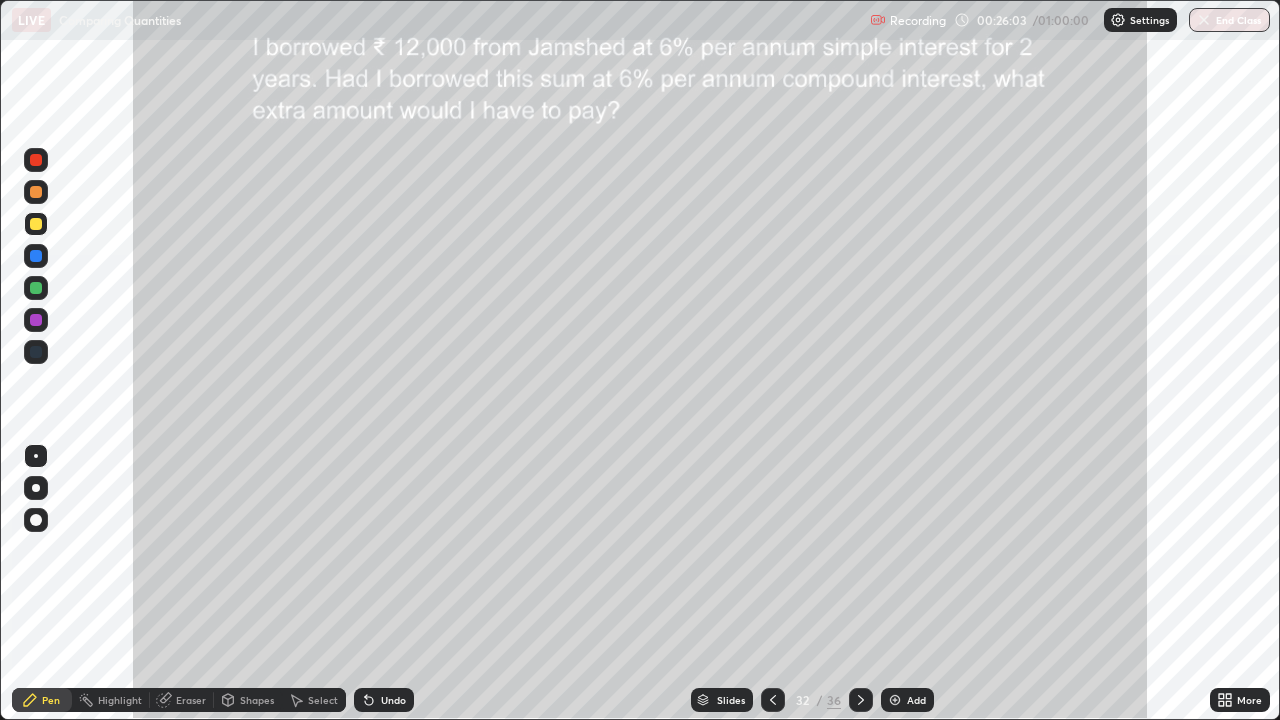 click 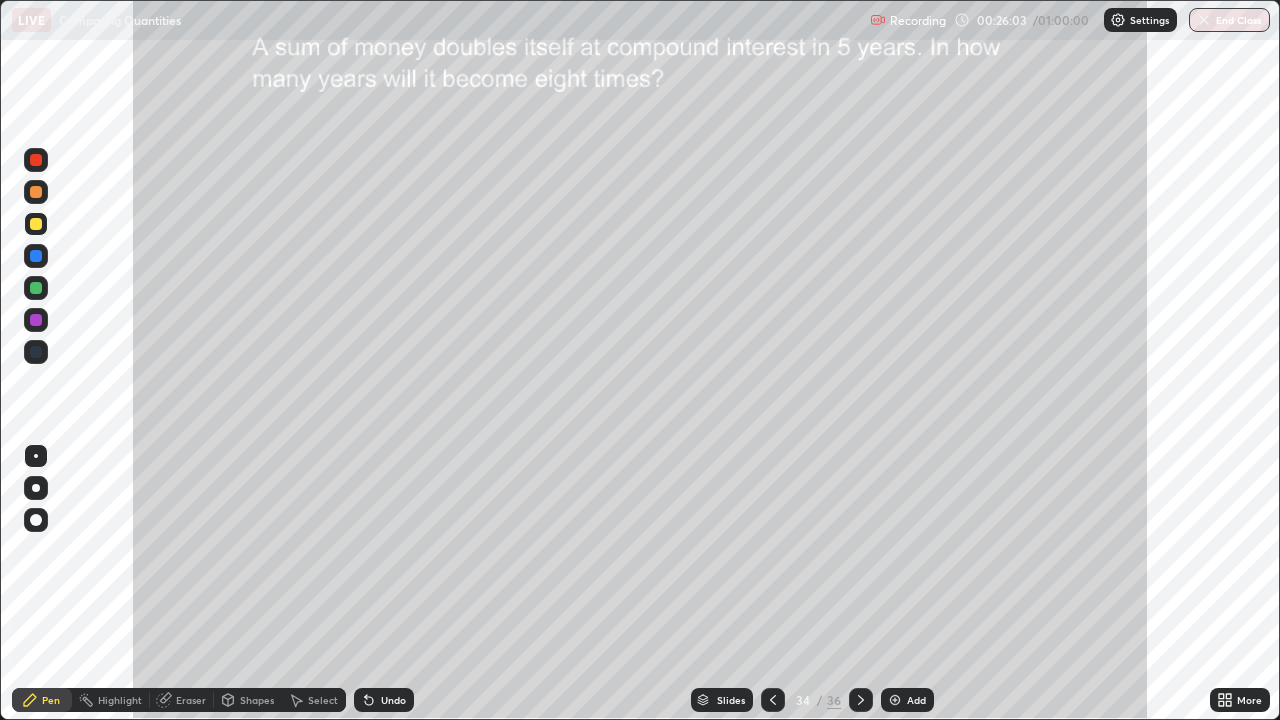 click 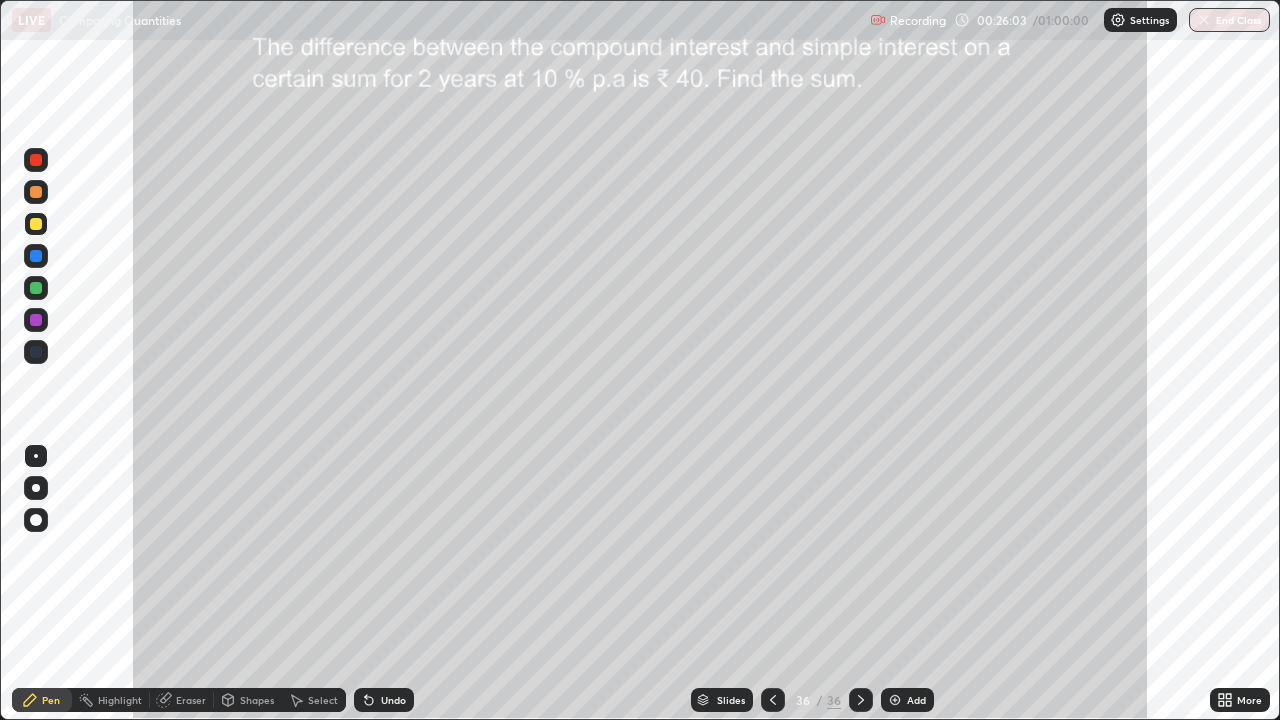 click 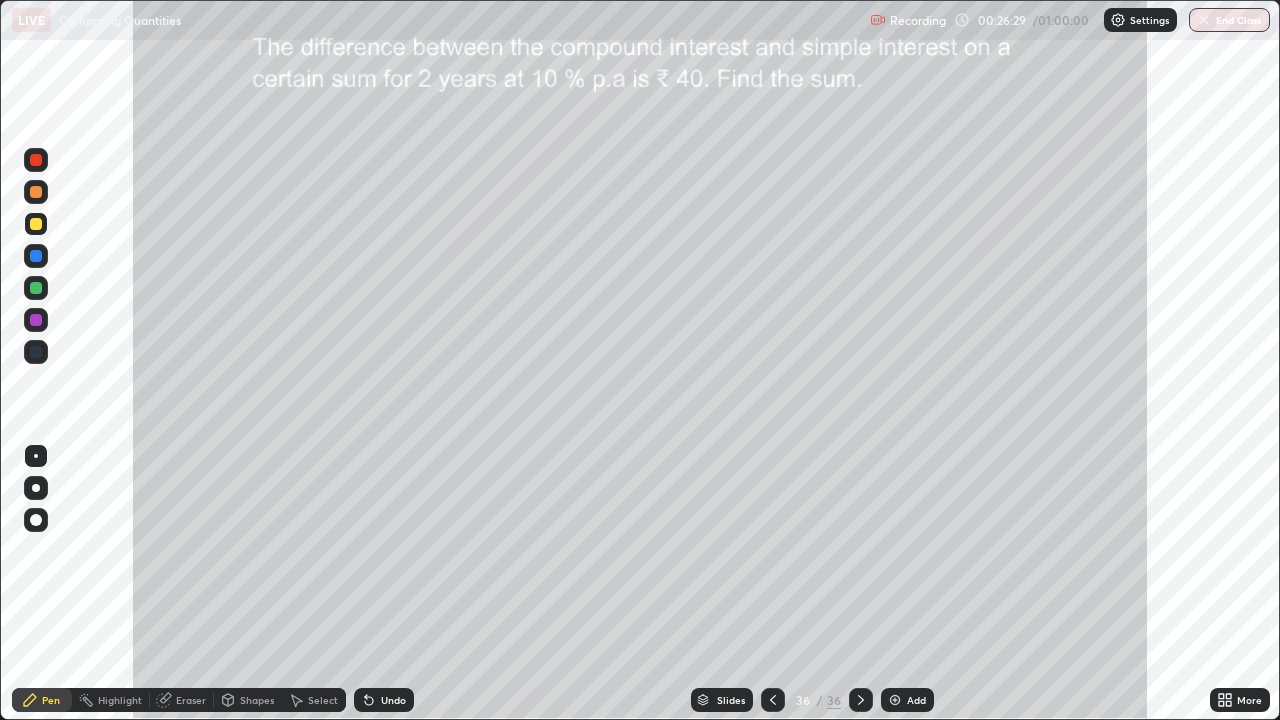 click at bounding box center [36, 256] 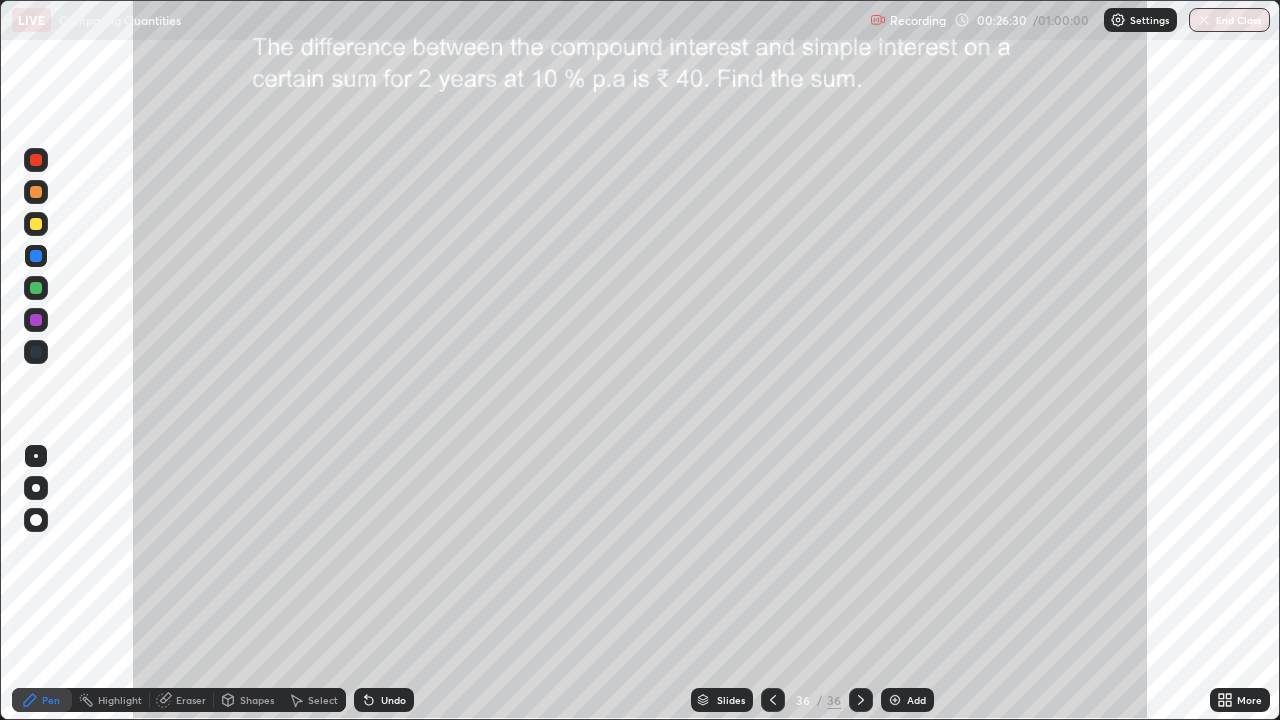 click at bounding box center (36, 224) 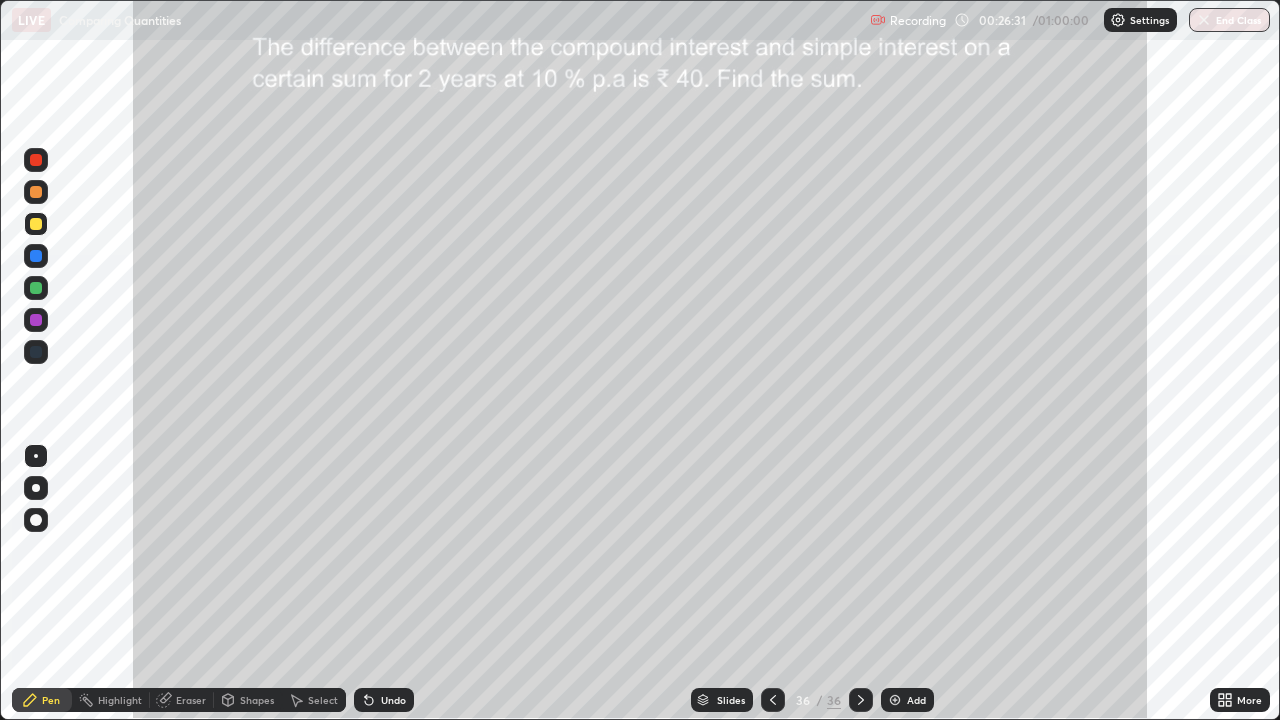 click at bounding box center [36, 192] 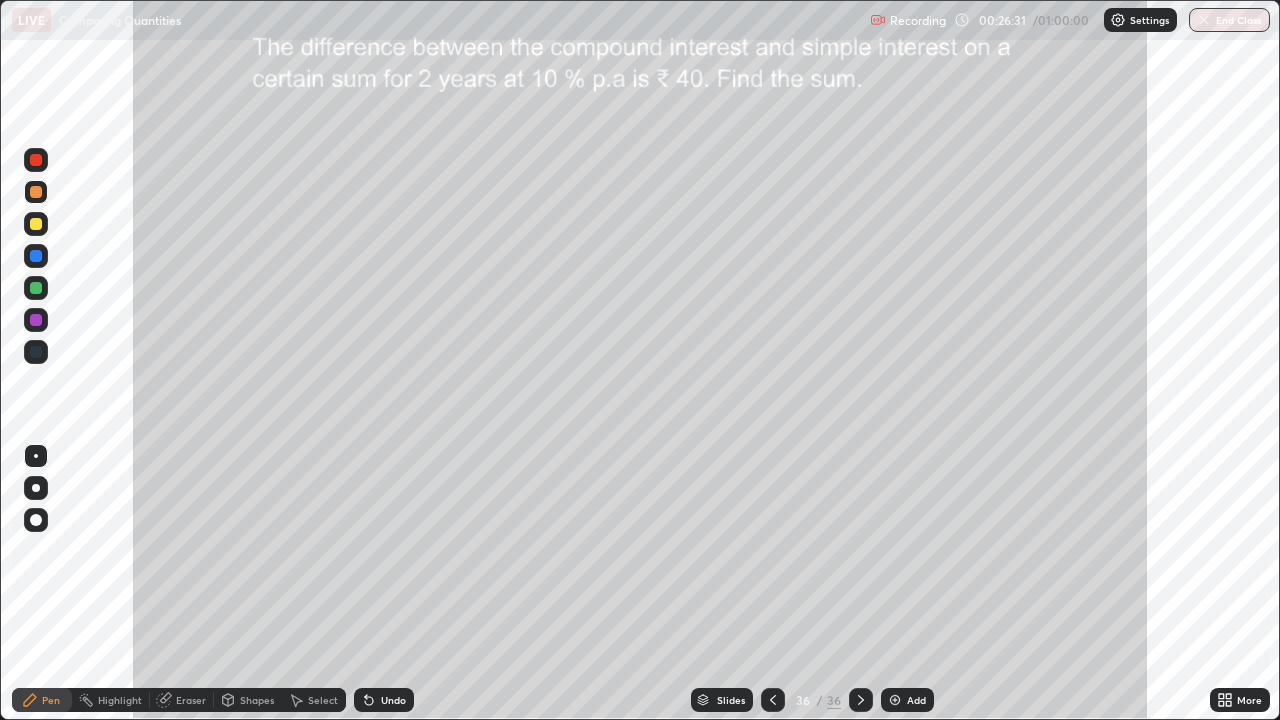 click at bounding box center (36, 192) 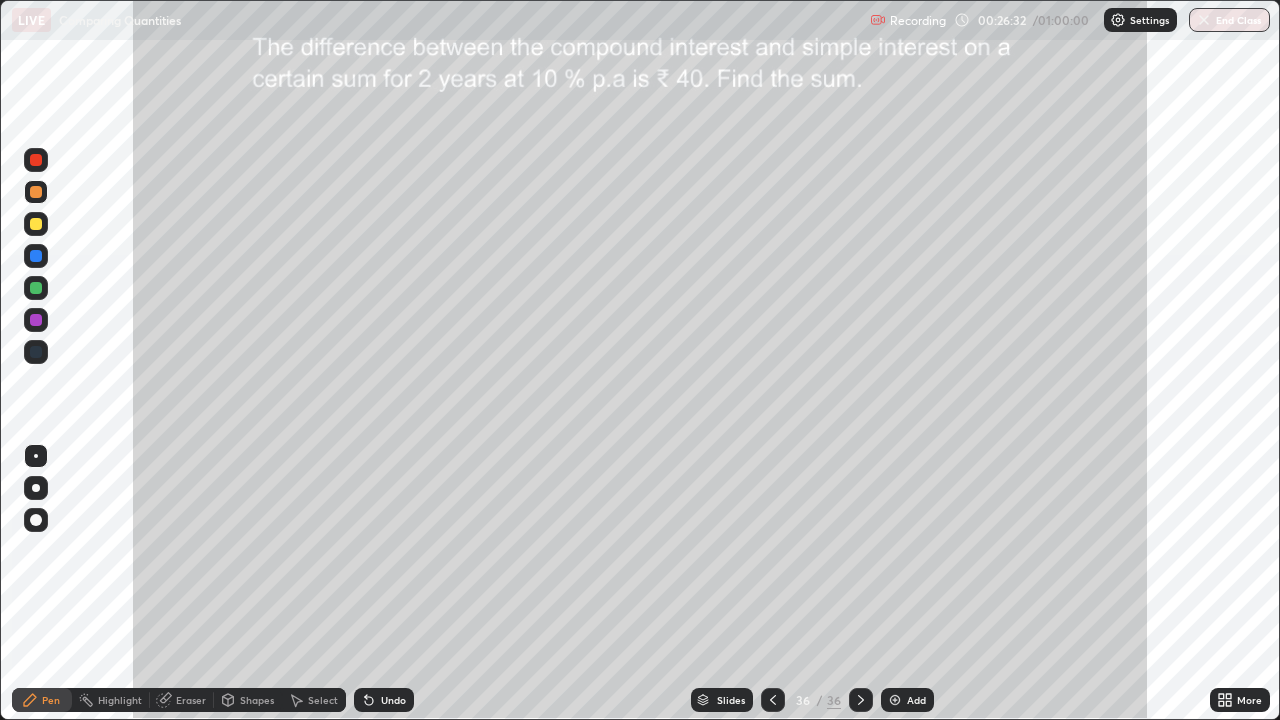 click at bounding box center [36, 192] 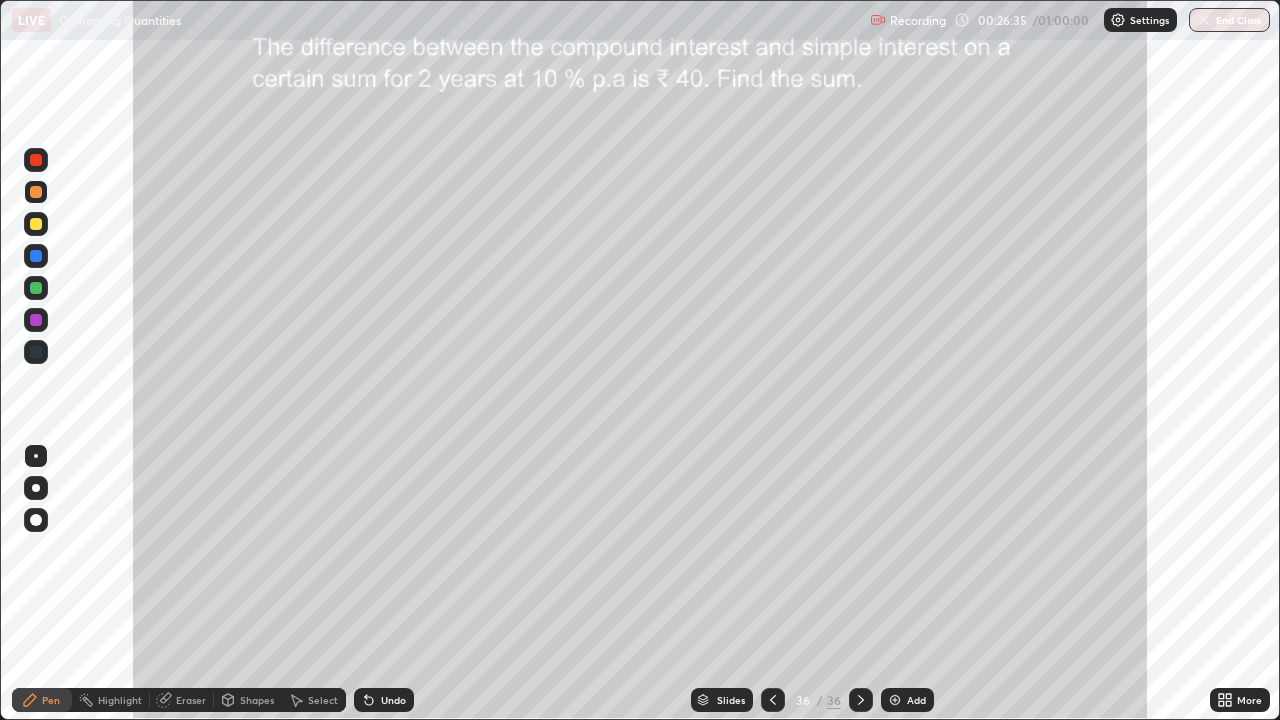 click at bounding box center [36, 192] 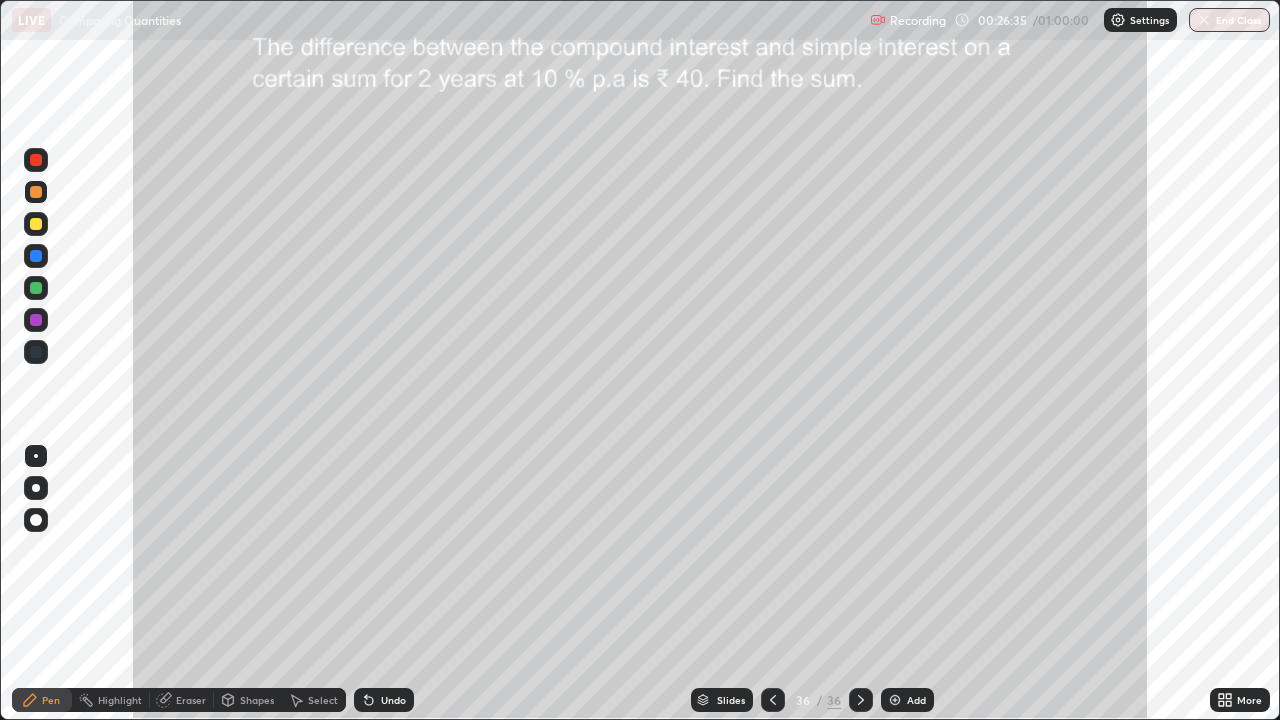 click at bounding box center [36, 192] 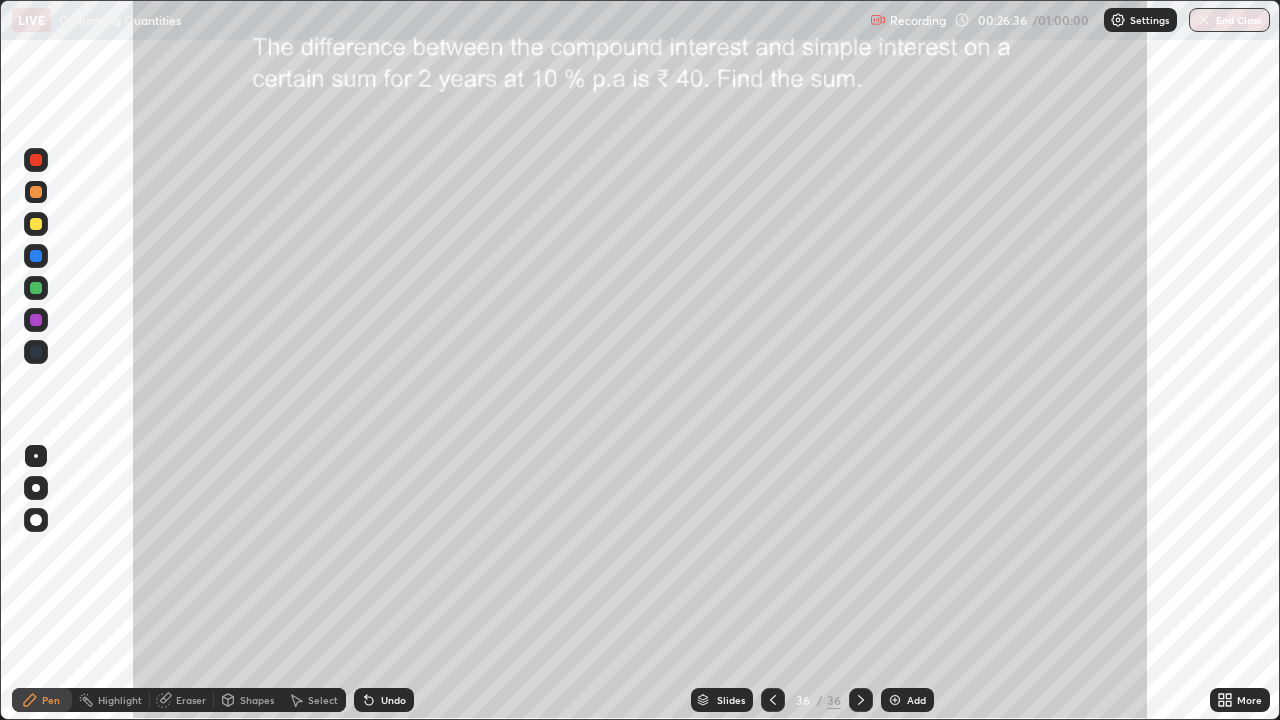 click at bounding box center (36, 192) 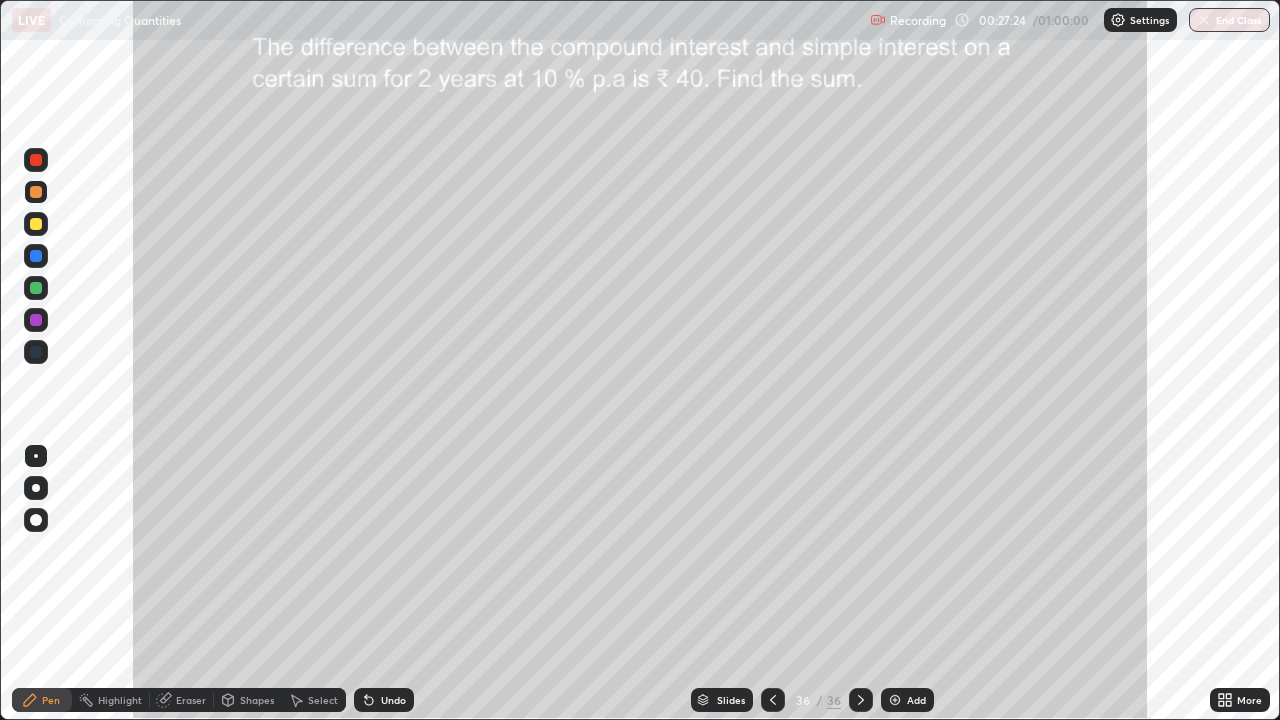 click at bounding box center [36, 256] 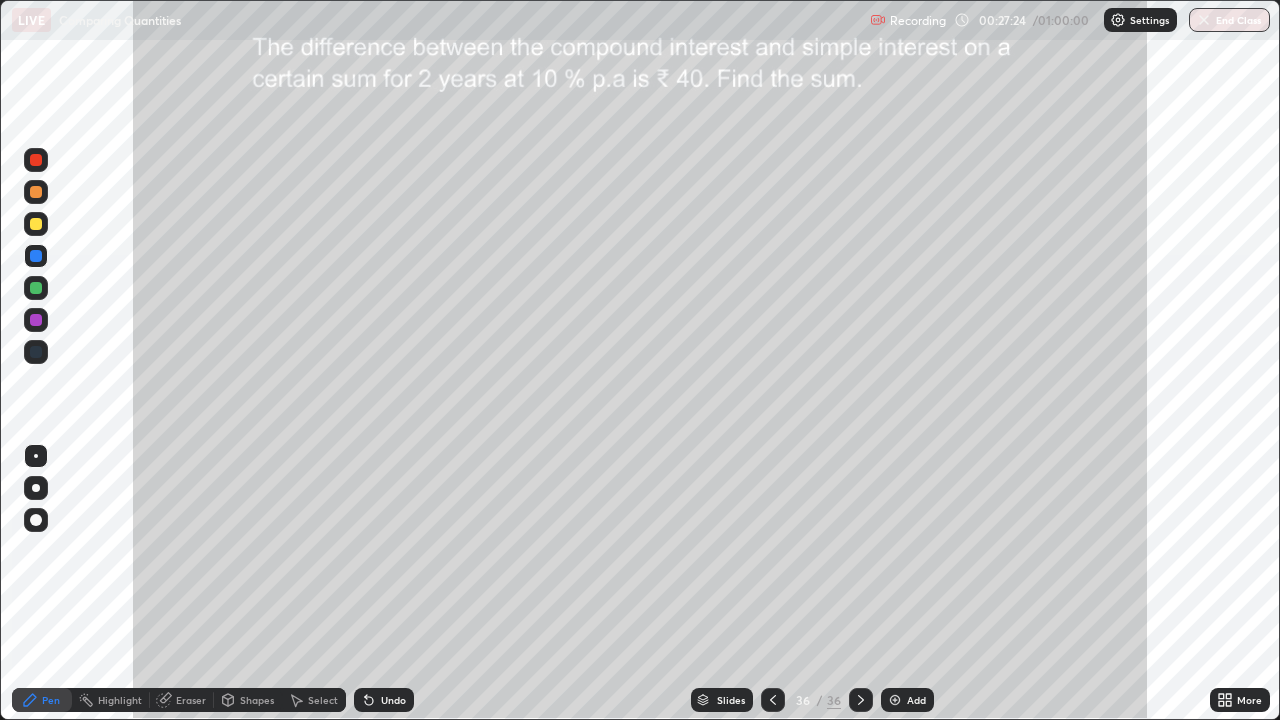 click at bounding box center [36, 256] 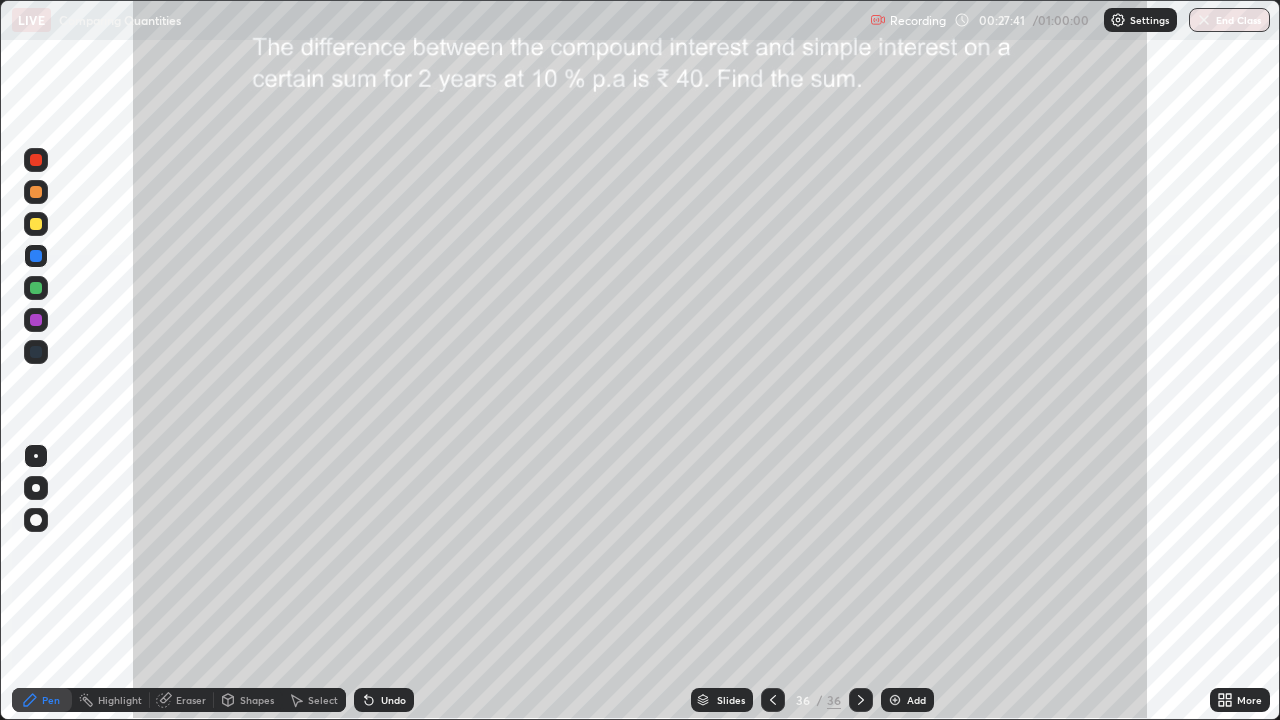 click on "Undo" at bounding box center [393, 700] 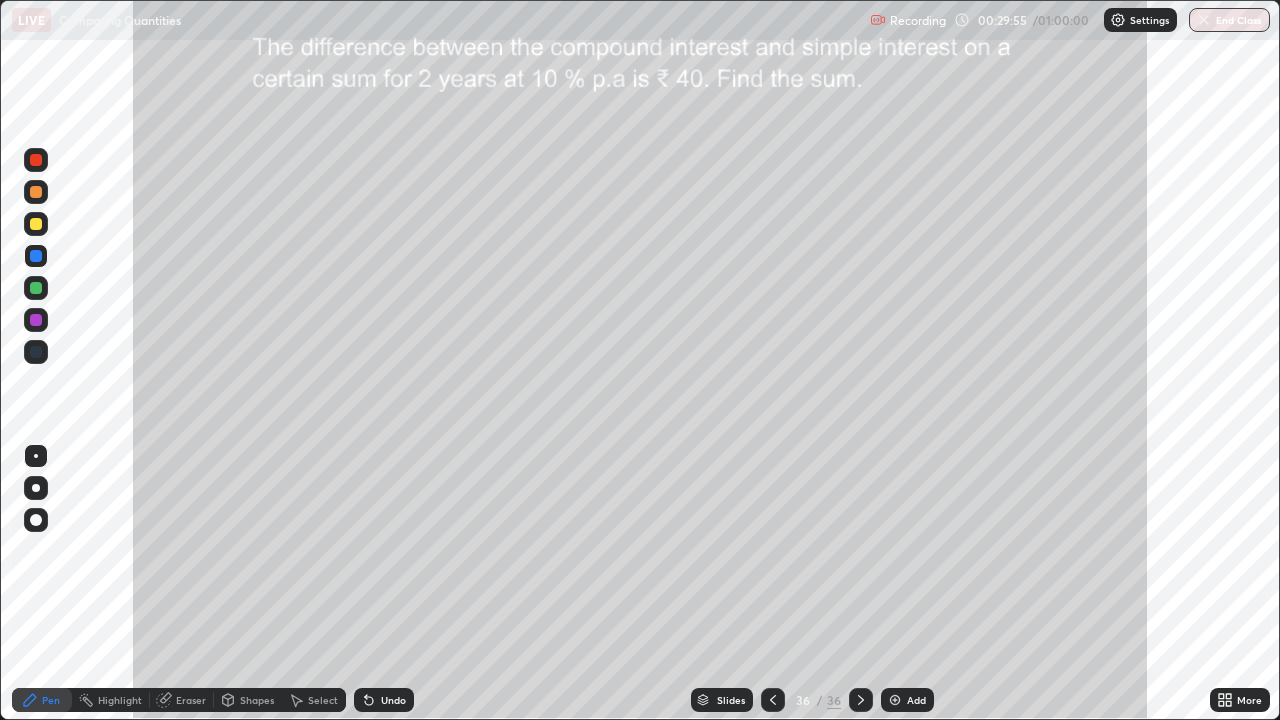 click at bounding box center [895, 700] 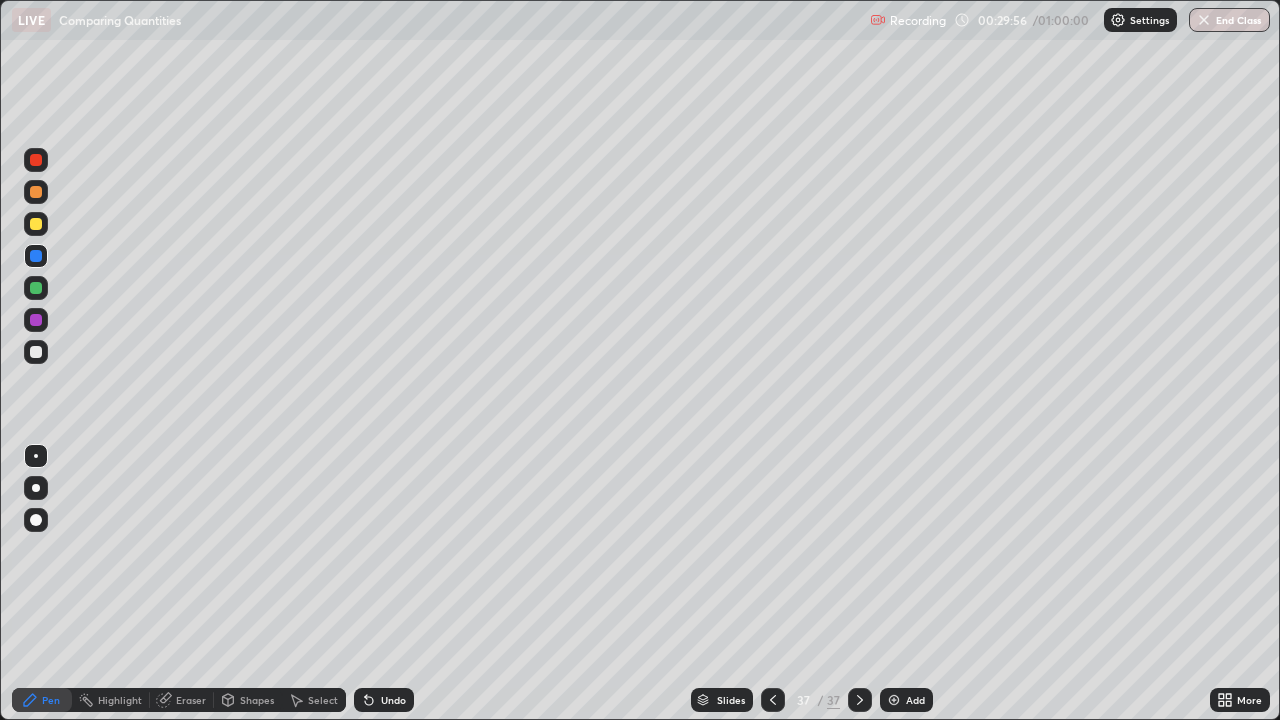 click at bounding box center [36, 352] 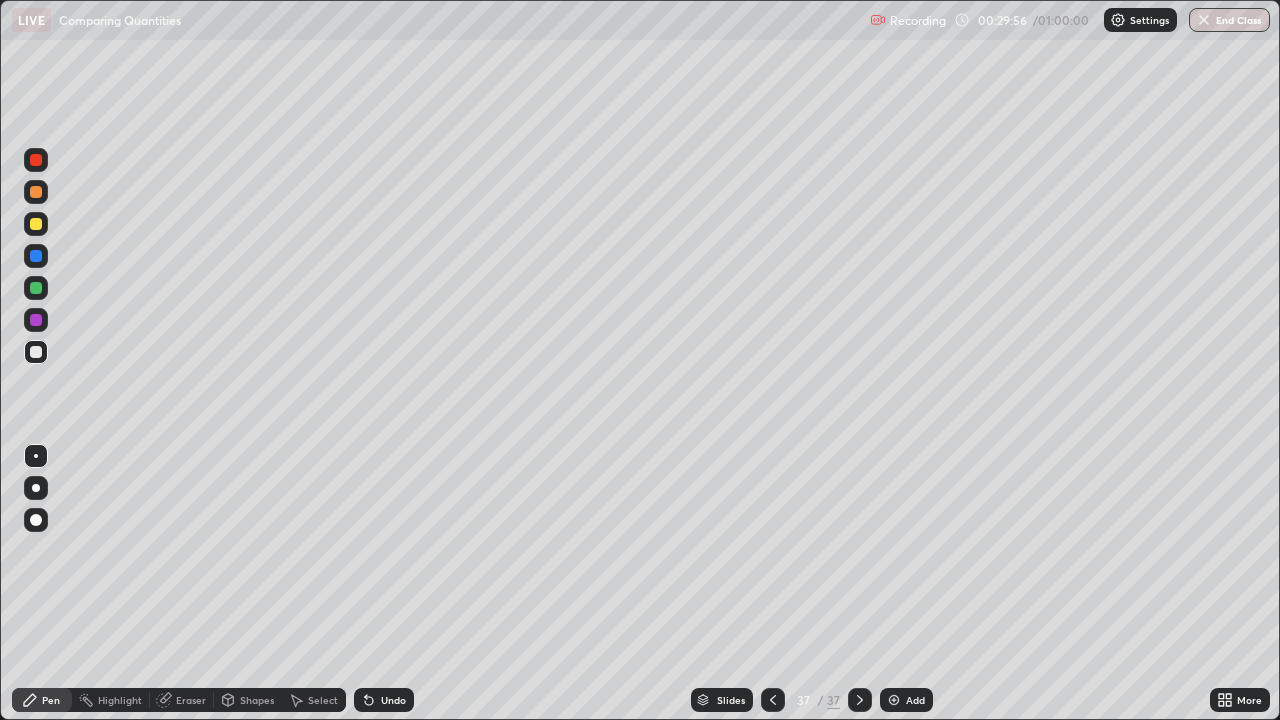 click at bounding box center [36, 352] 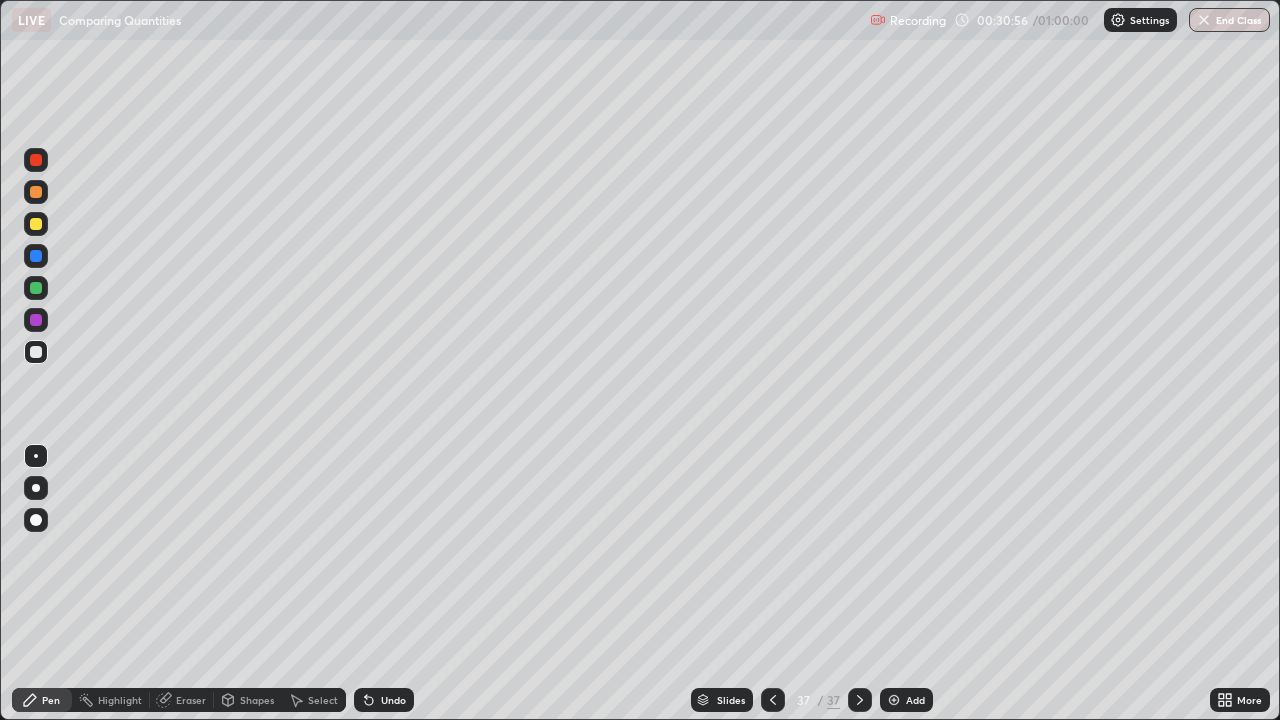 click 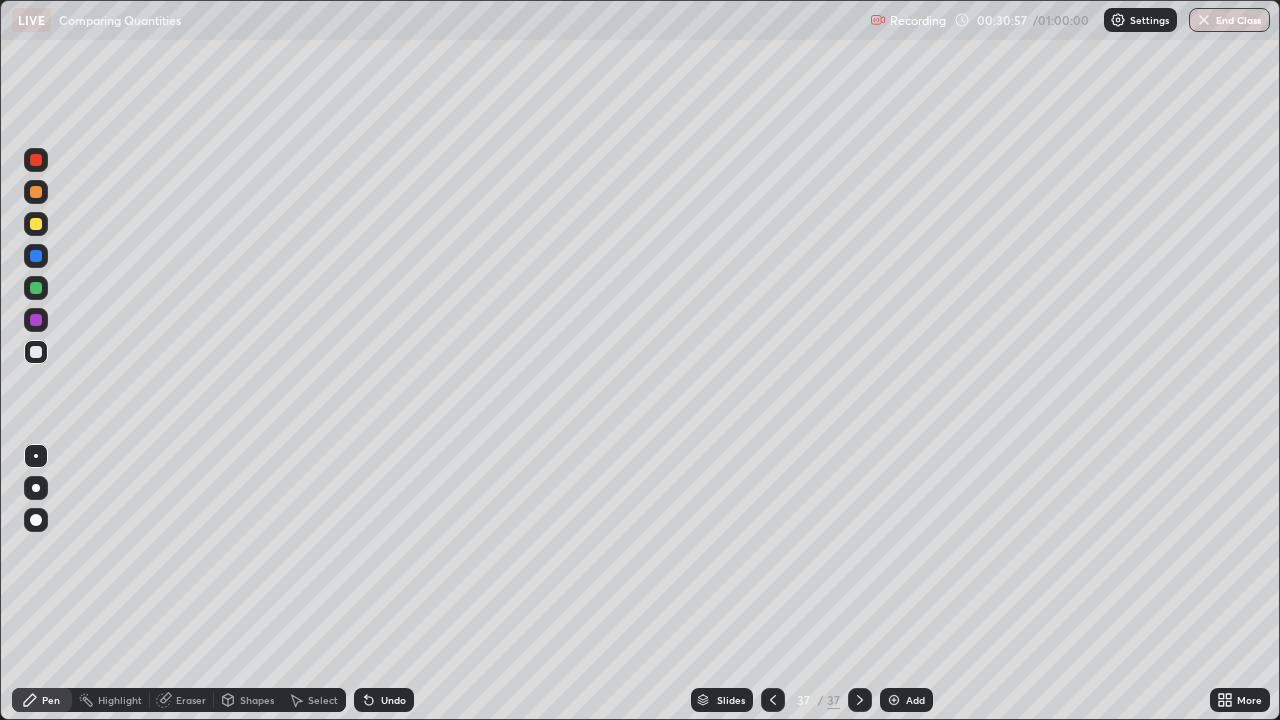 click 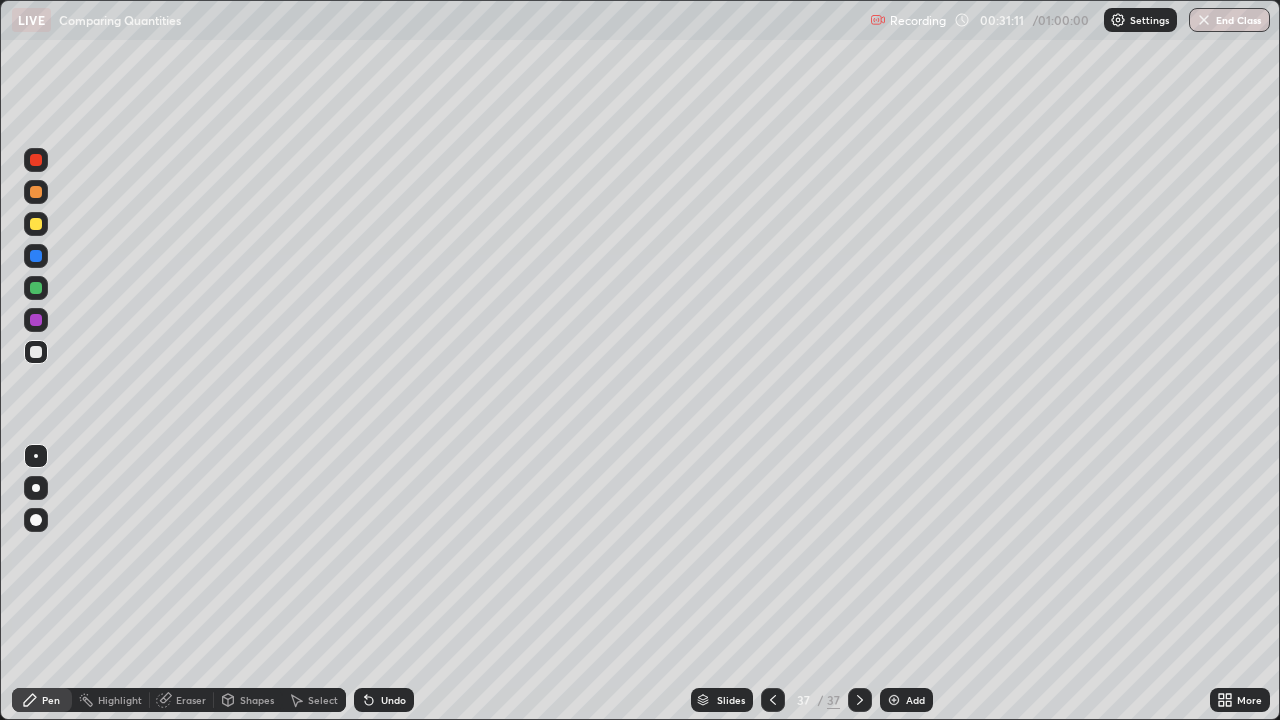 click at bounding box center (36, 224) 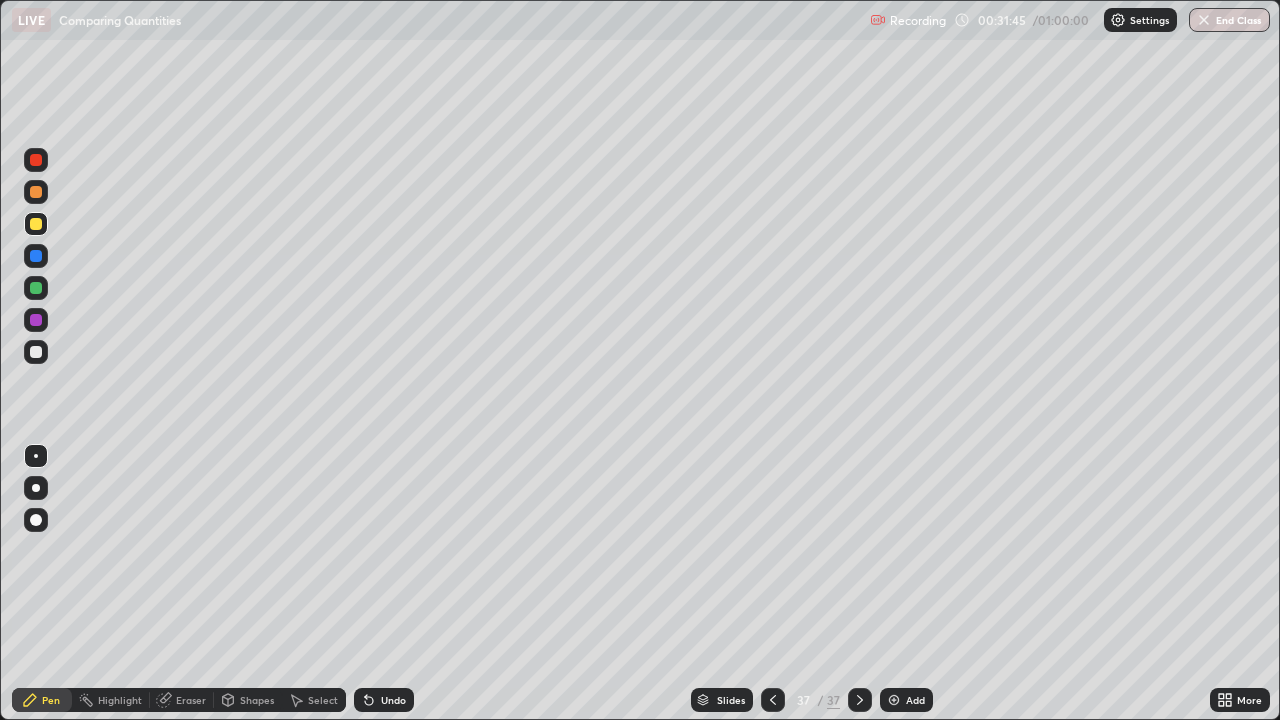 click at bounding box center (36, 288) 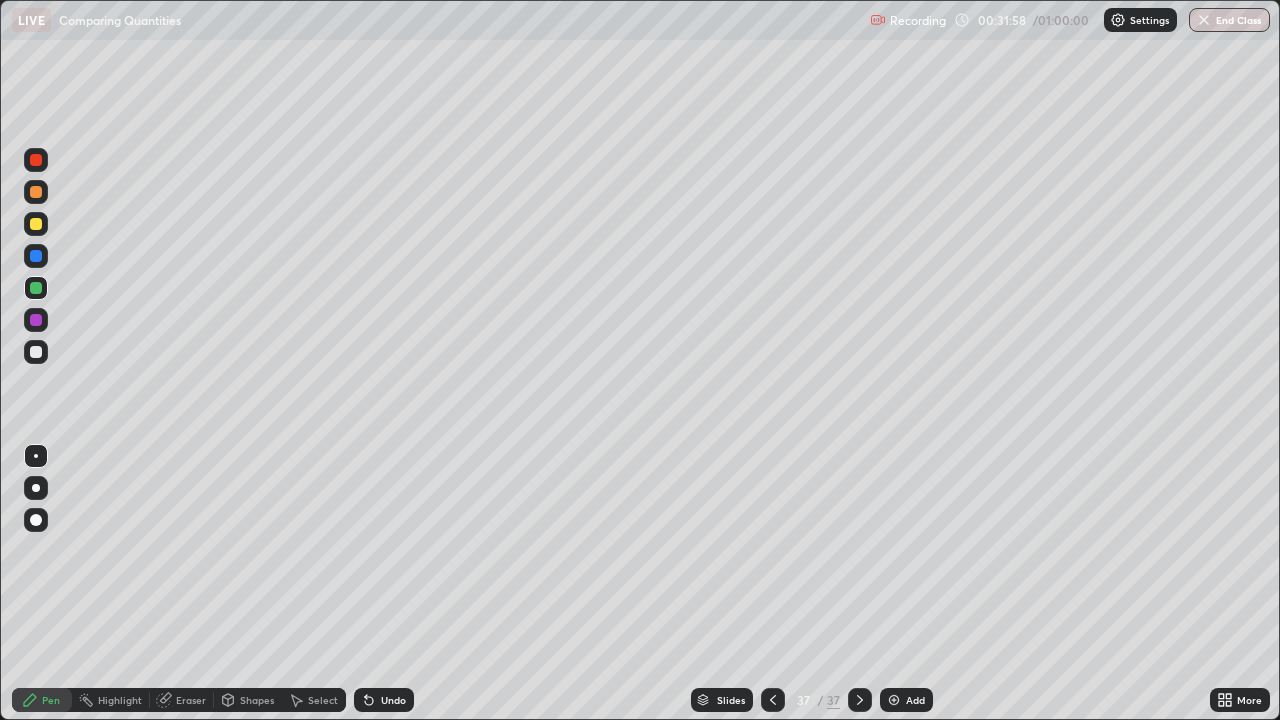 click on "Undo" at bounding box center [393, 700] 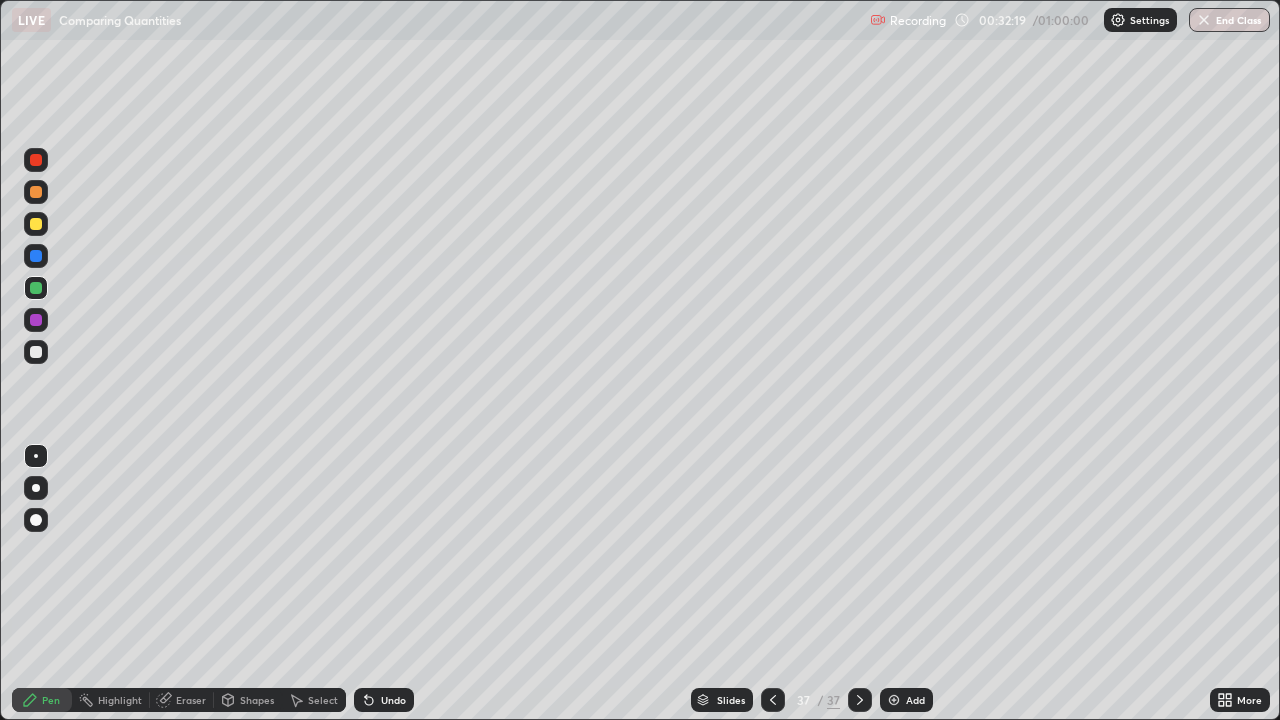 click at bounding box center [36, 224] 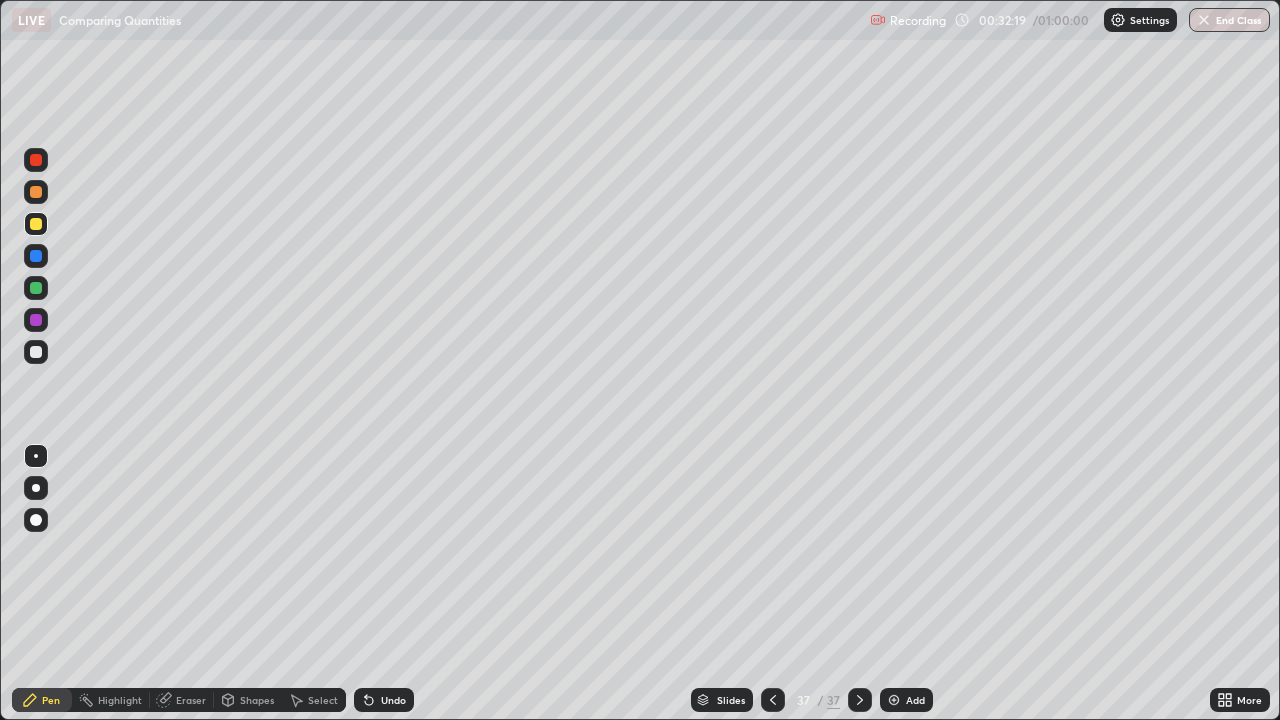 click at bounding box center [36, 224] 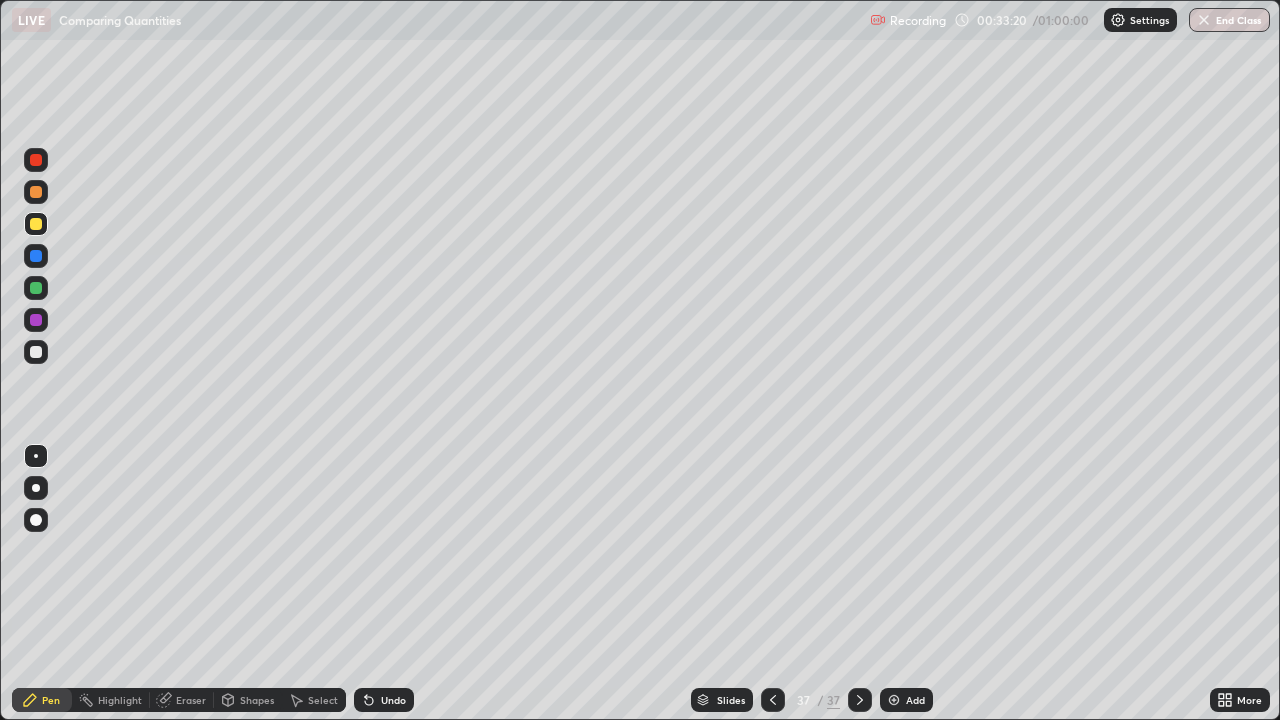 click at bounding box center [36, 192] 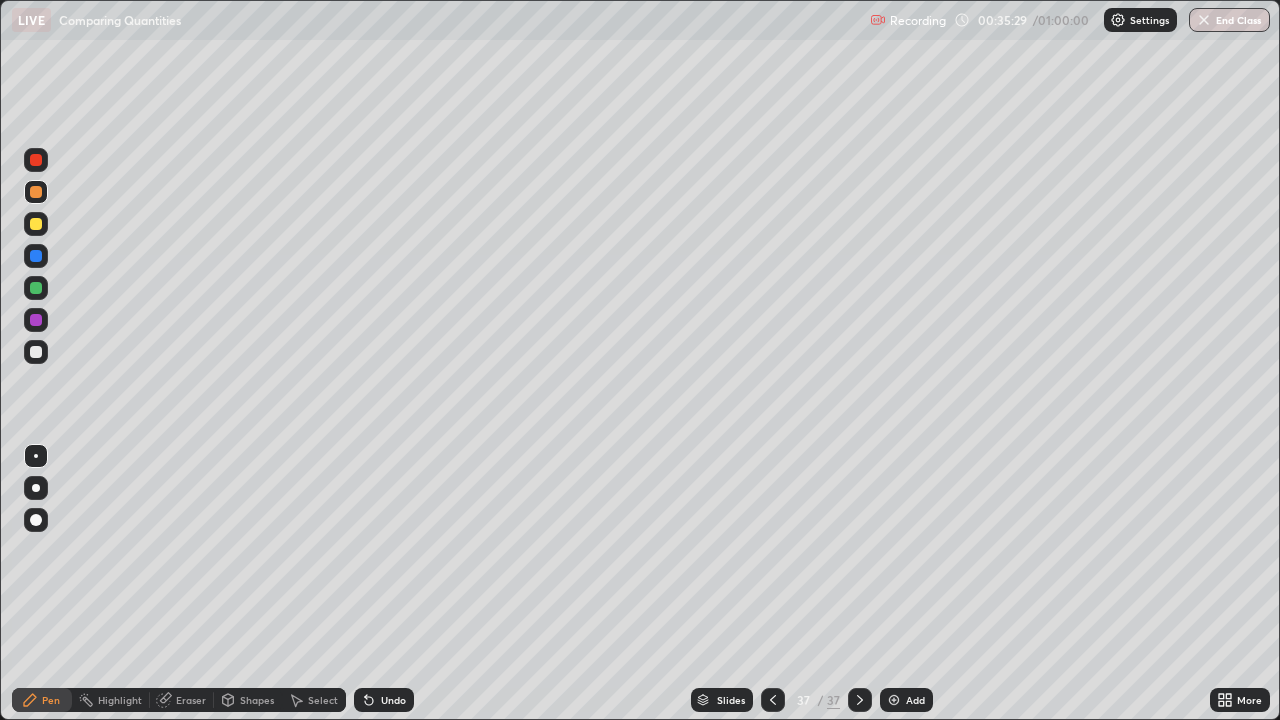 click at bounding box center [36, 352] 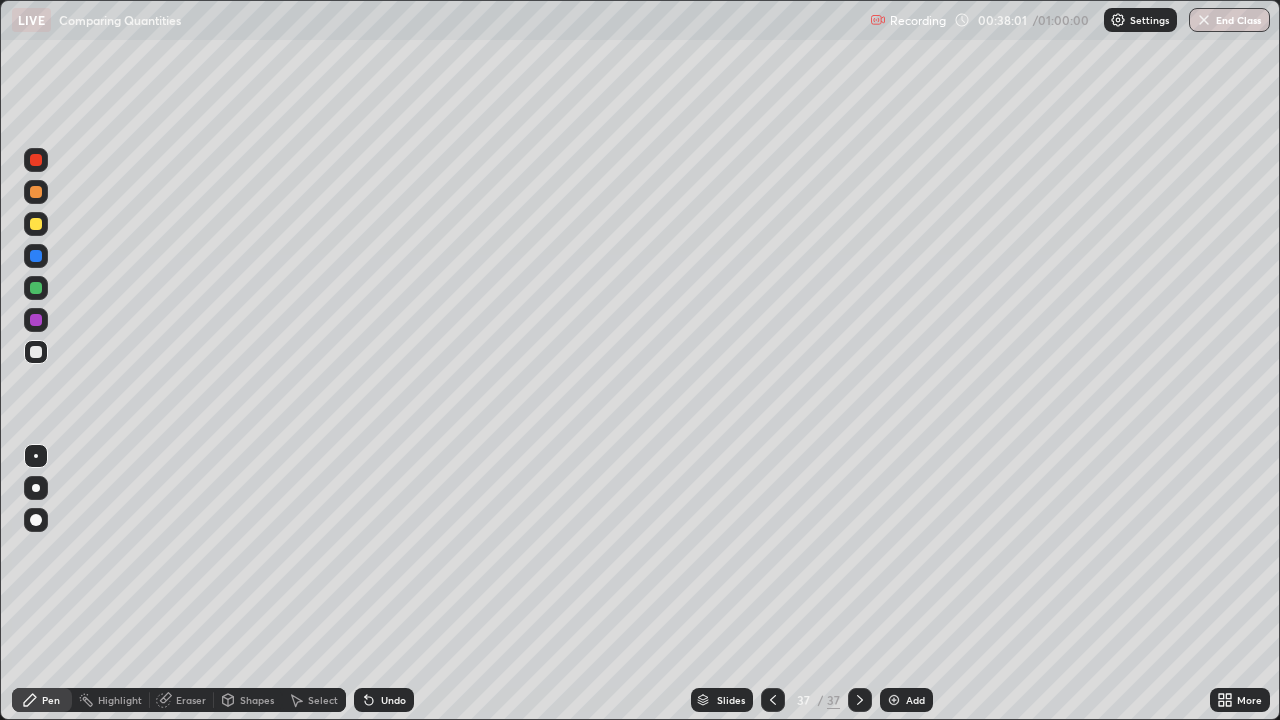 click on "Undo" at bounding box center (384, 700) 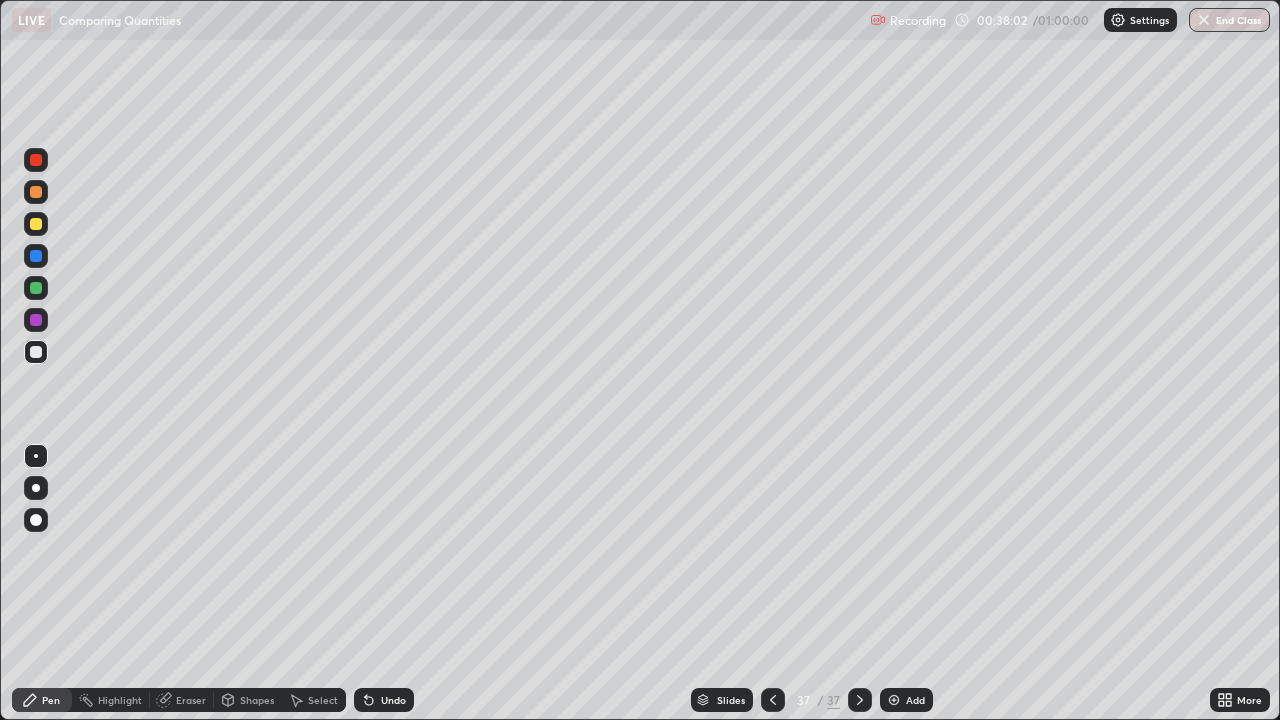 click on "Undo" at bounding box center (384, 700) 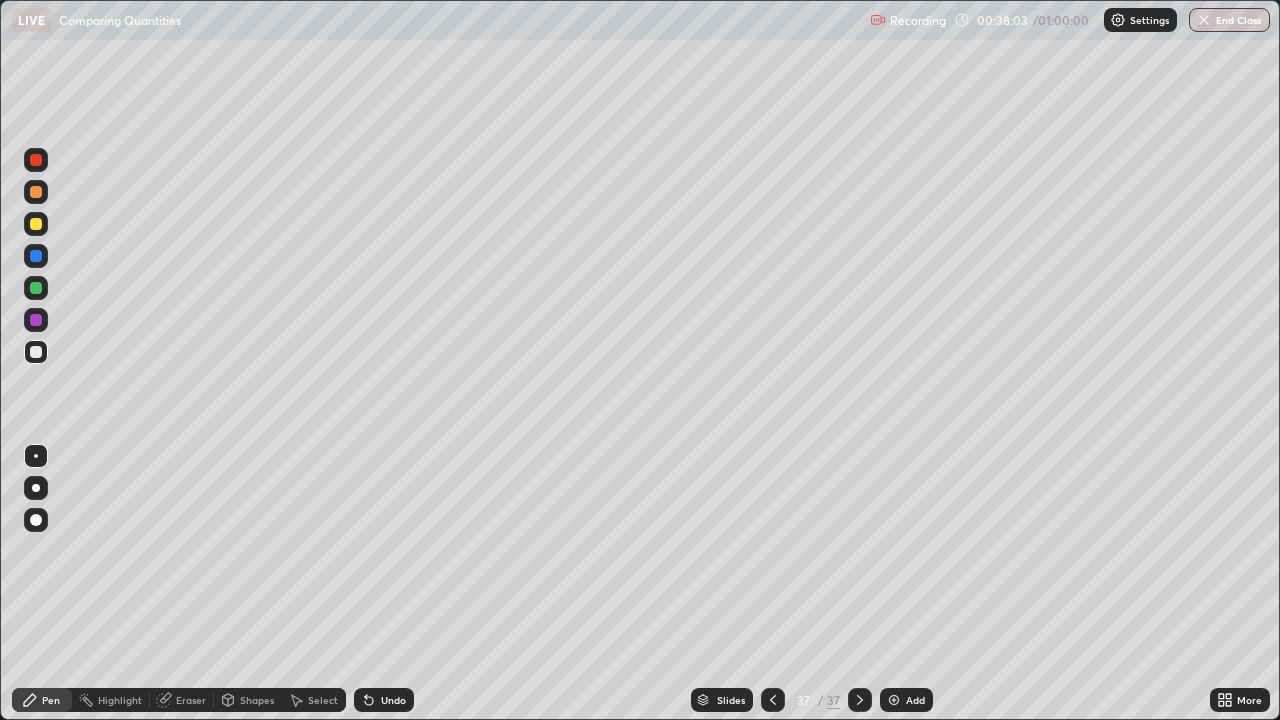 click on "Undo" at bounding box center (384, 700) 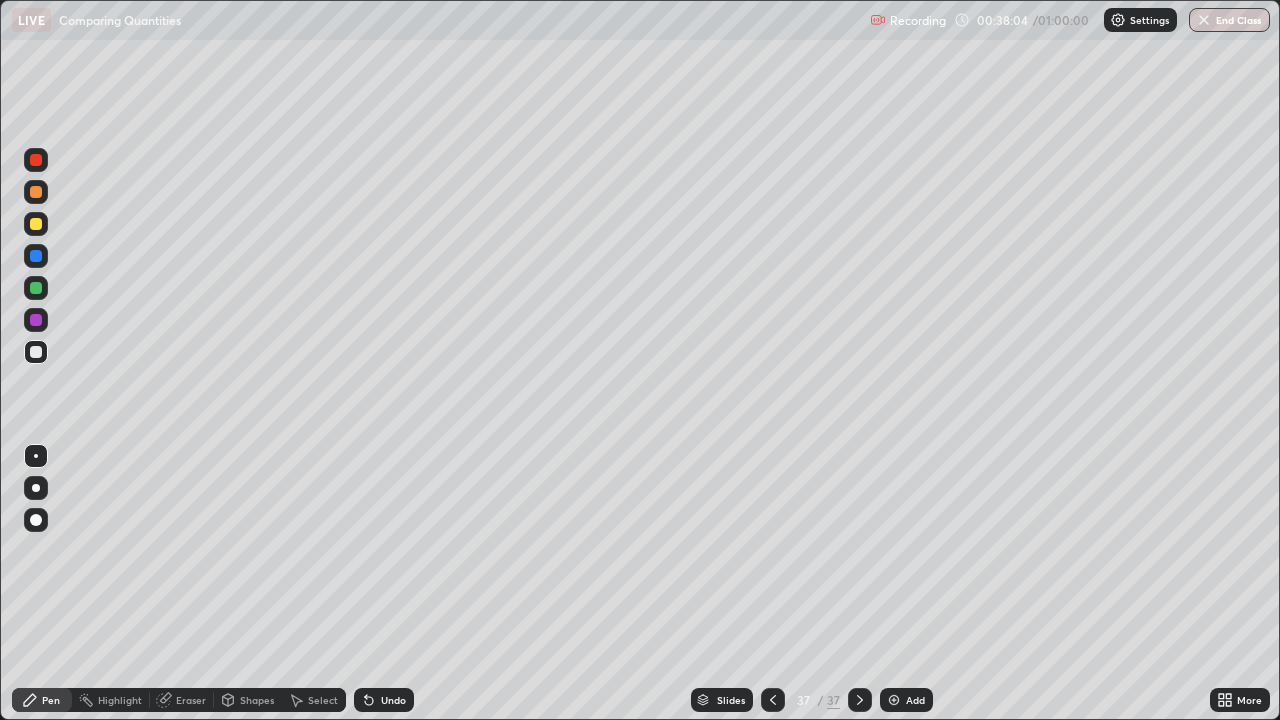 click 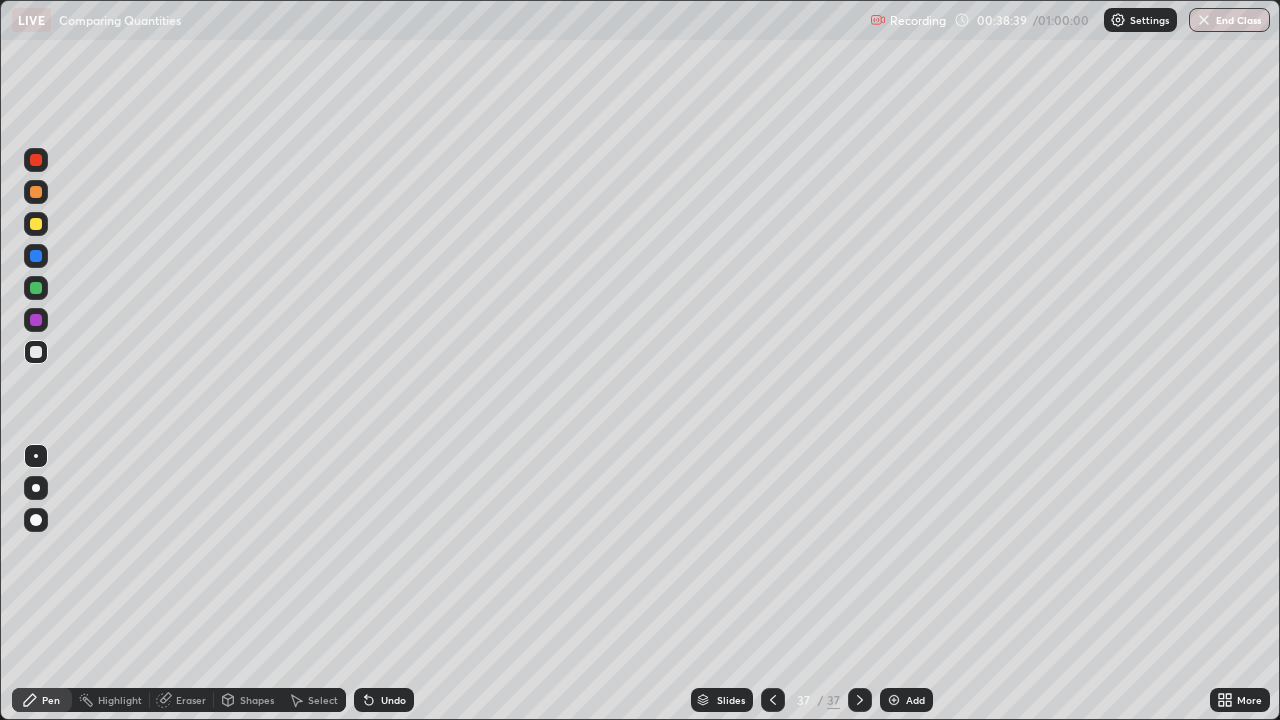 click at bounding box center (36, 288) 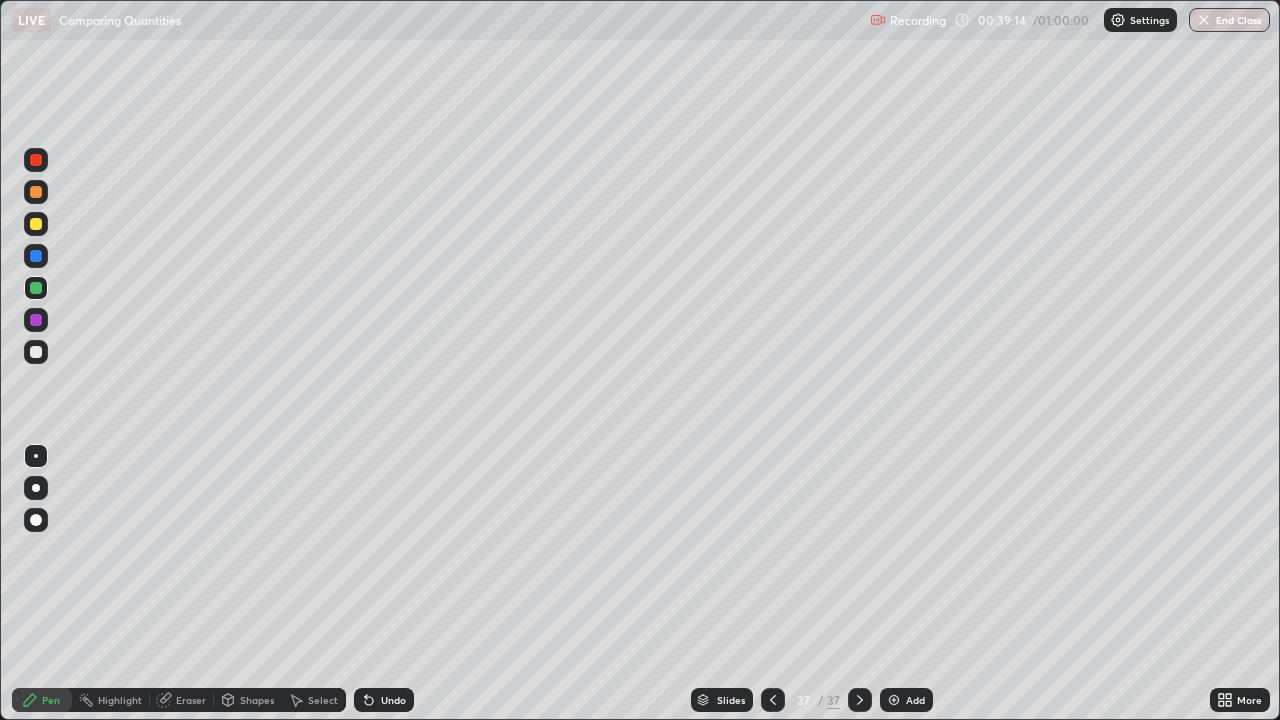 click on "Highlight" at bounding box center (120, 700) 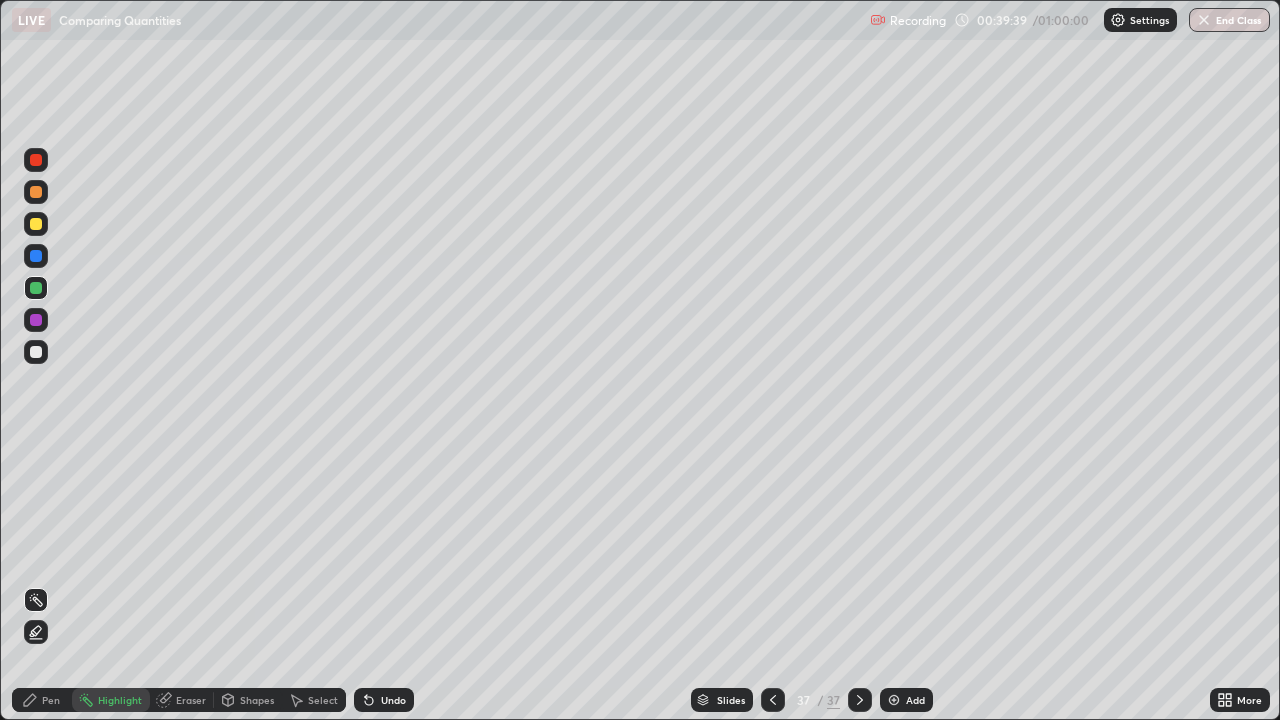 click on "Pen" at bounding box center (42, 700) 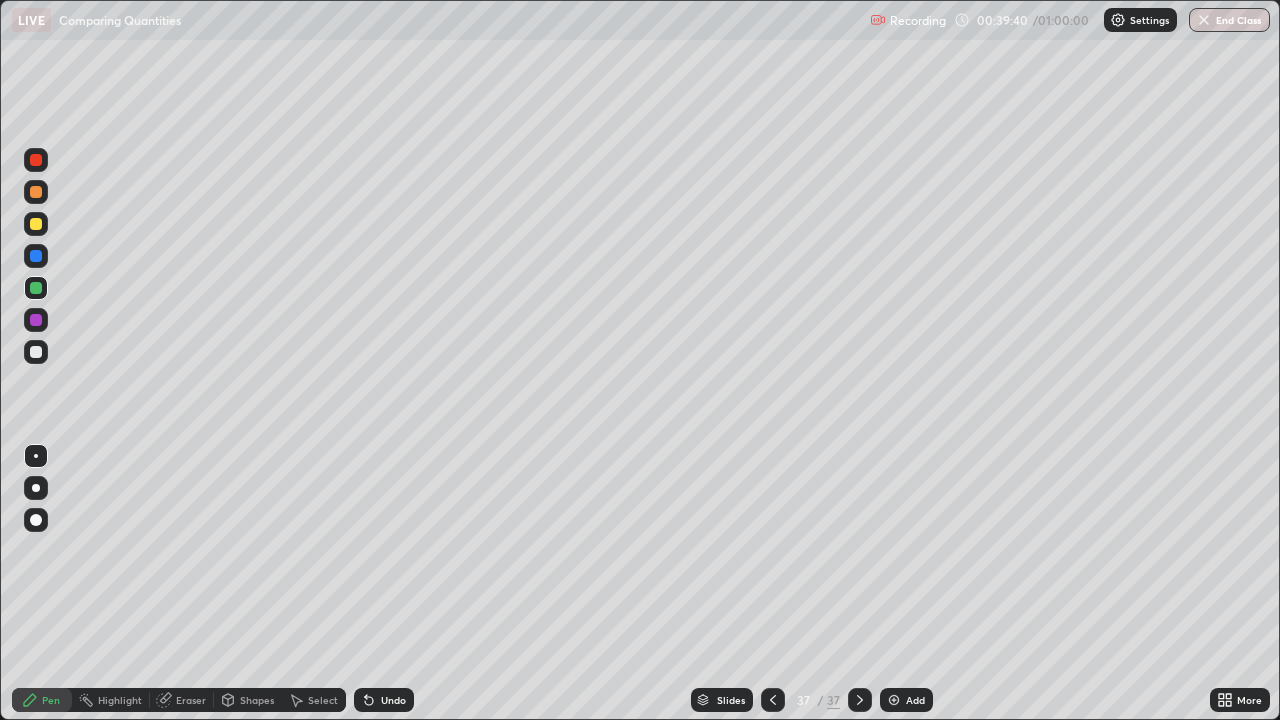 click at bounding box center (36, 352) 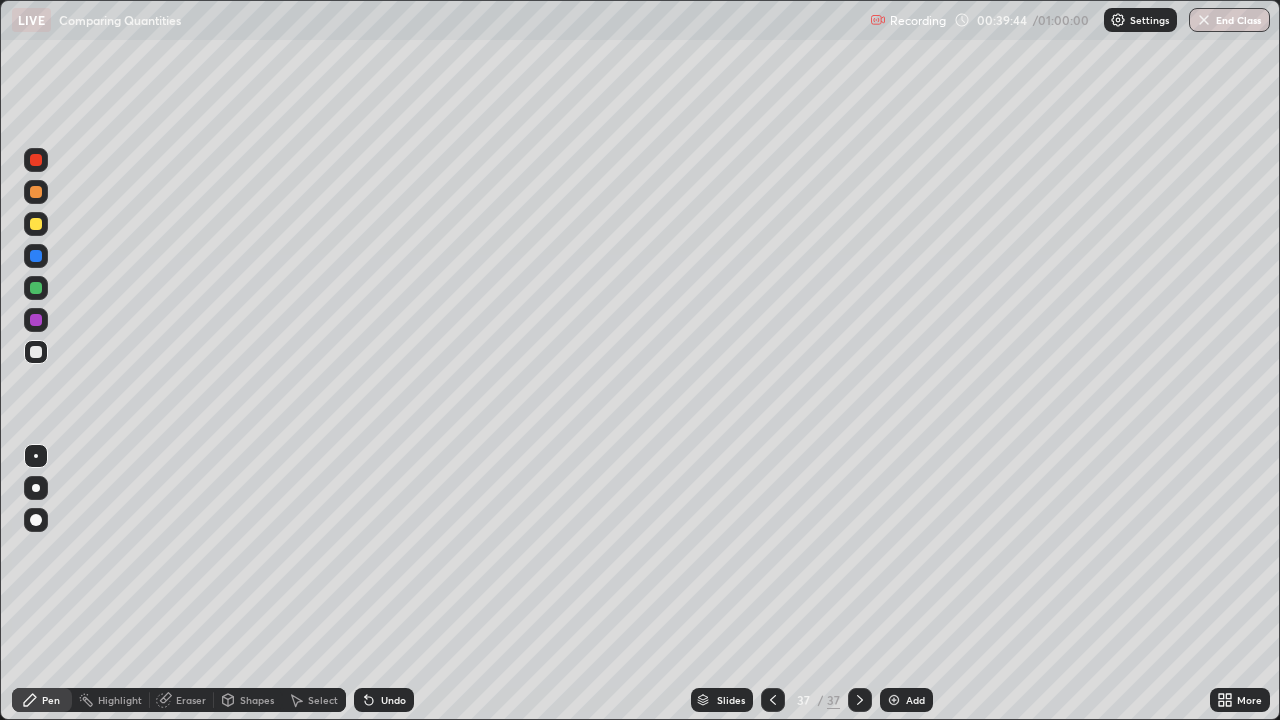 click on "Undo" at bounding box center (393, 700) 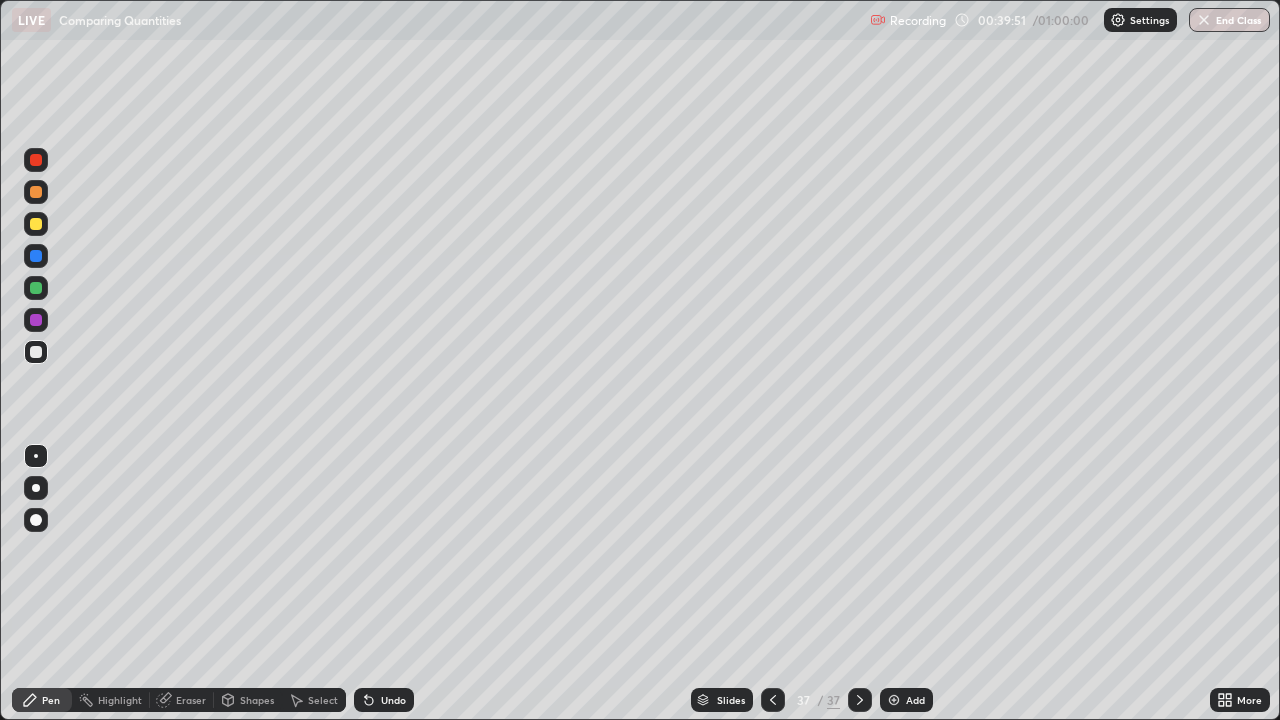 click on "Undo" at bounding box center [384, 700] 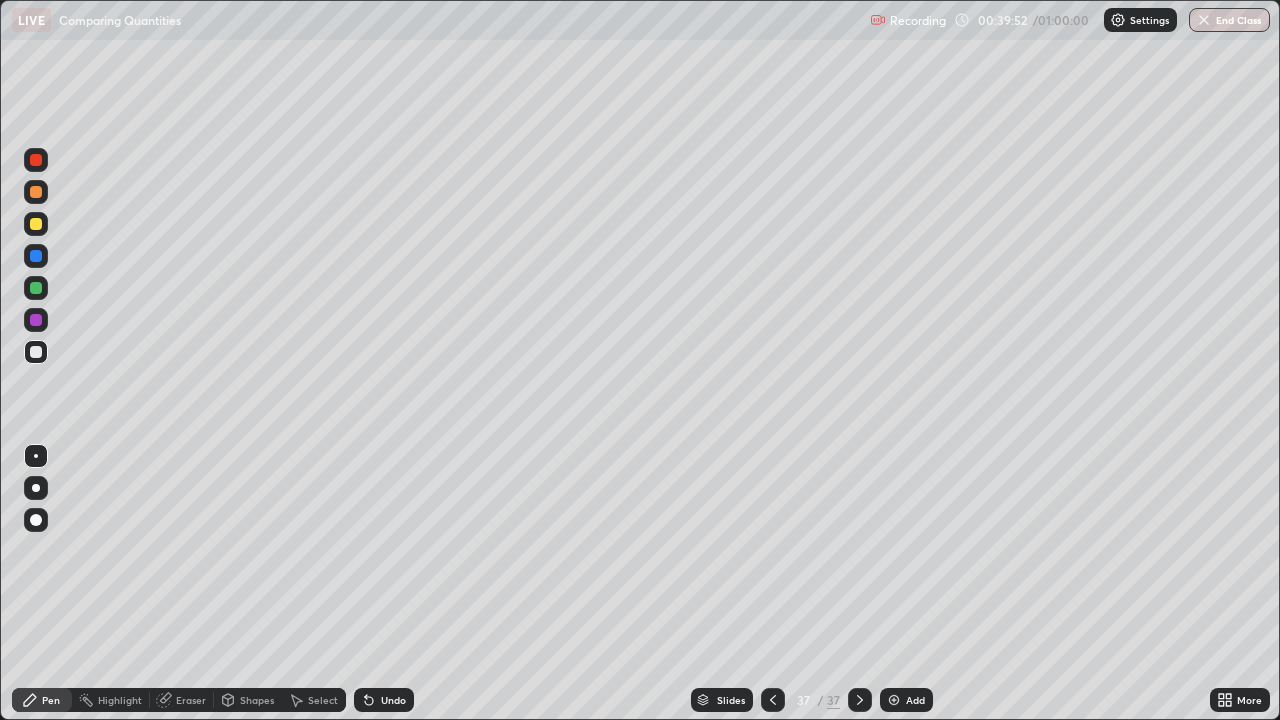 click on "Undo" at bounding box center [384, 700] 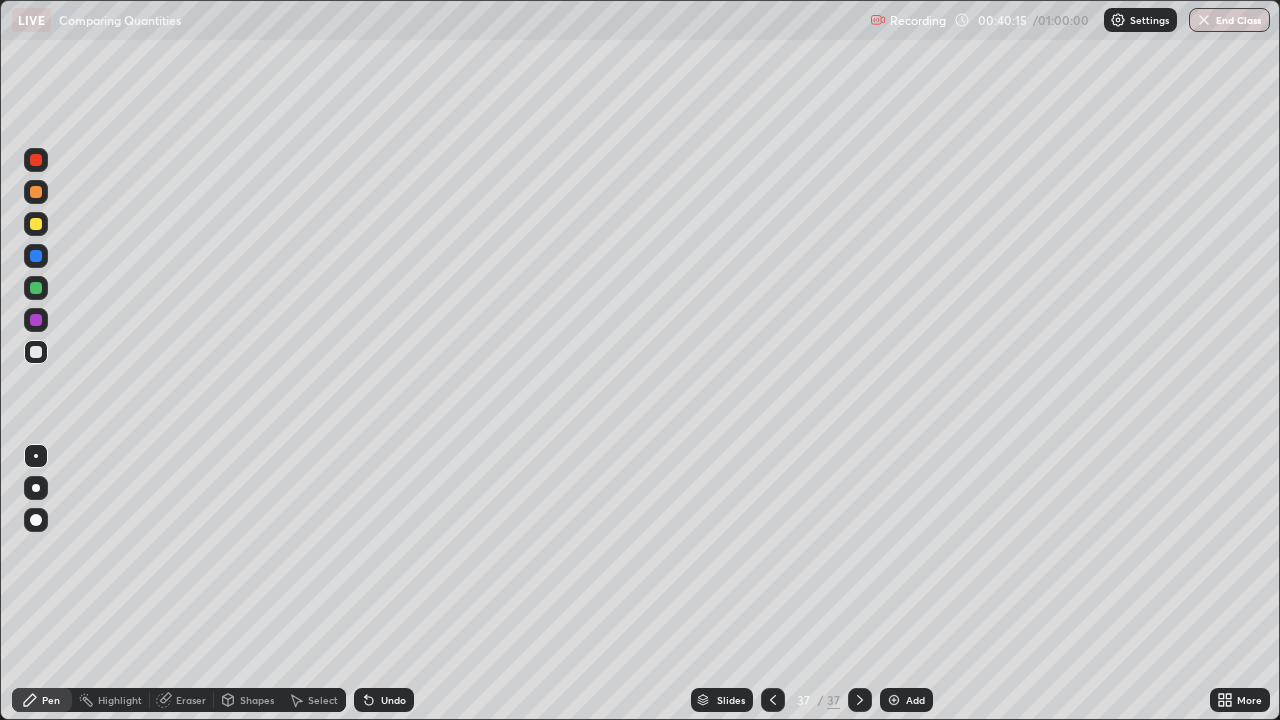 click on "Undo" at bounding box center [393, 700] 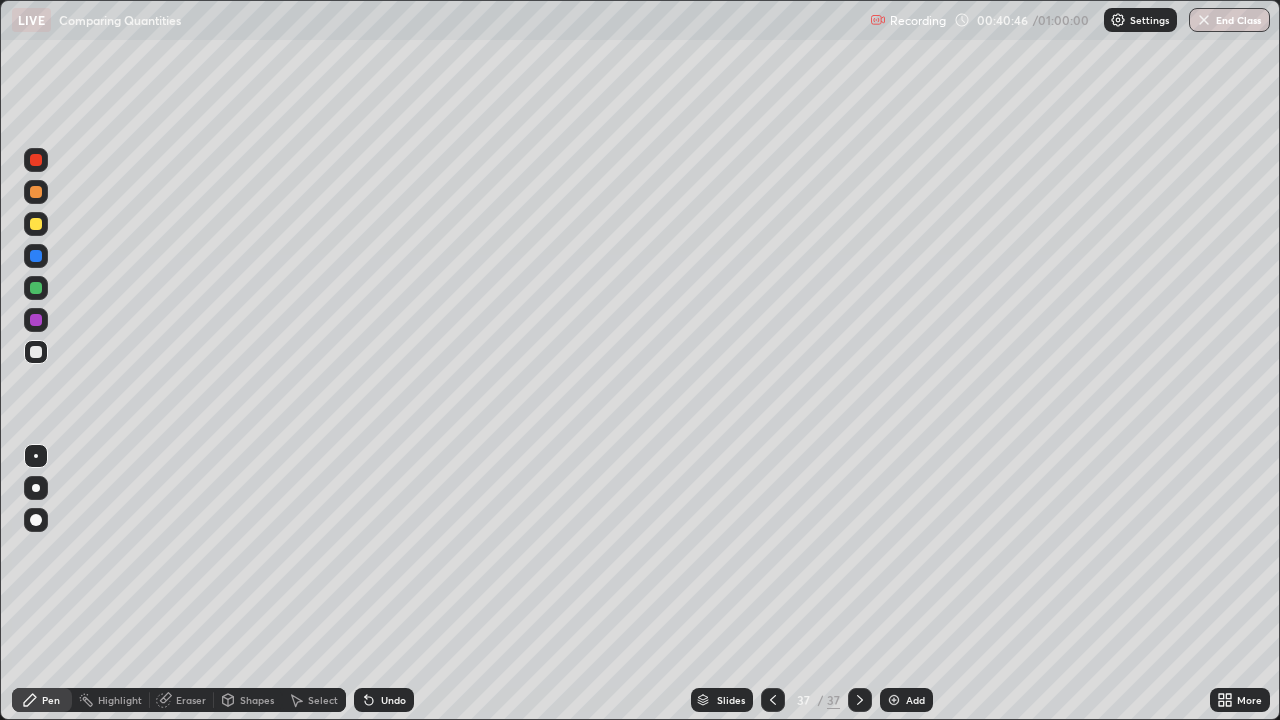 click on "Undo" at bounding box center [384, 700] 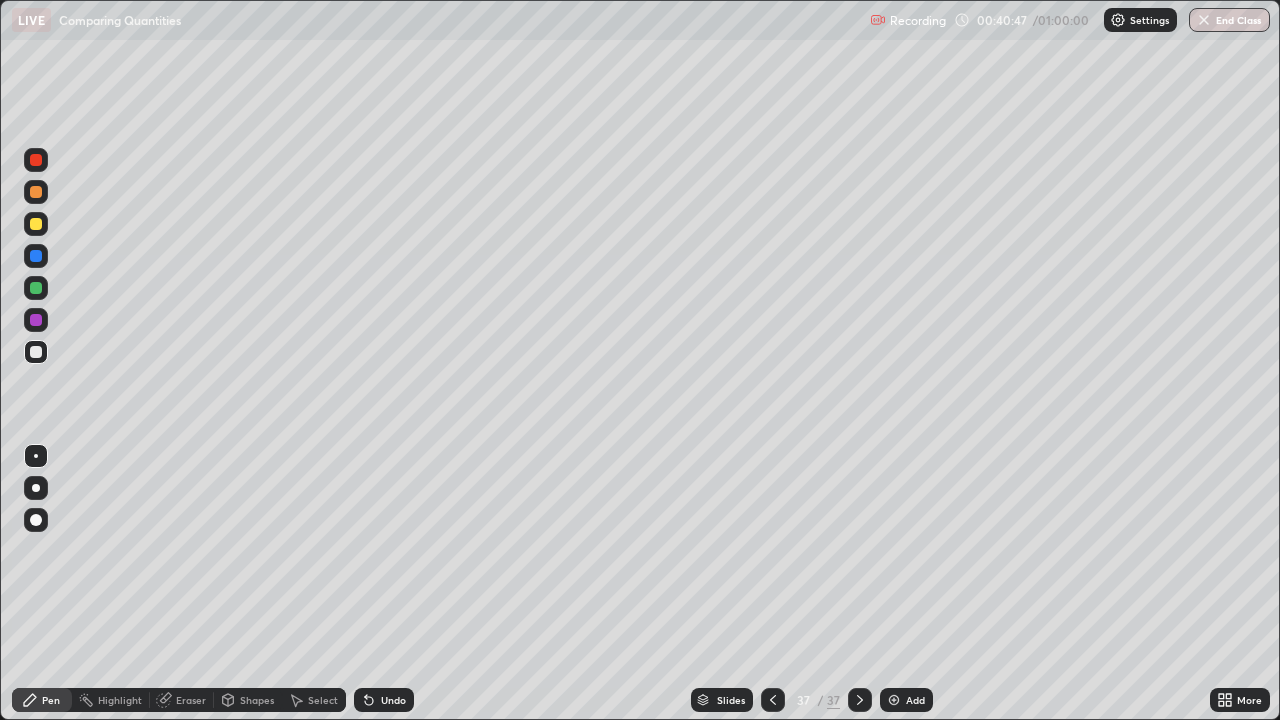 click on "Undo" at bounding box center [384, 700] 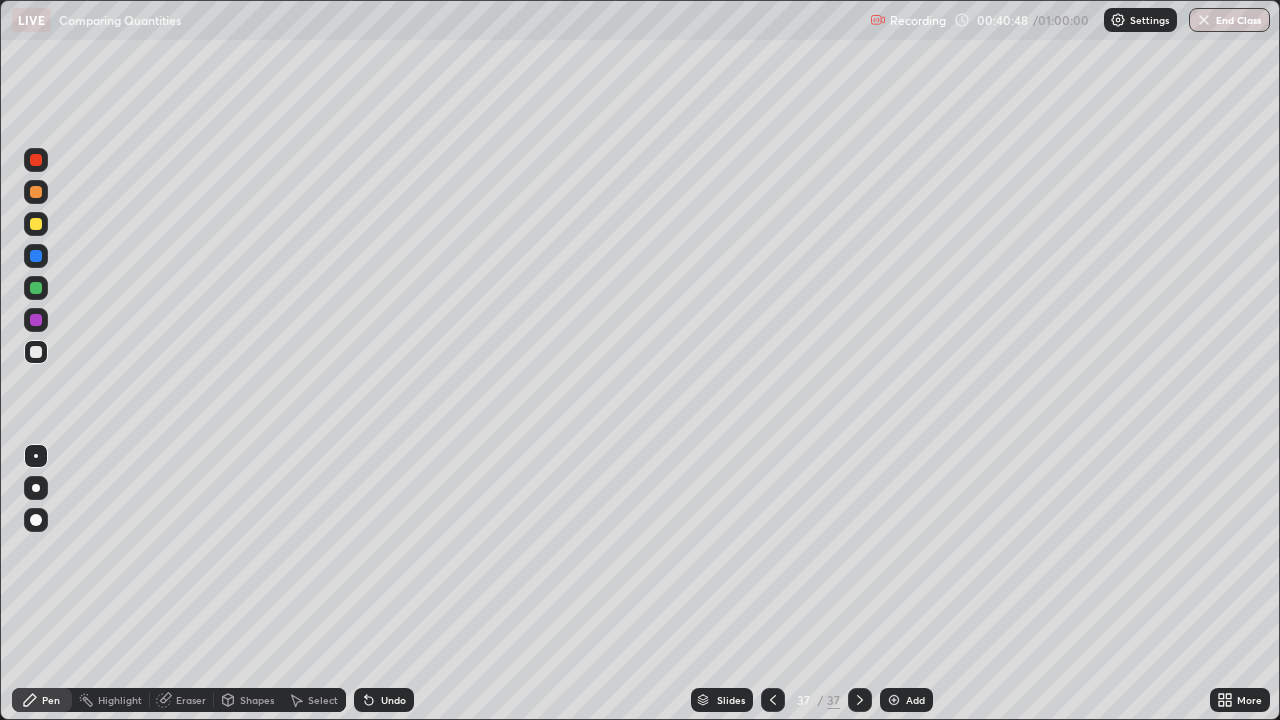click on "Undo" at bounding box center (384, 700) 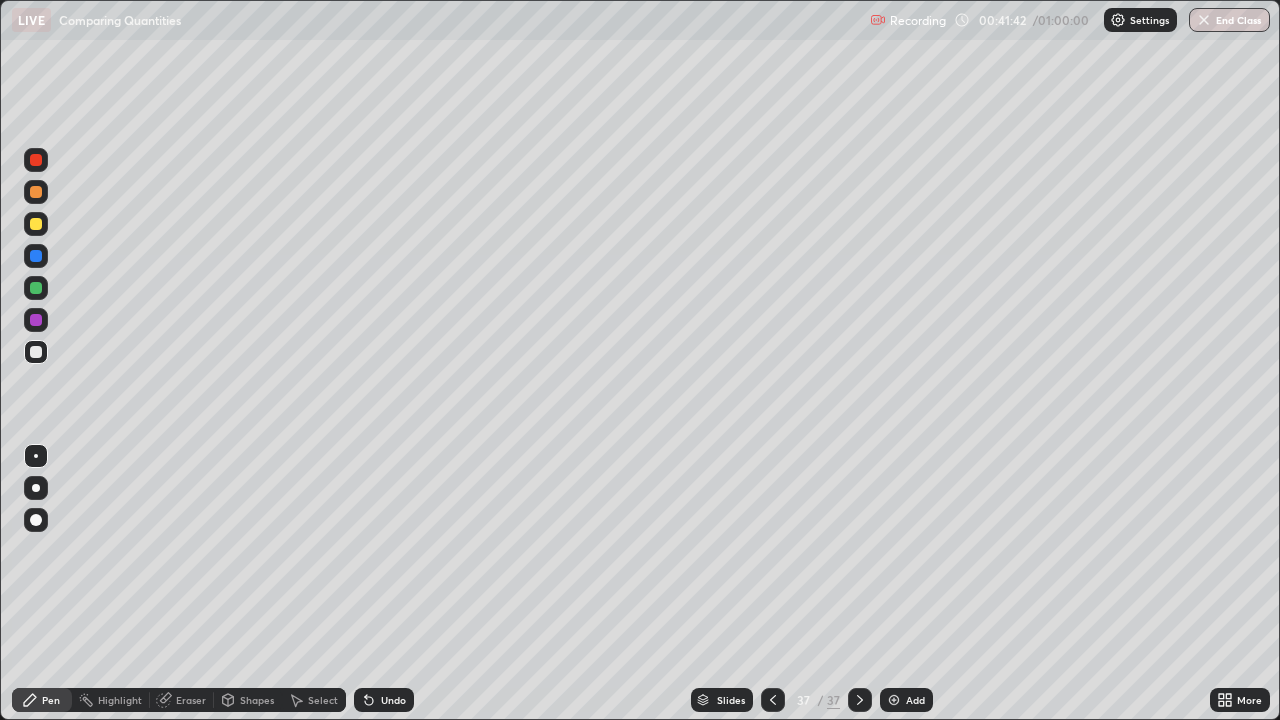 click at bounding box center (36, 352) 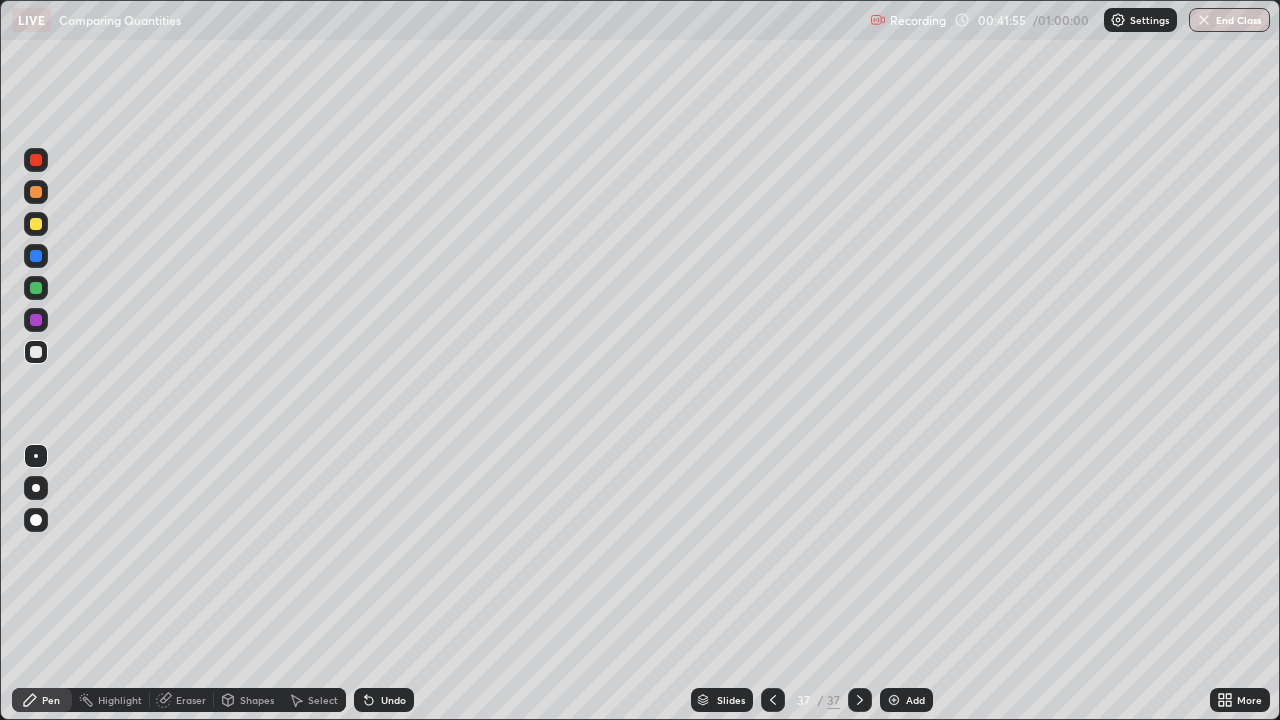 click at bounding box center [894, 700] 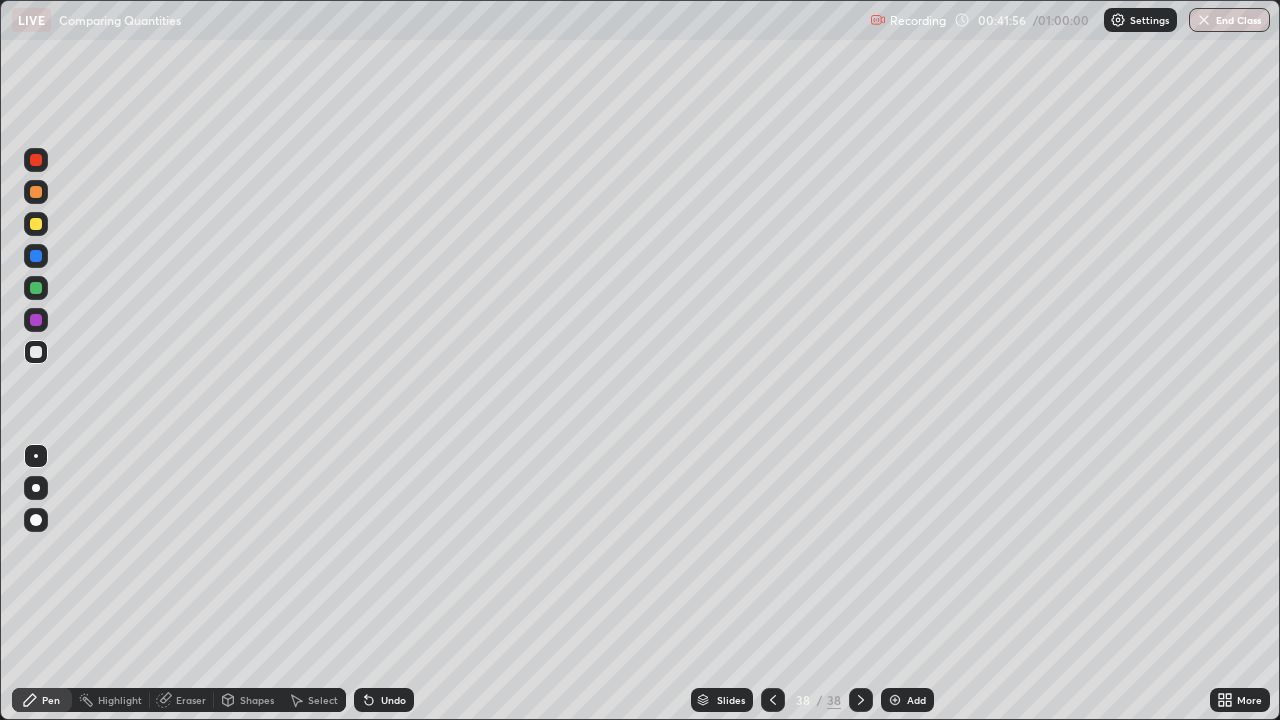 click at bounding box center [36, 352] 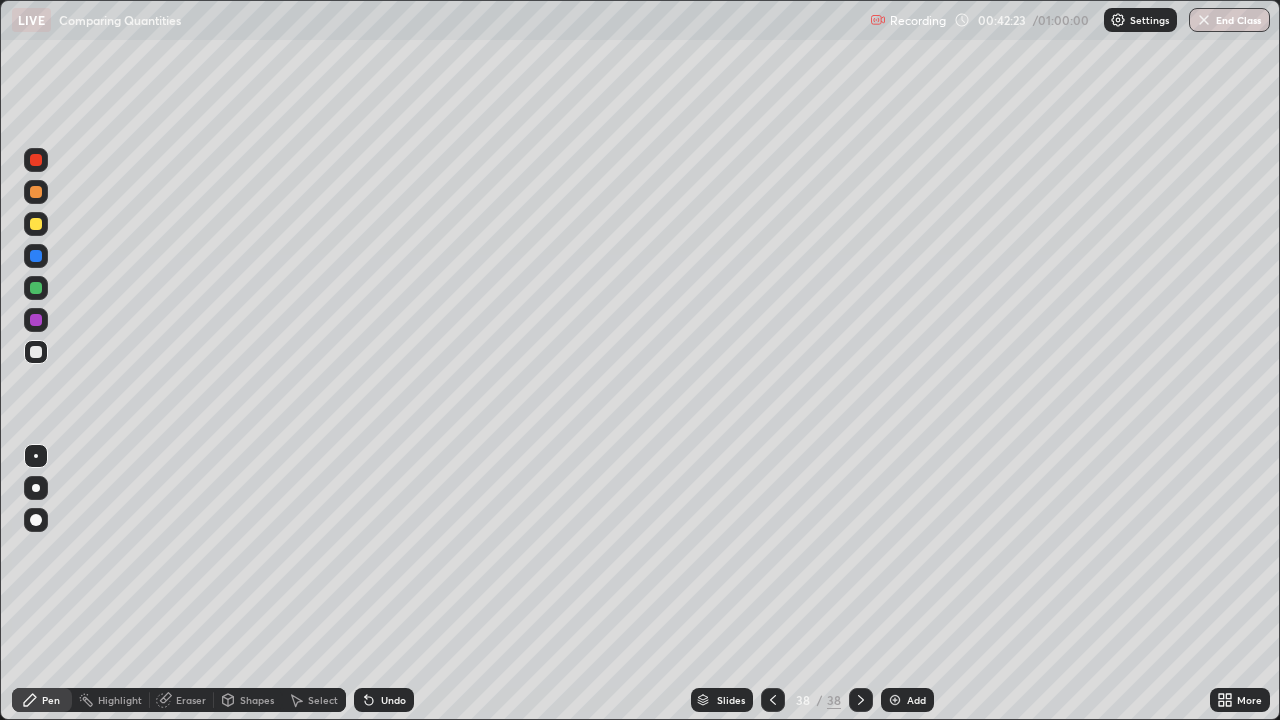 click at bounding box center (36, 224) 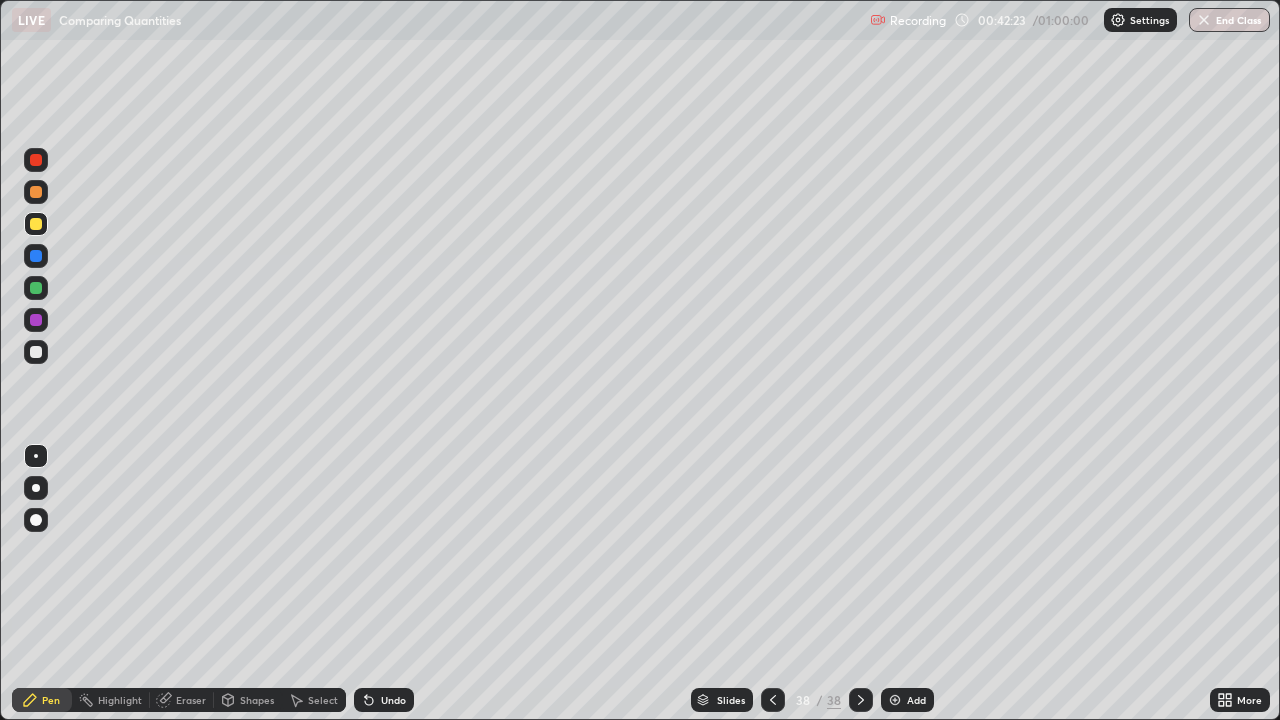 click at bounding box center [36, 224] 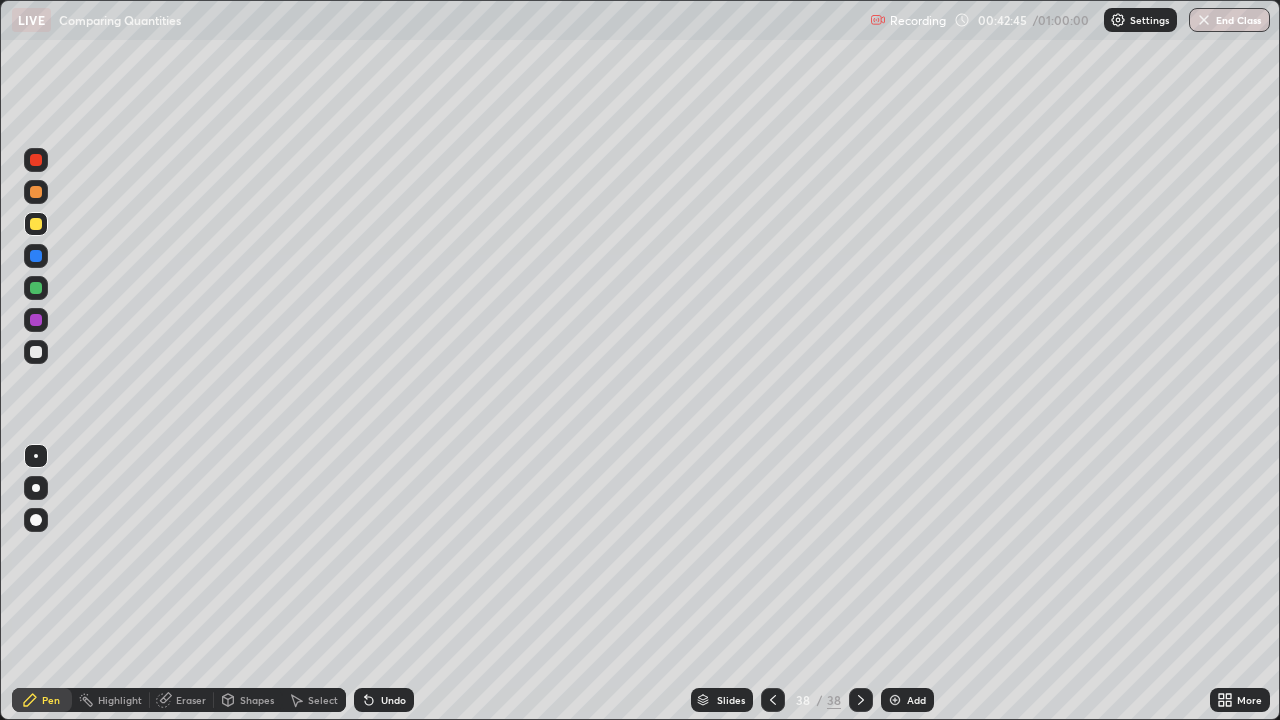 click on "Undo" at bounding box center (384, 700) 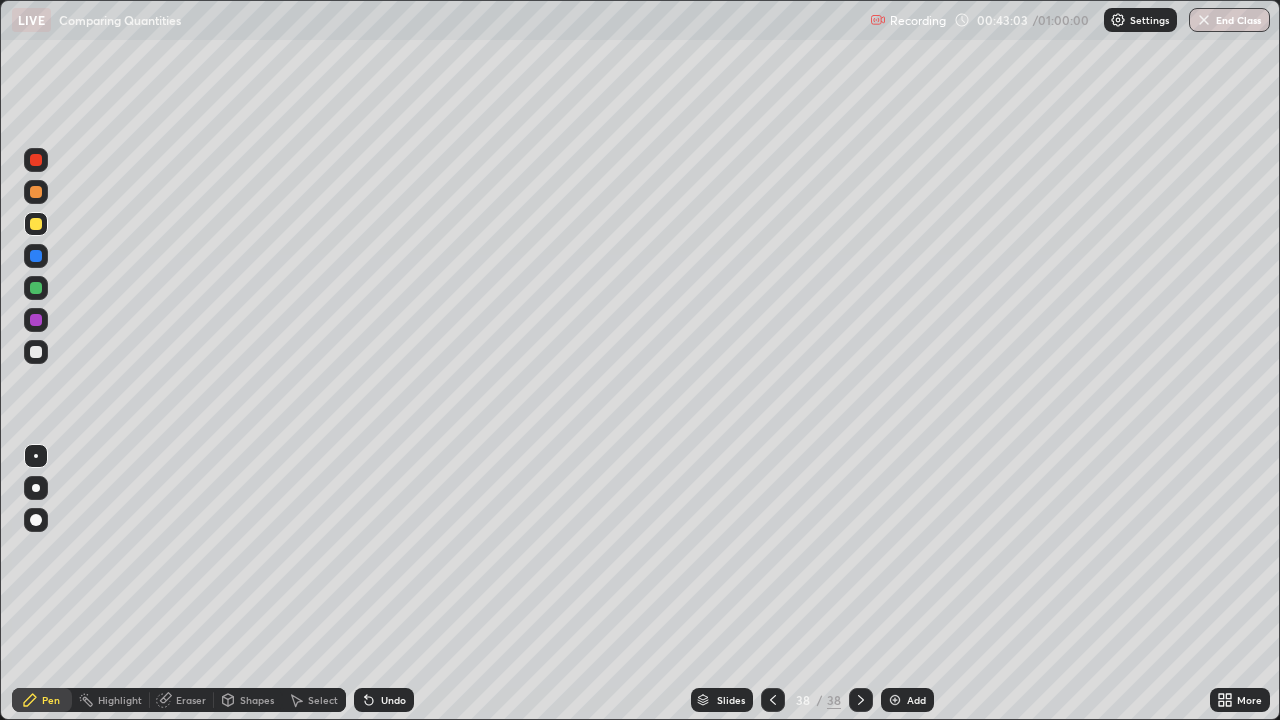click at bounding box center (36, 352) 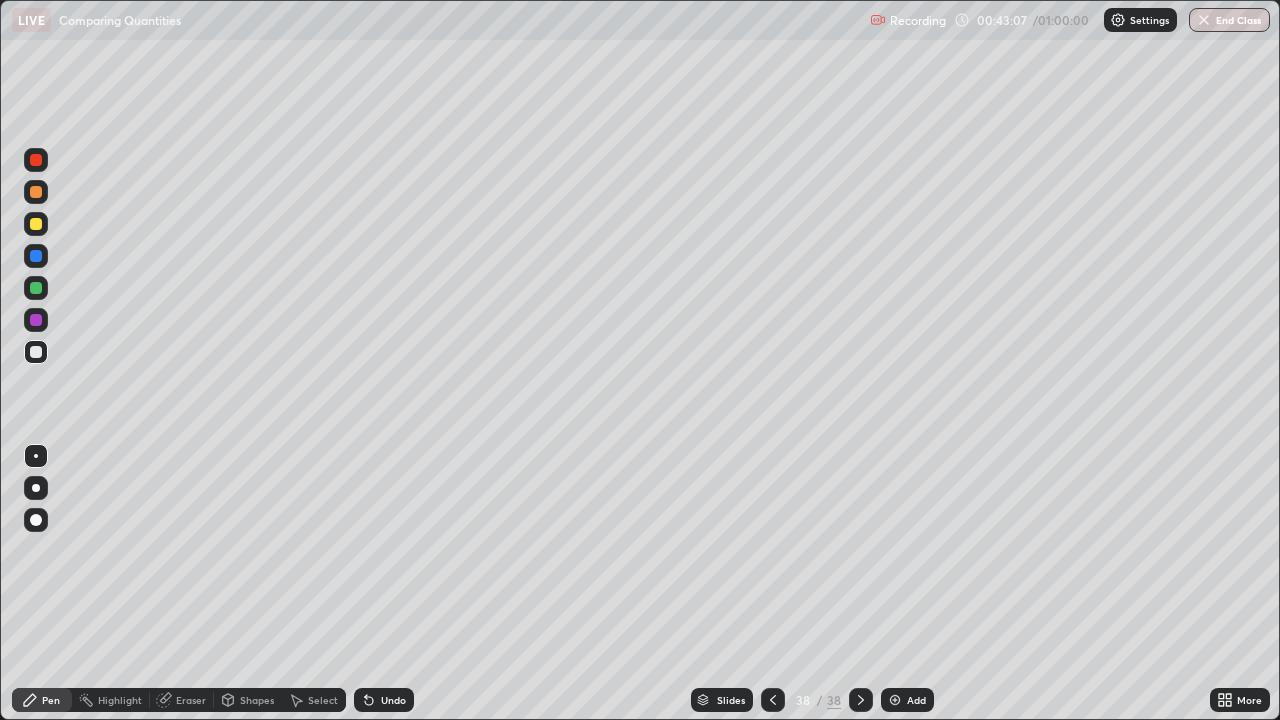 click at bounding box center (36, 160) 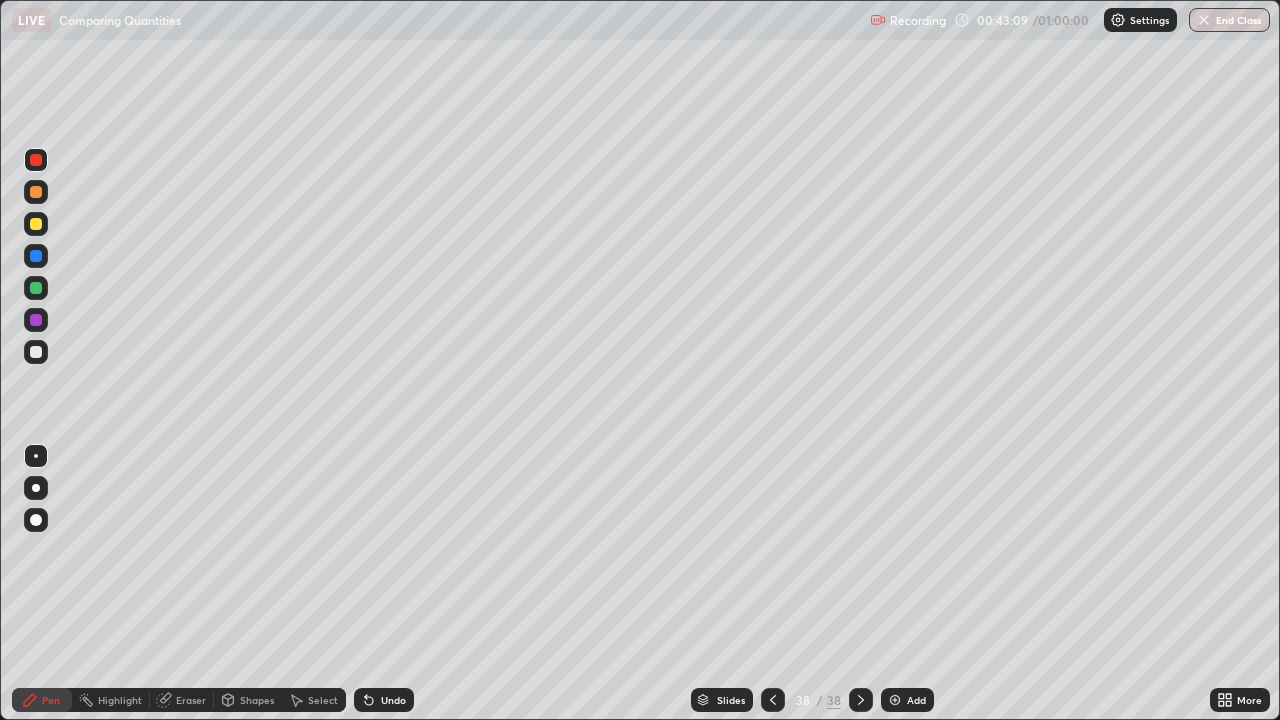 click at bounding box center [36, 224] 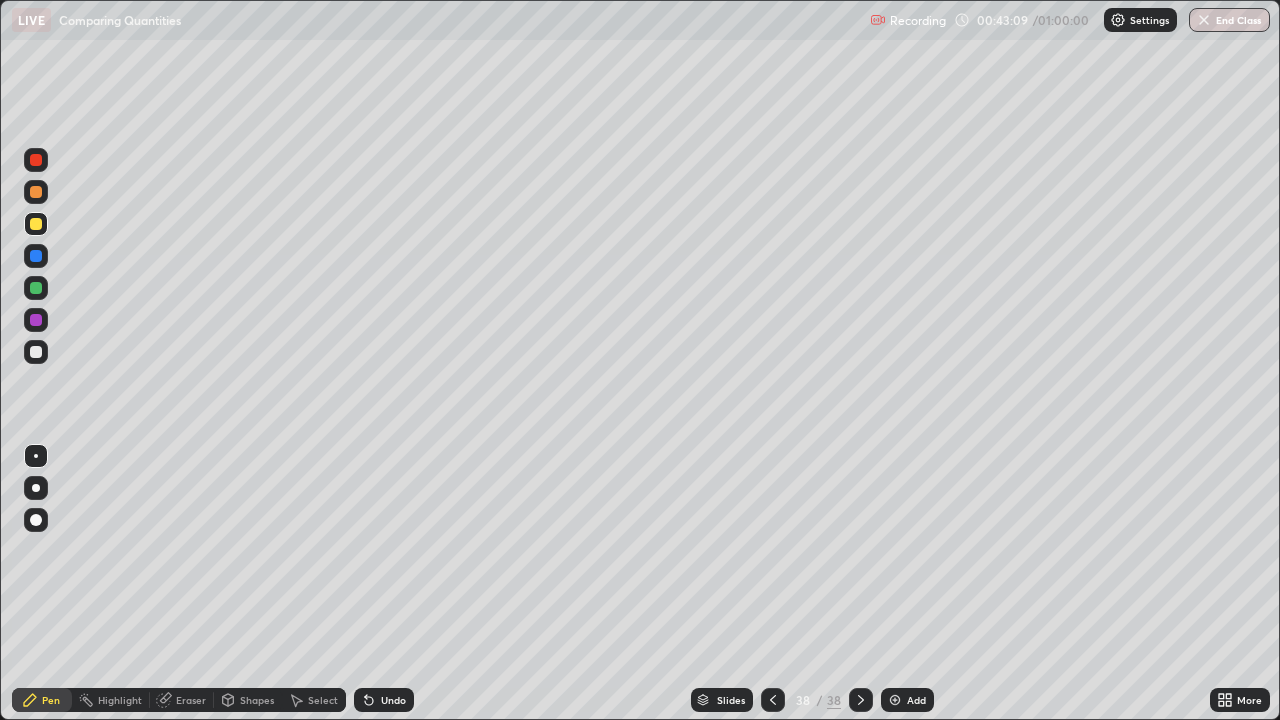 click at bounding box center [36, 224] 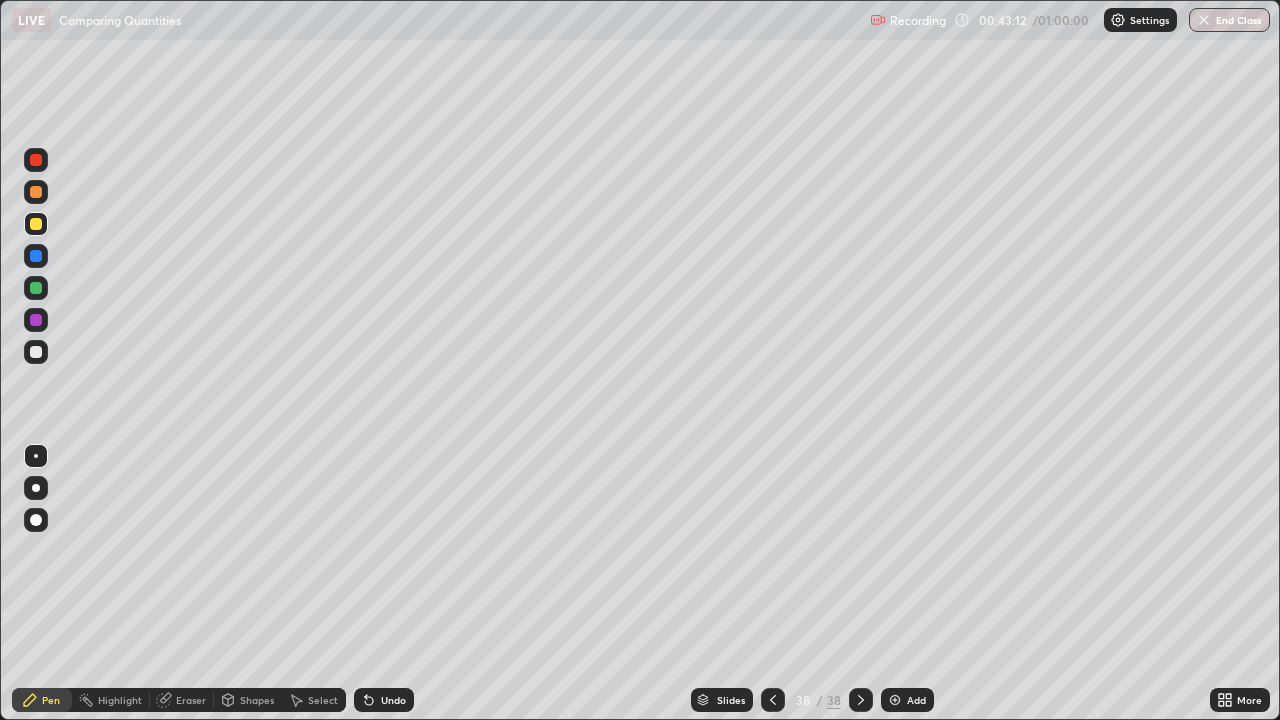 click at bounding box center [36, 192] 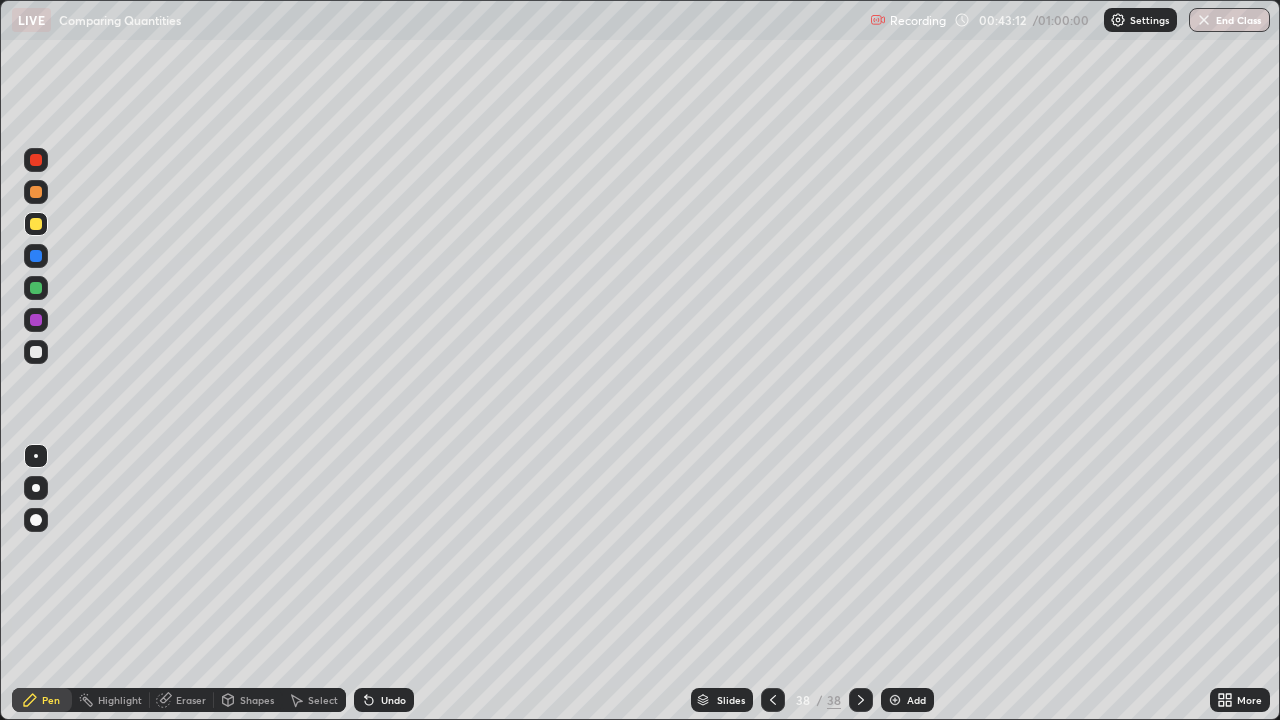 click at bounding box center (36, 192) 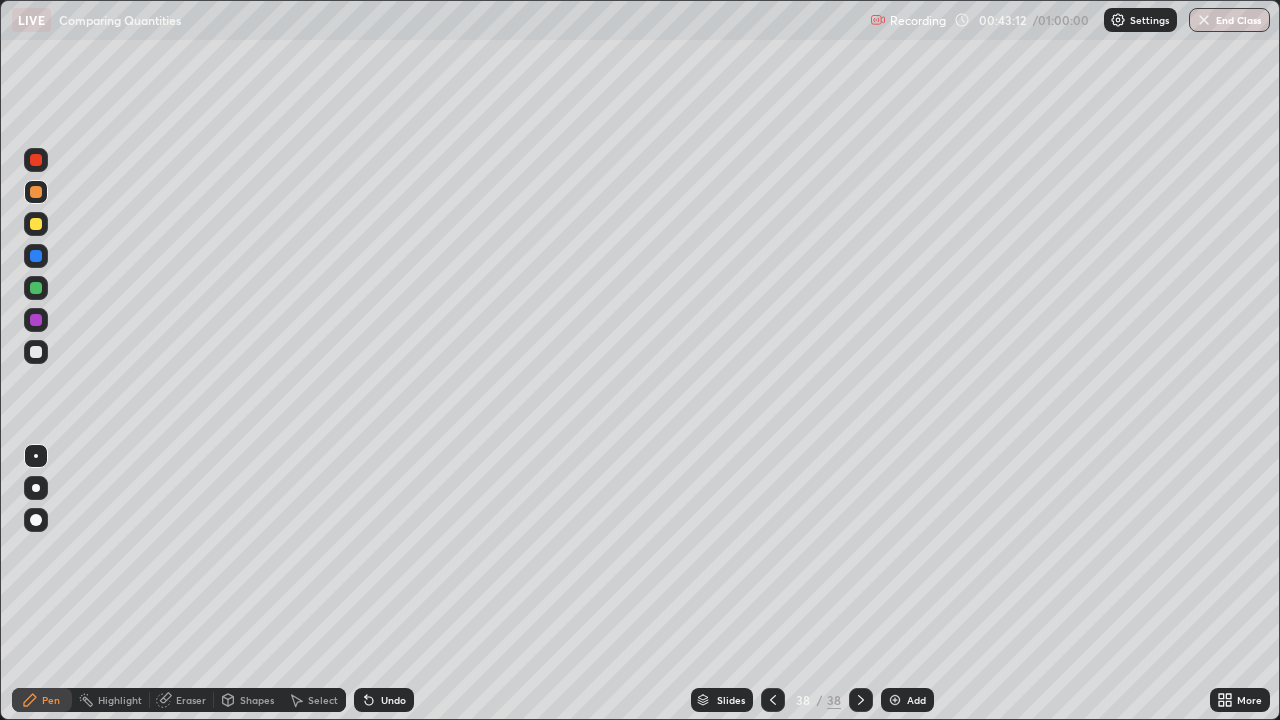 click at bounding box center [36, 192] 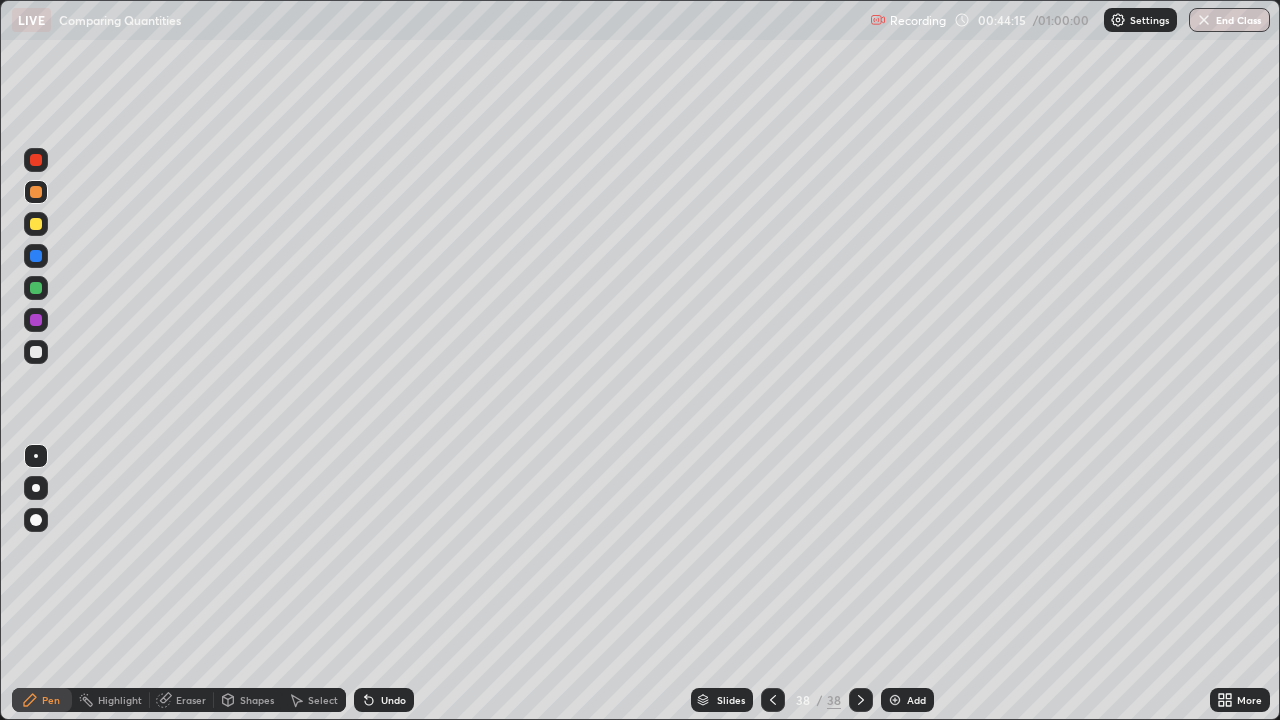 click at bounding box center [36, 352] 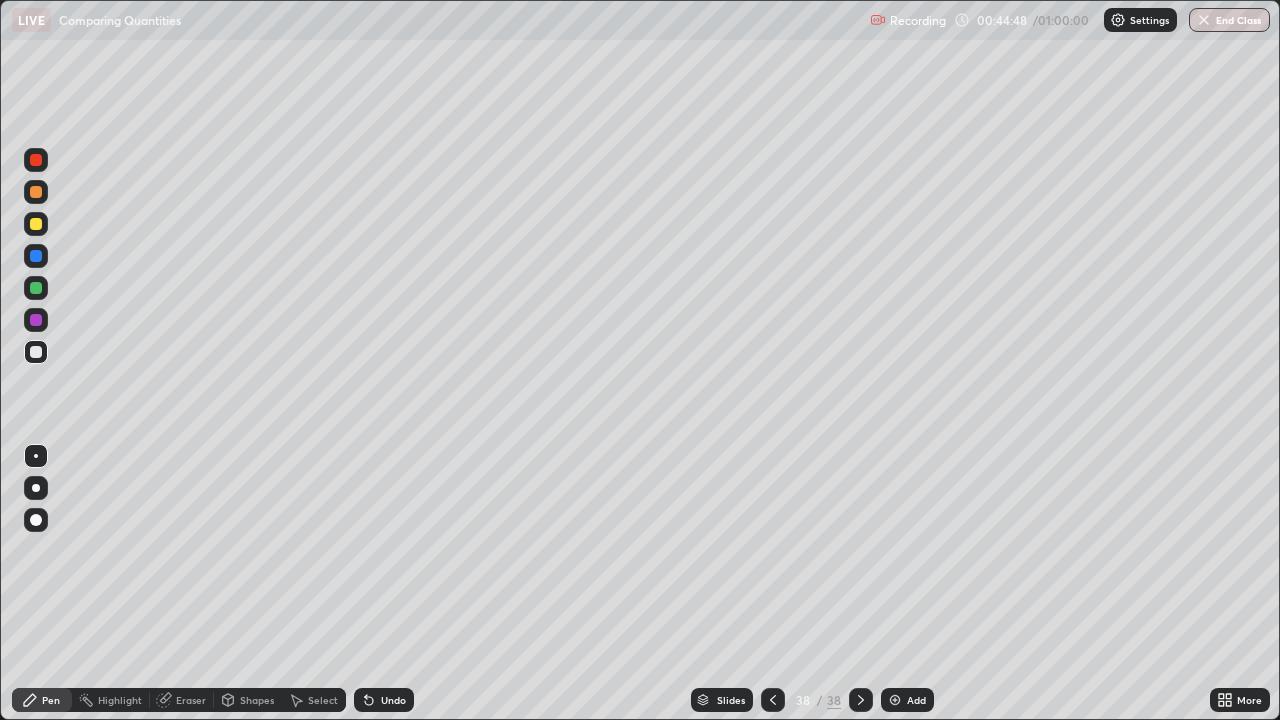 click on "Undo" at bounding box center (393, 700) 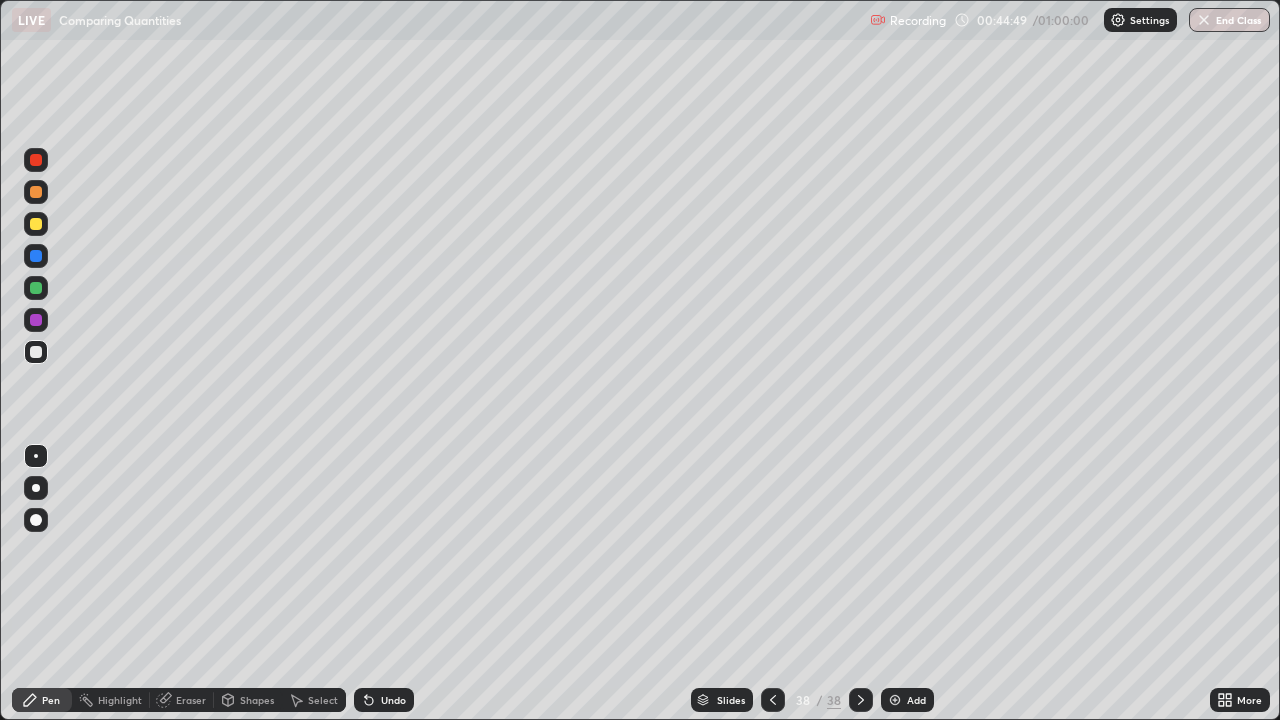 click on "Undo" at bounding box center (393, 700) 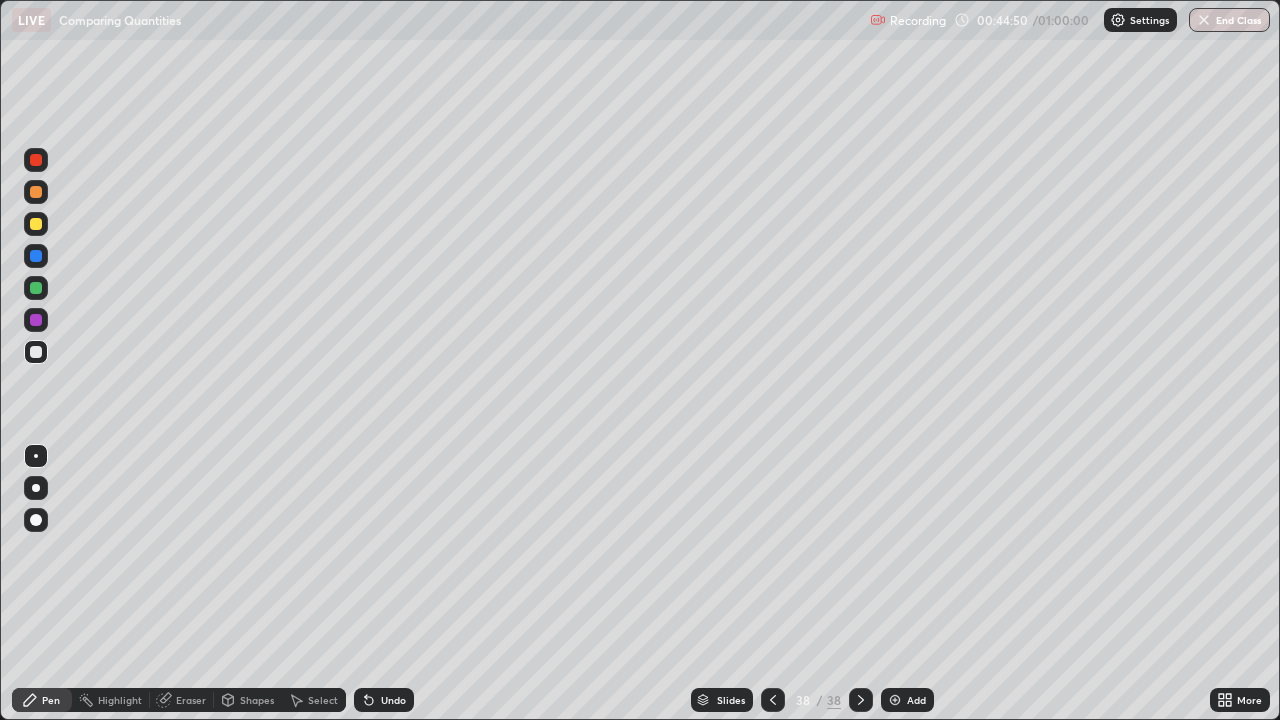 click on "Undo" at bounding box center (384, 700) 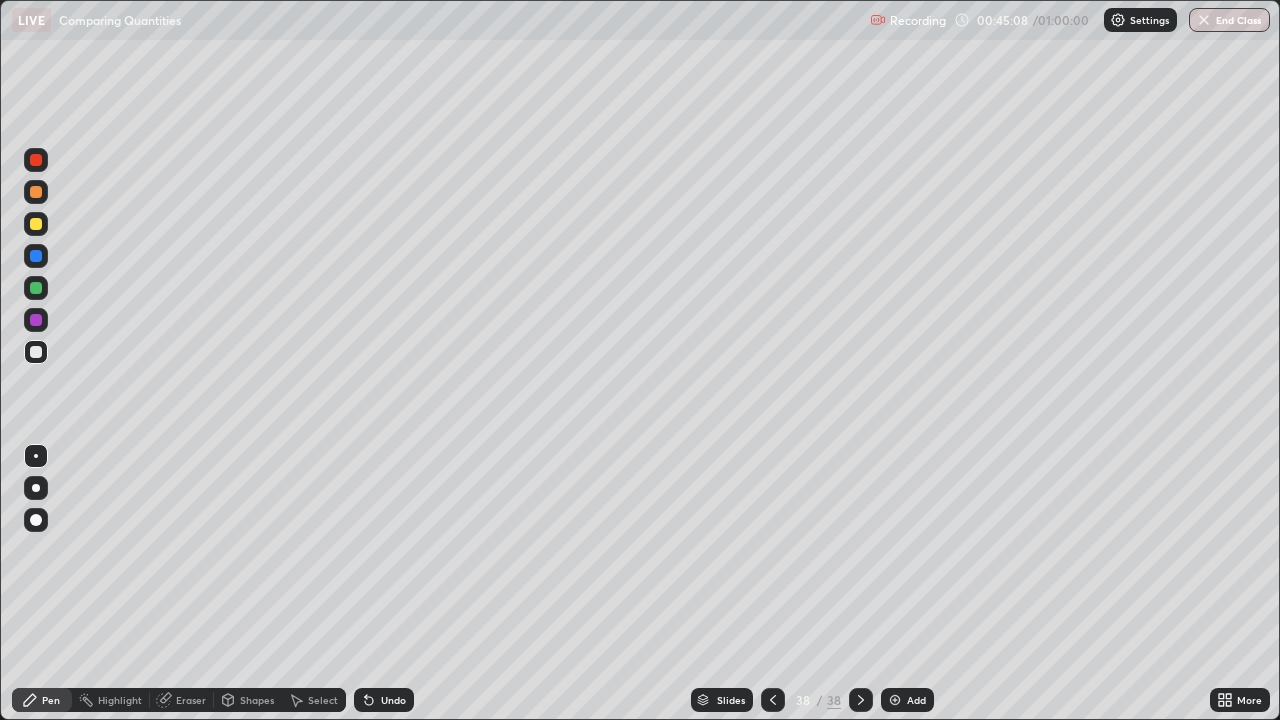 click at bounding box center (36, 224) 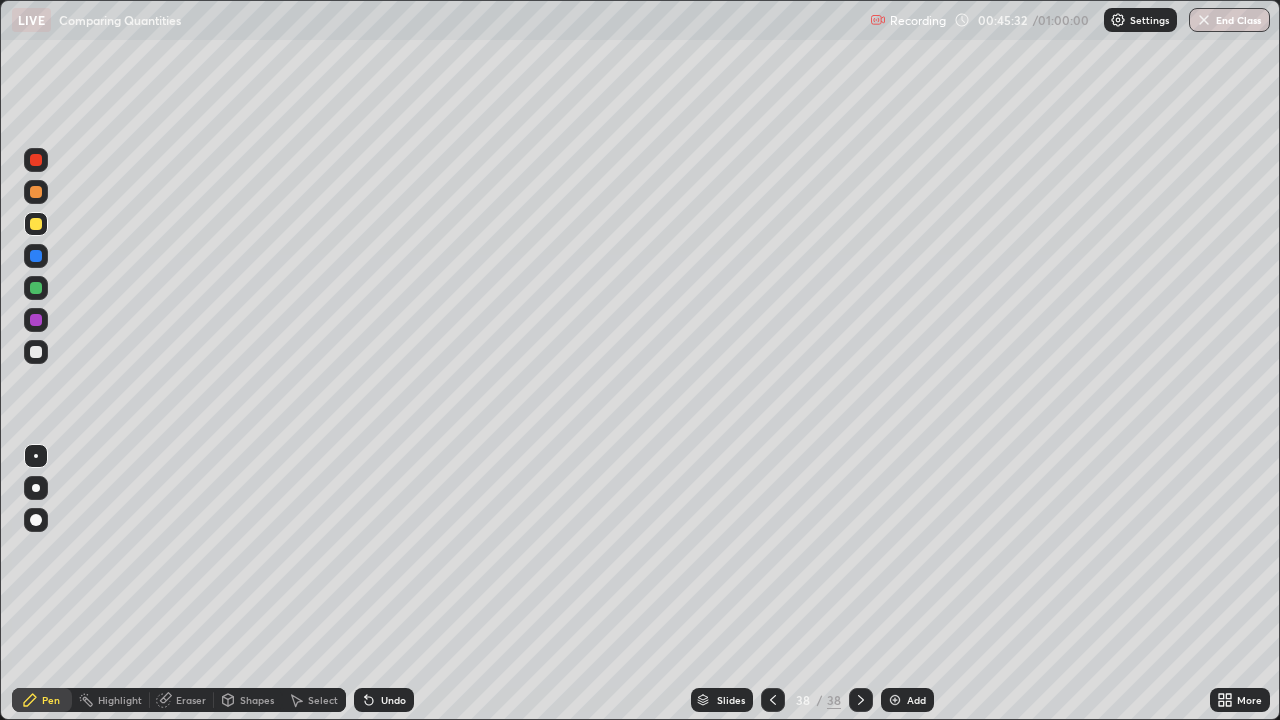 click at bounding box center (36, 256) 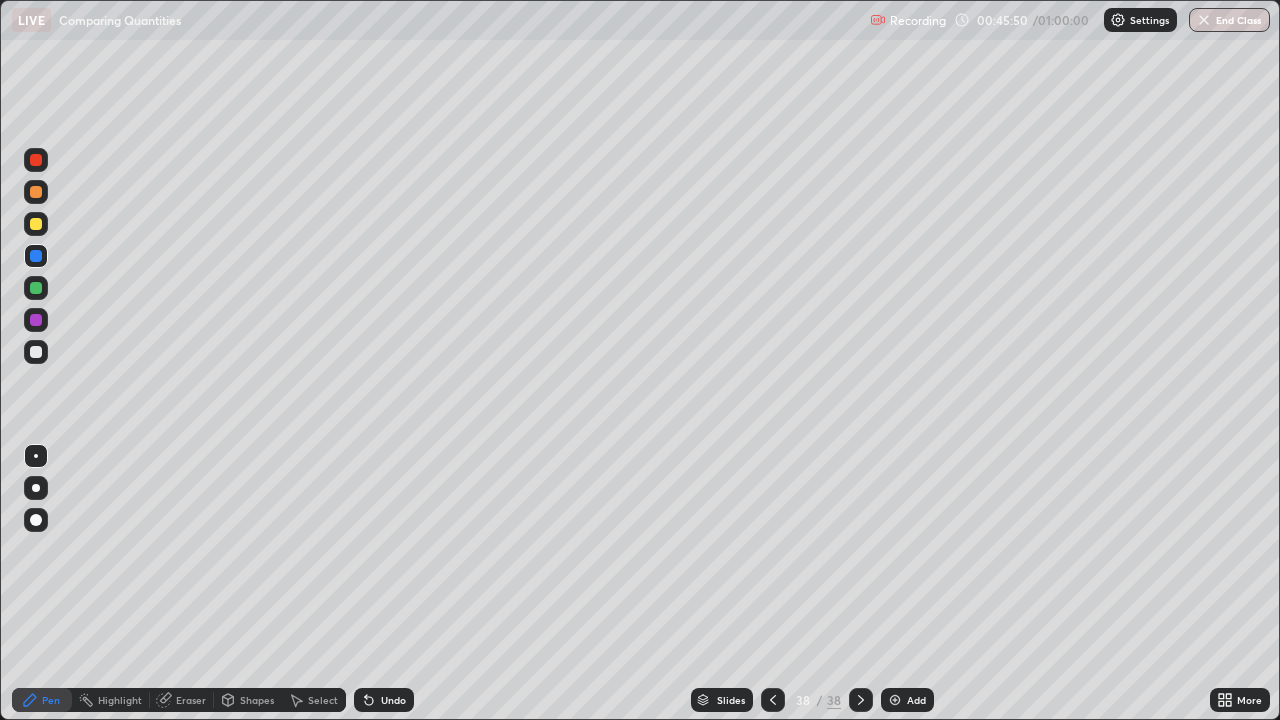 click on "Undo" at bounding box center (393, 700) 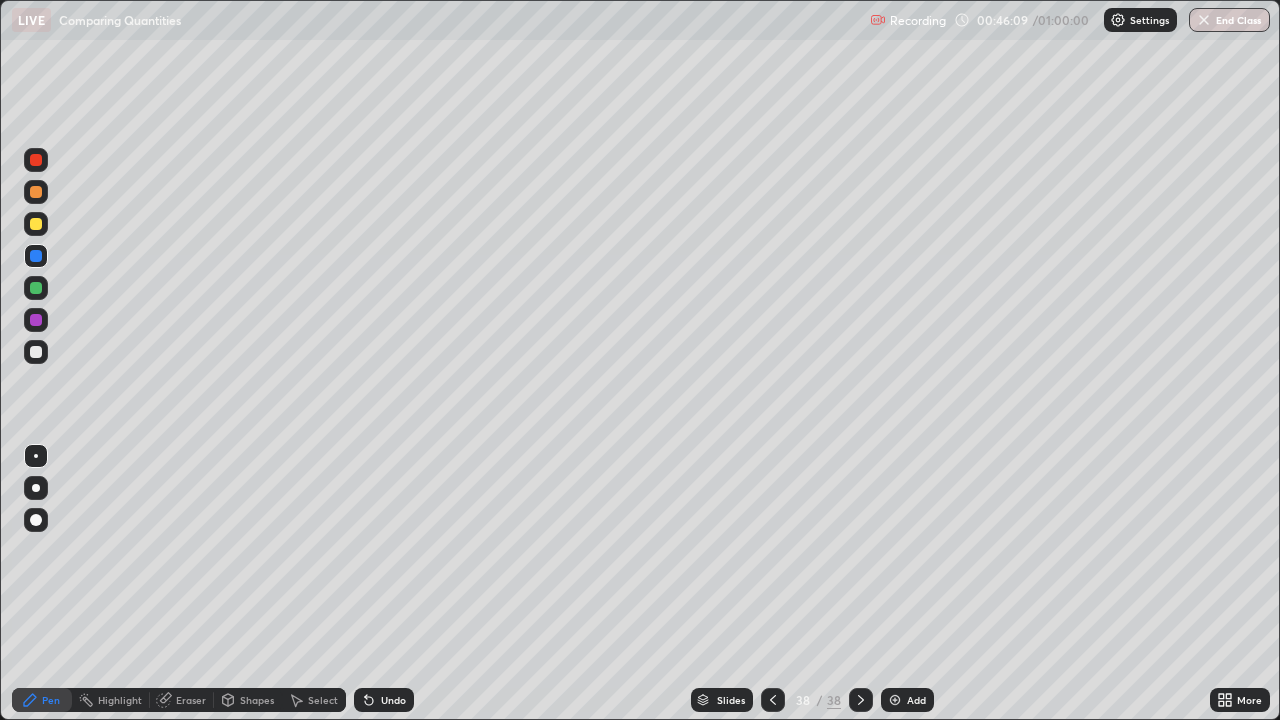click at bounding box center (36, 288) 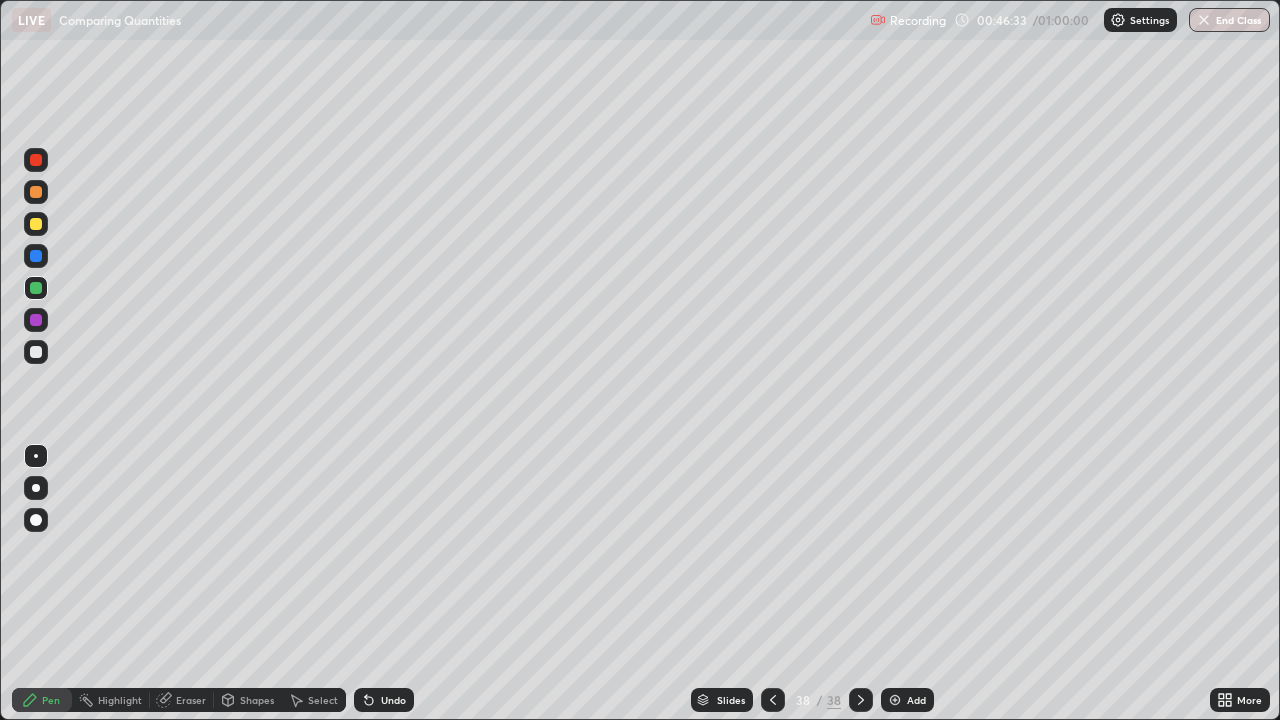 click at bounding box center (36, 352) 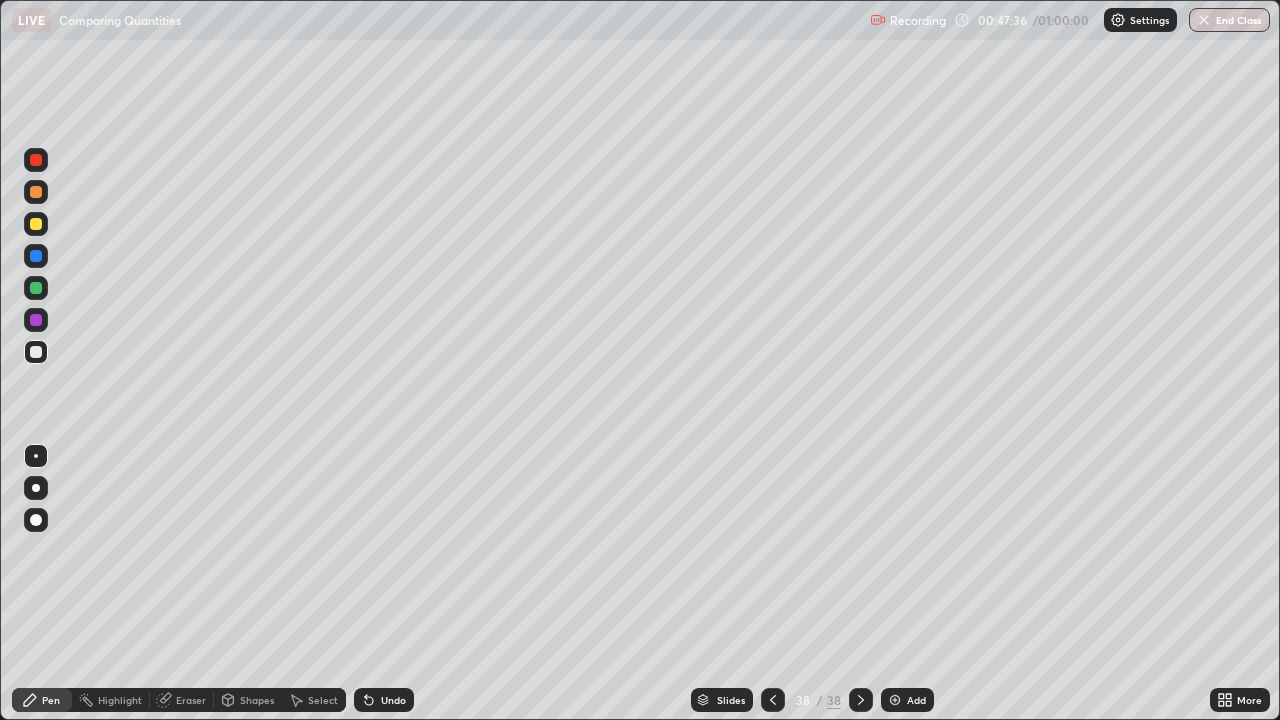 click on "Add" at bounding box center (907, 700) 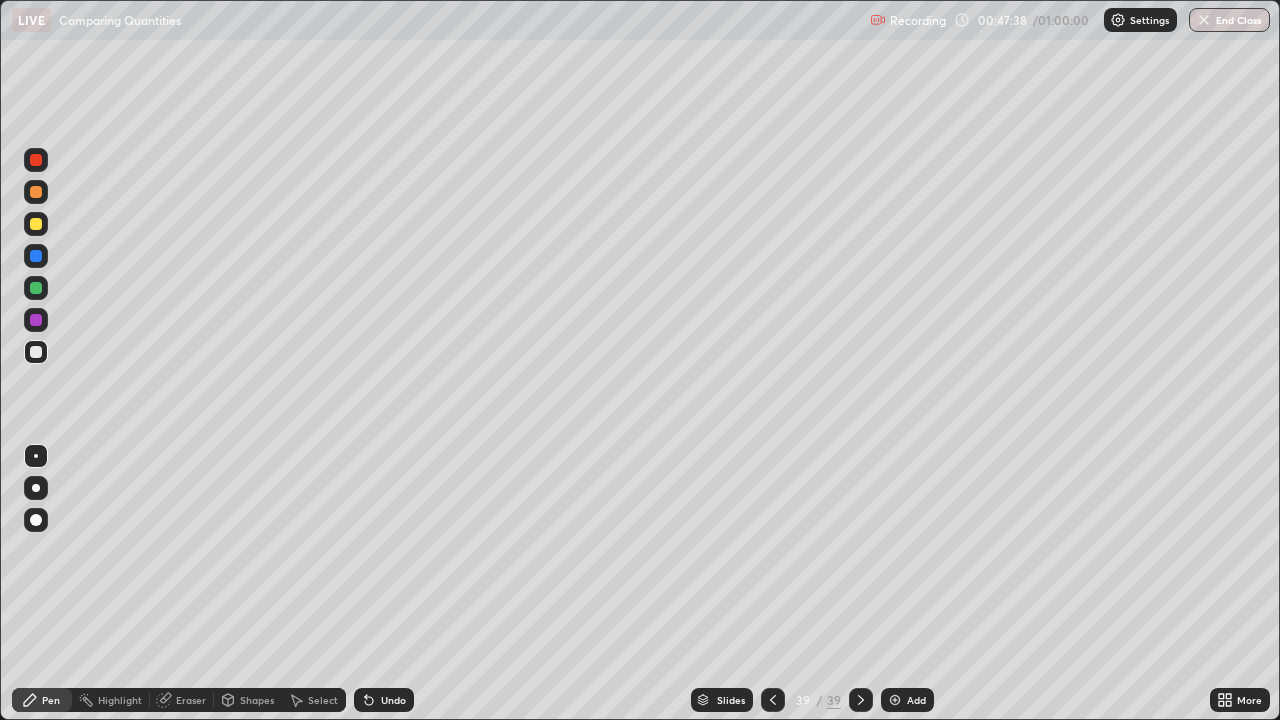 click at bounding box center (36, 352) 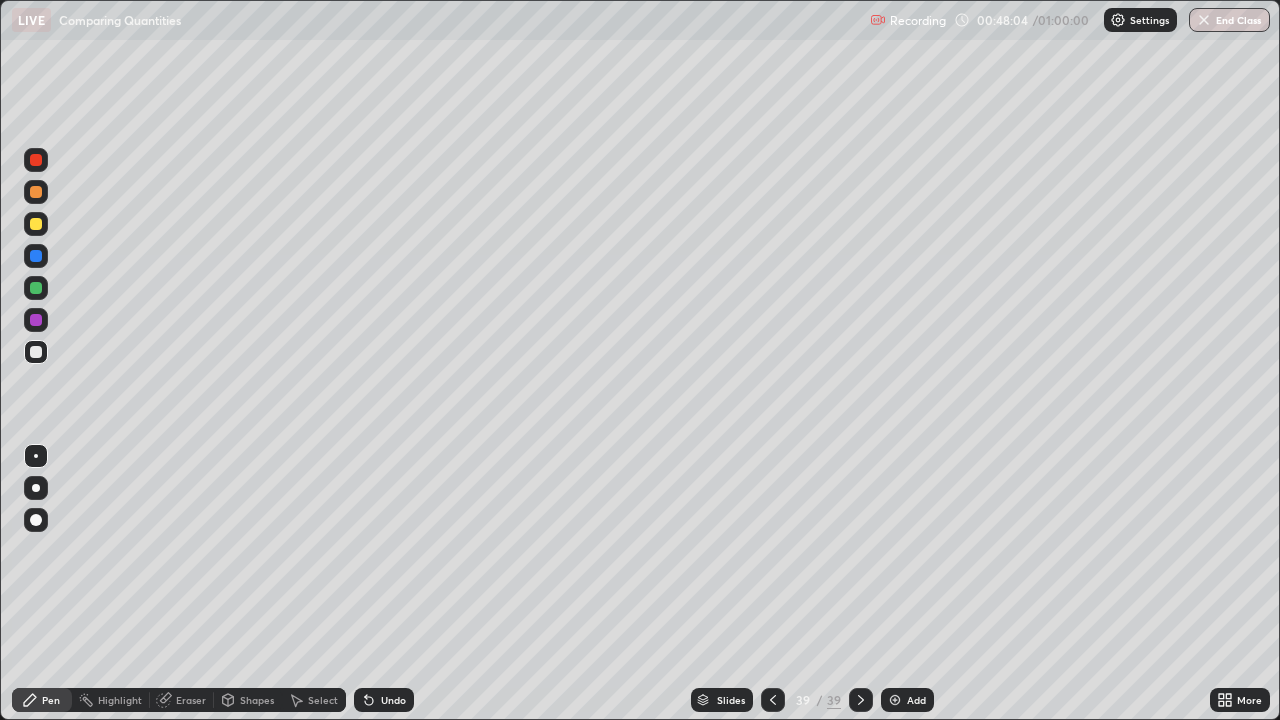 click at bounding box center (36, 224) 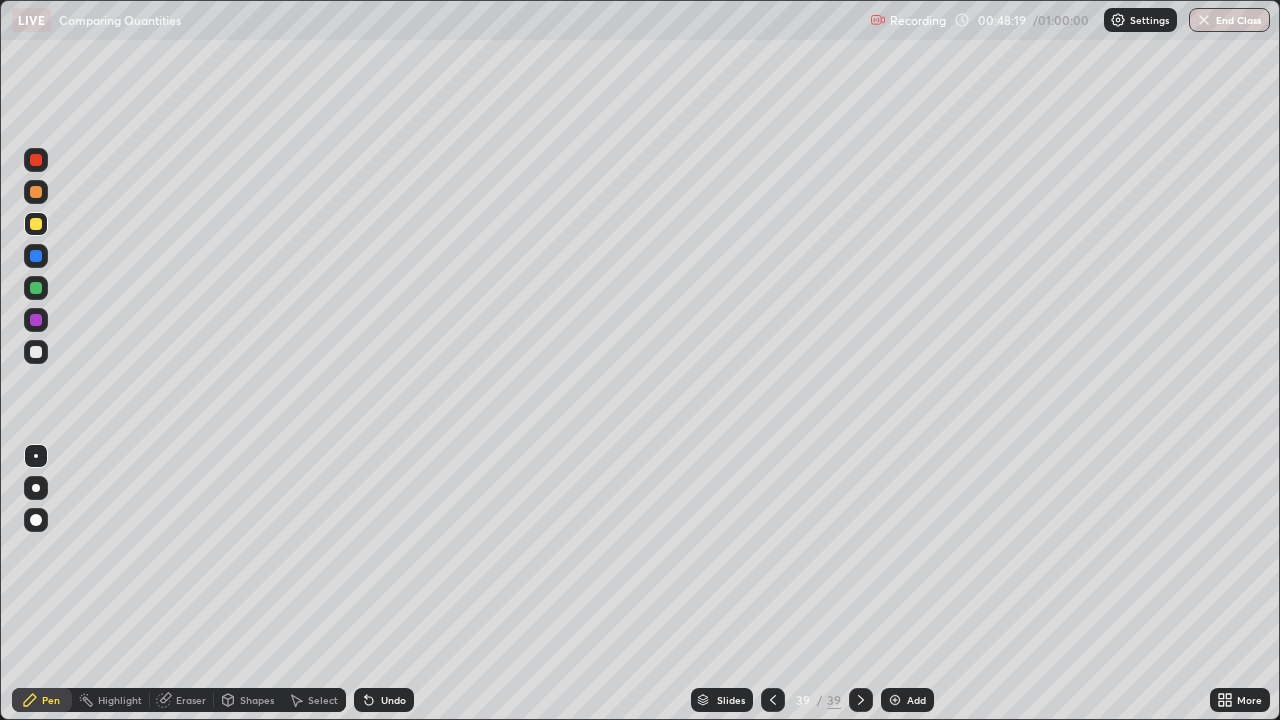 click at bounding box center [36, 256] 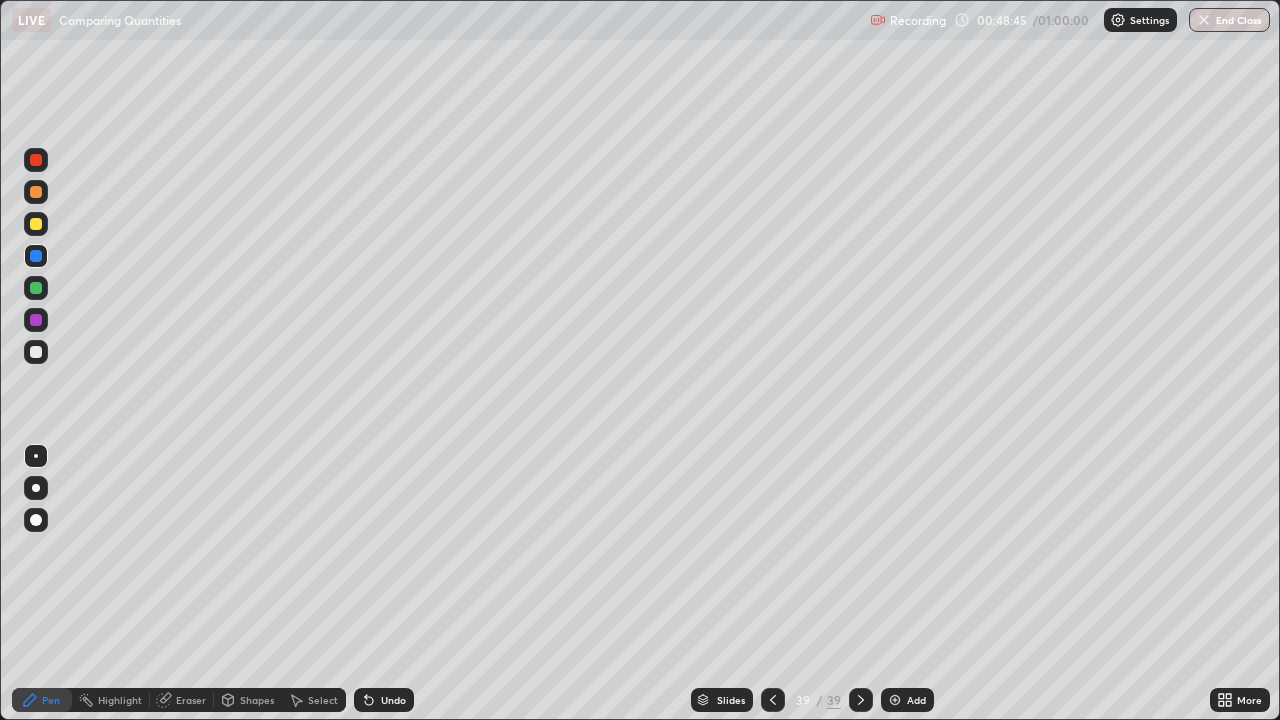 click 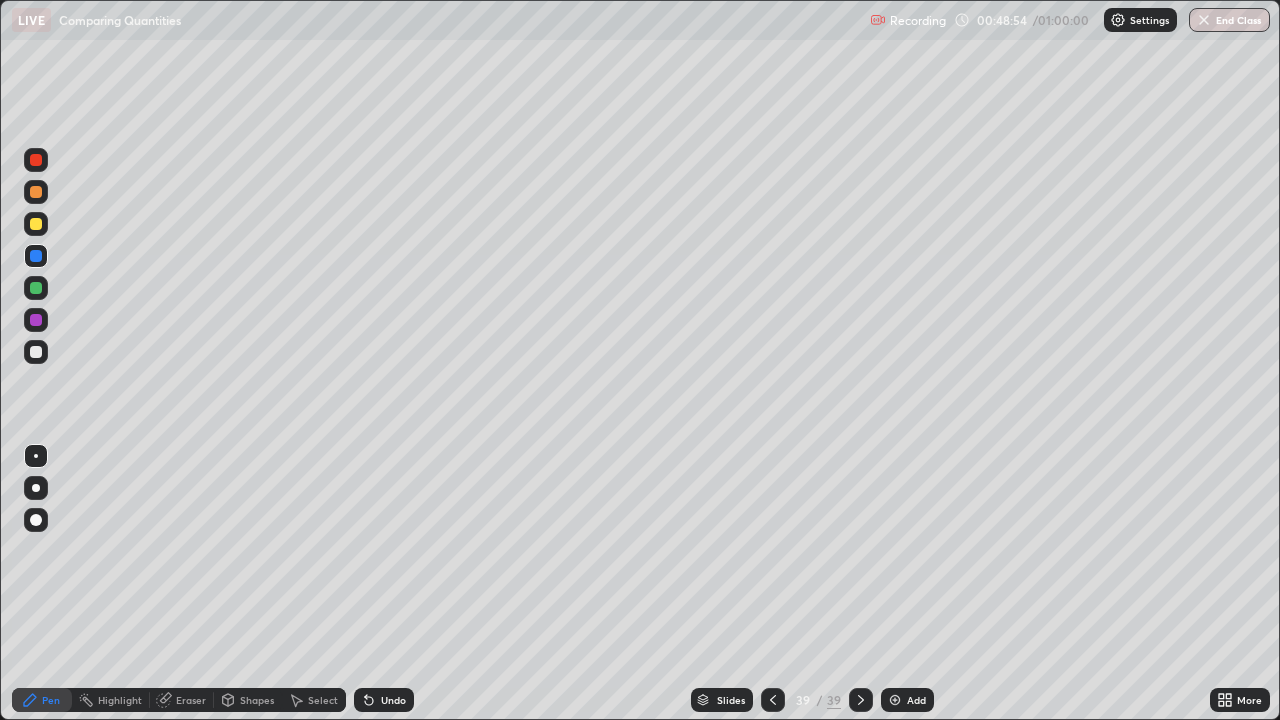 click at bounding box center [36, 352] 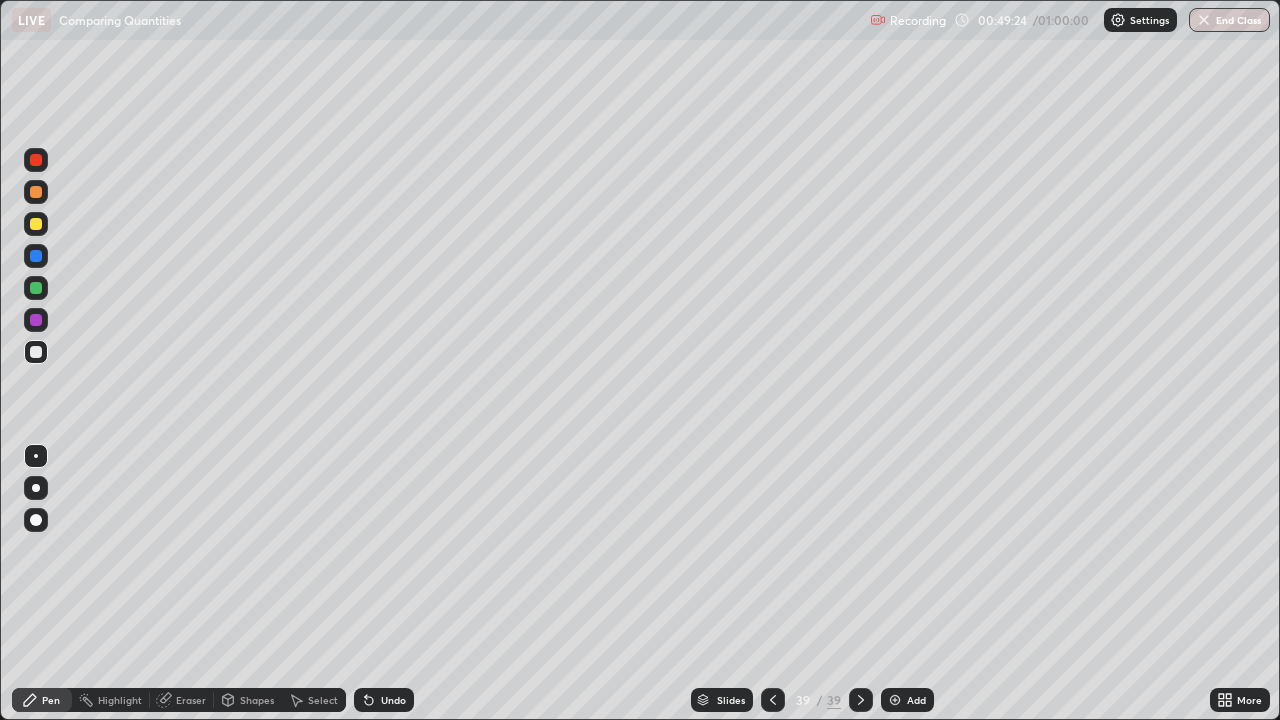 click at bounding box center [36, 352] 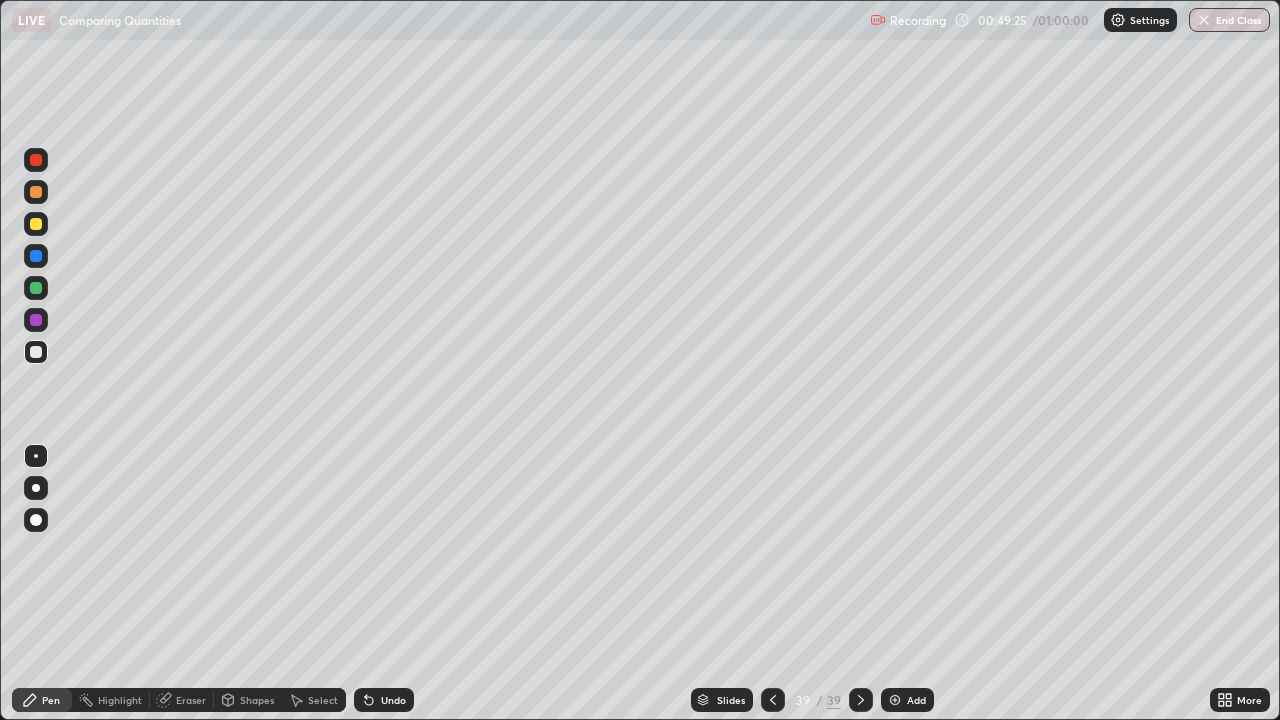 click on "Add" at bounding box center [916, 700] 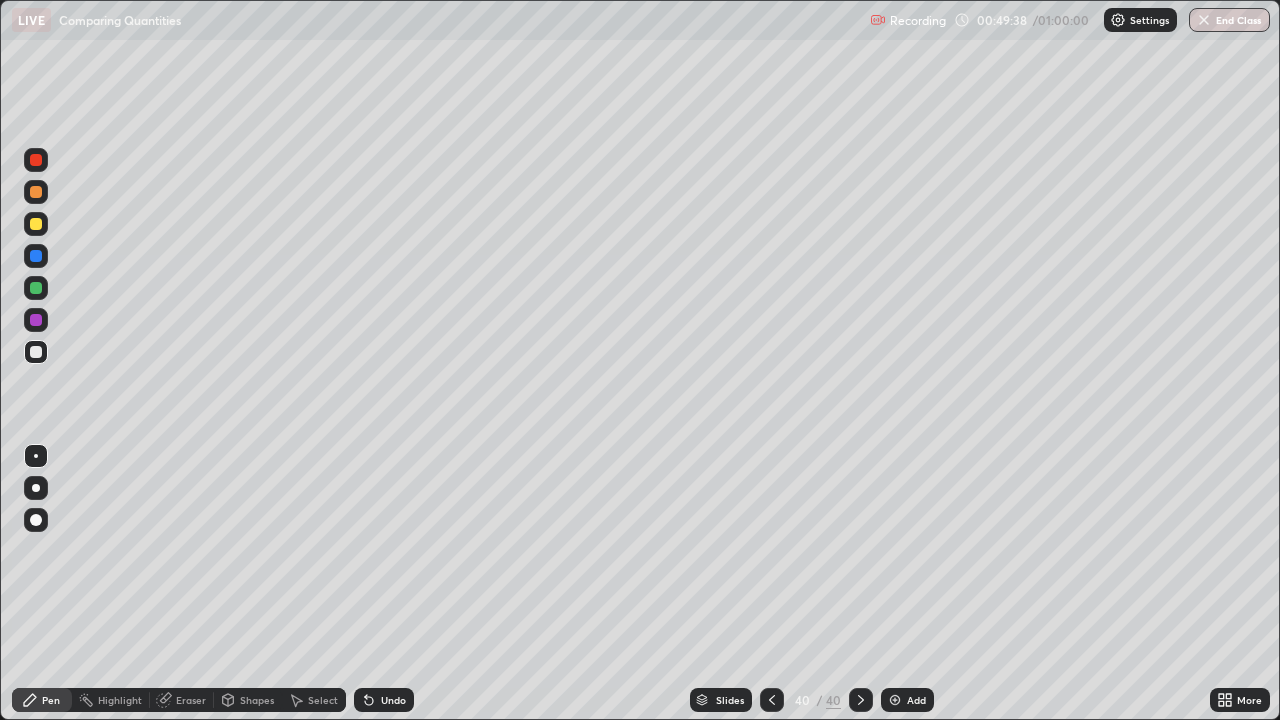 click on "Undo" at bounding box center (384, 700) 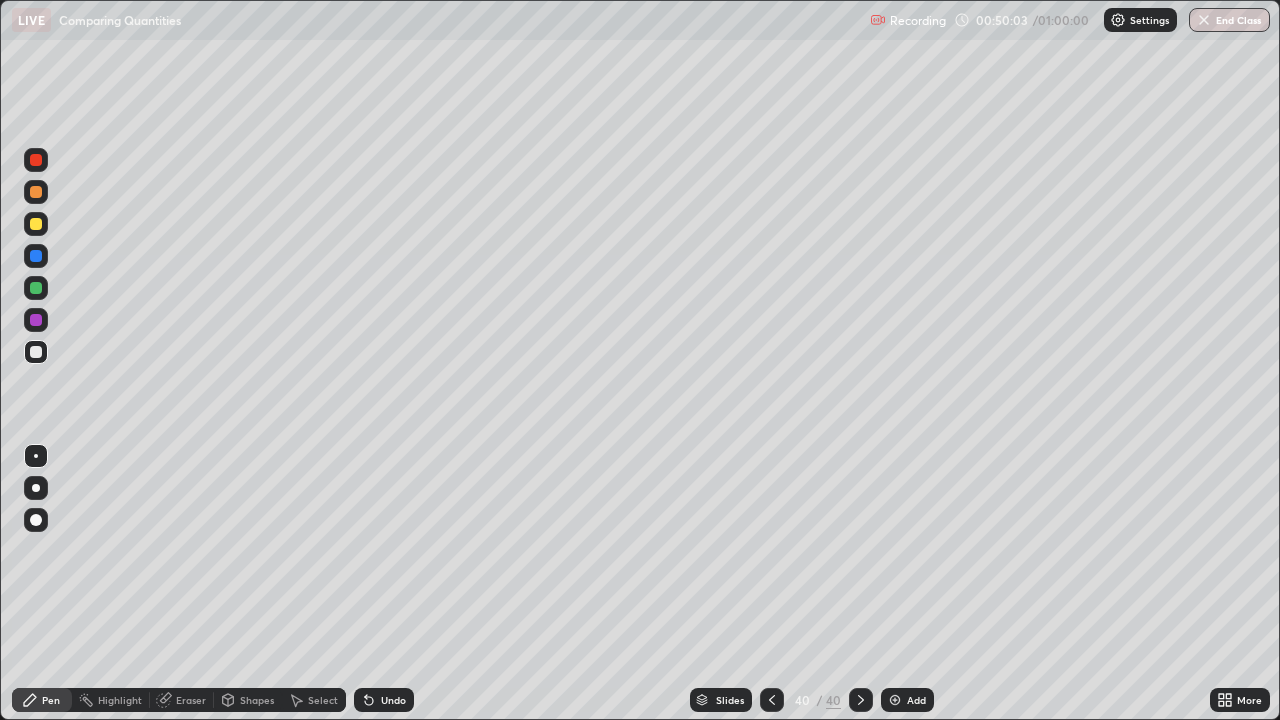 click on "Eraser" at bounding box center [191, 700] 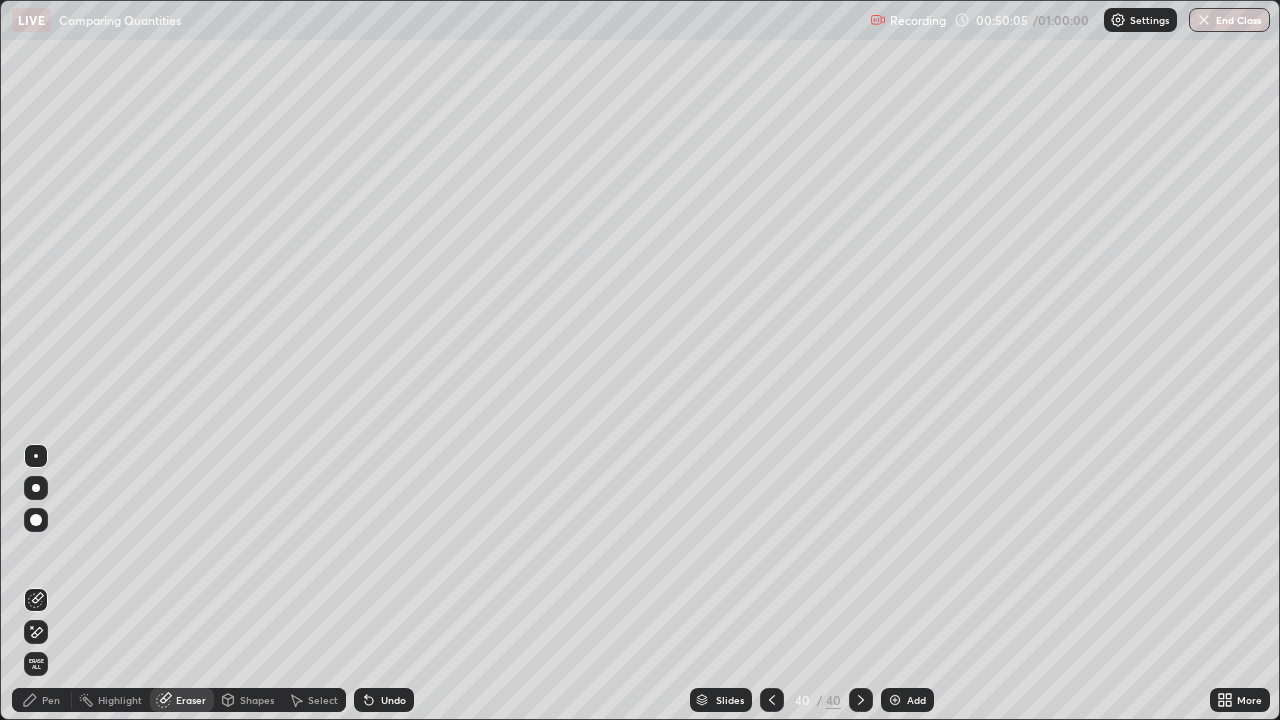 click on "Pen" at bounding box center (42, 700) 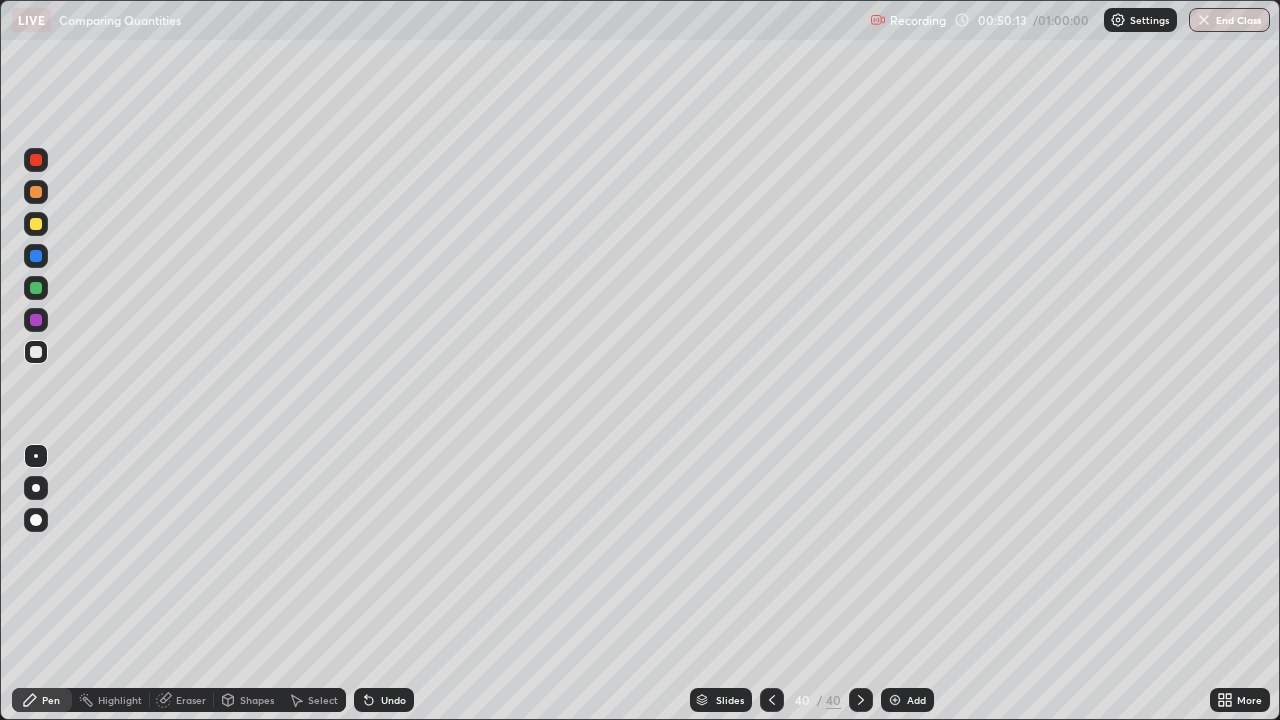 click at bounding box center (36, 224) 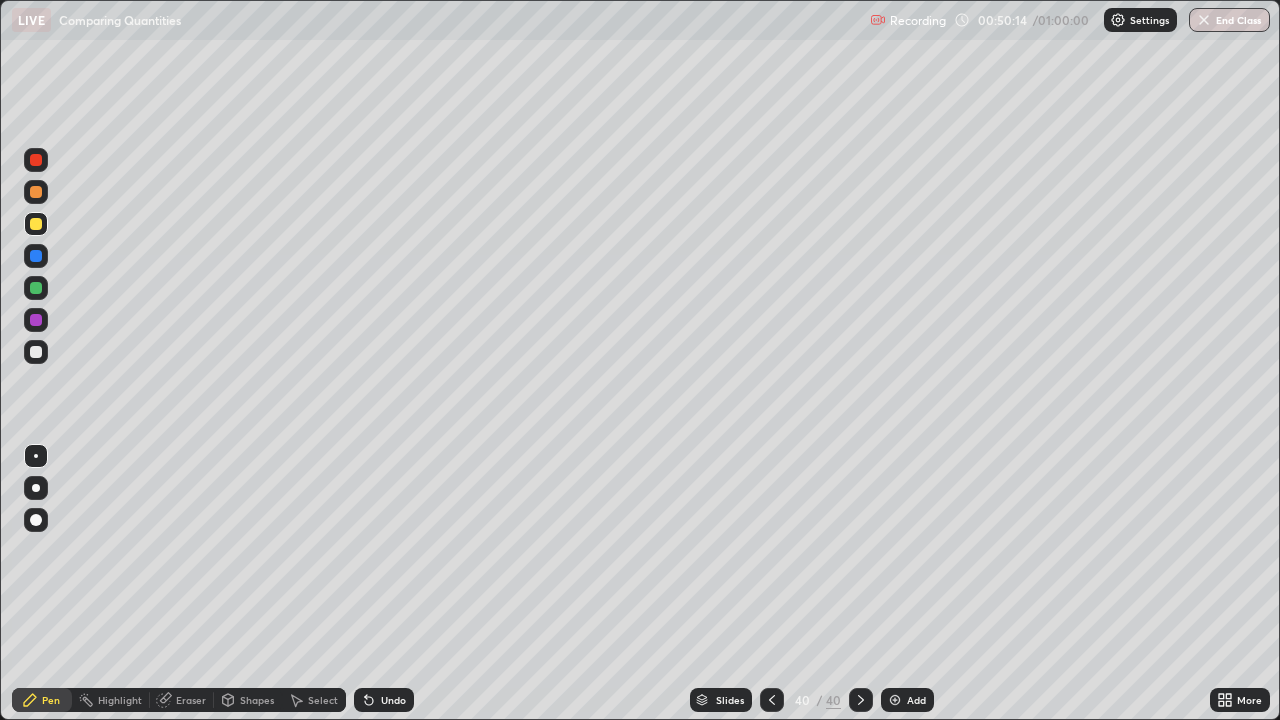 click at bounding box center (36, 224) 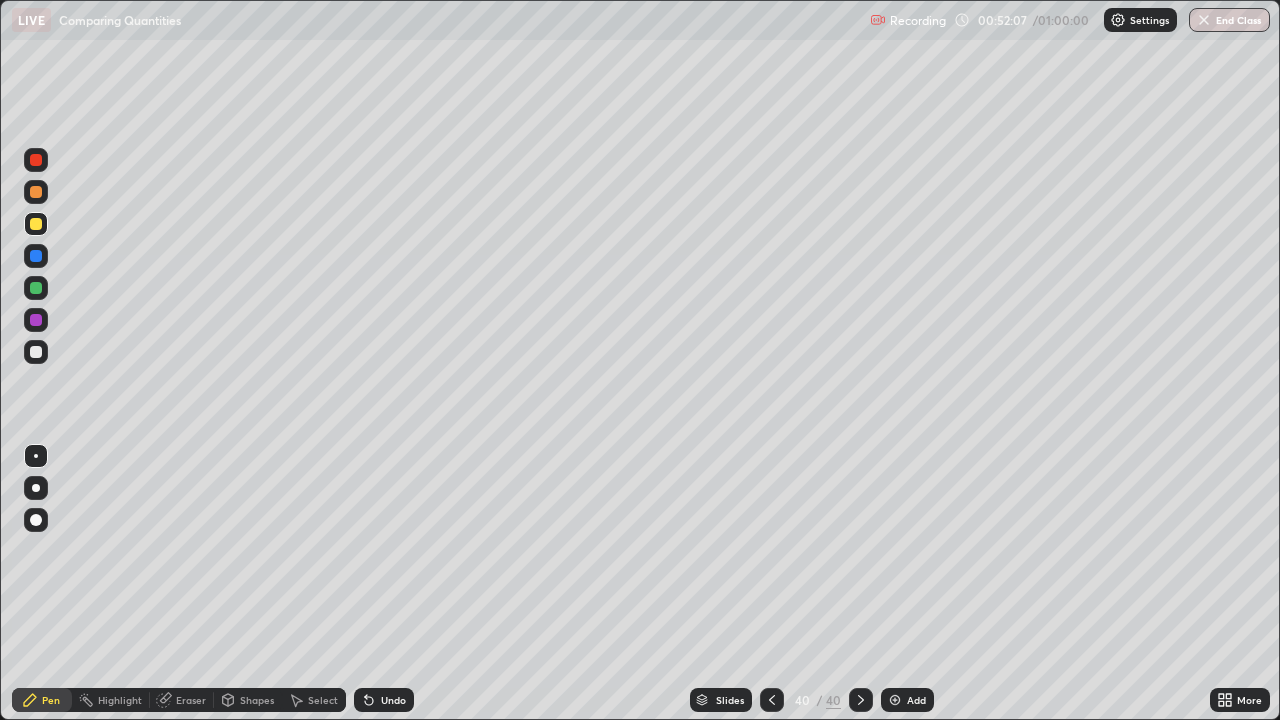 click on "Highlight" at bounding box center (120, 700) 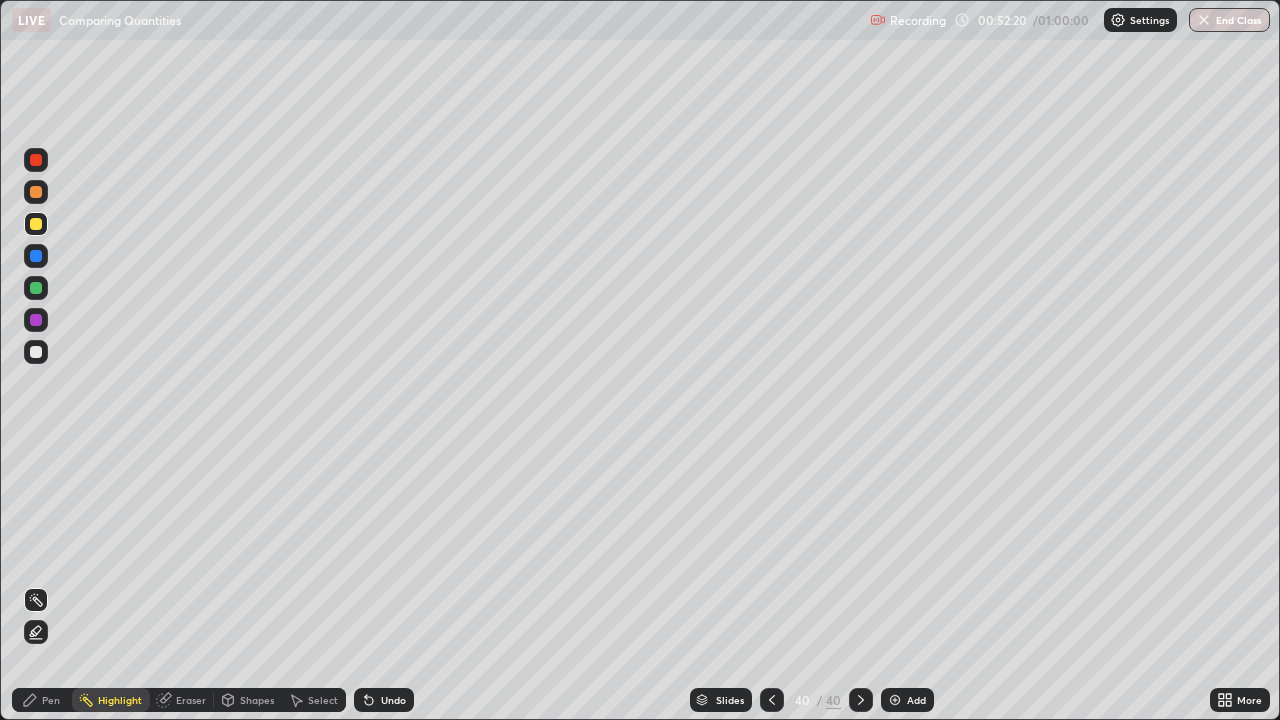click on "Pen" at bounding box center (42, 700) 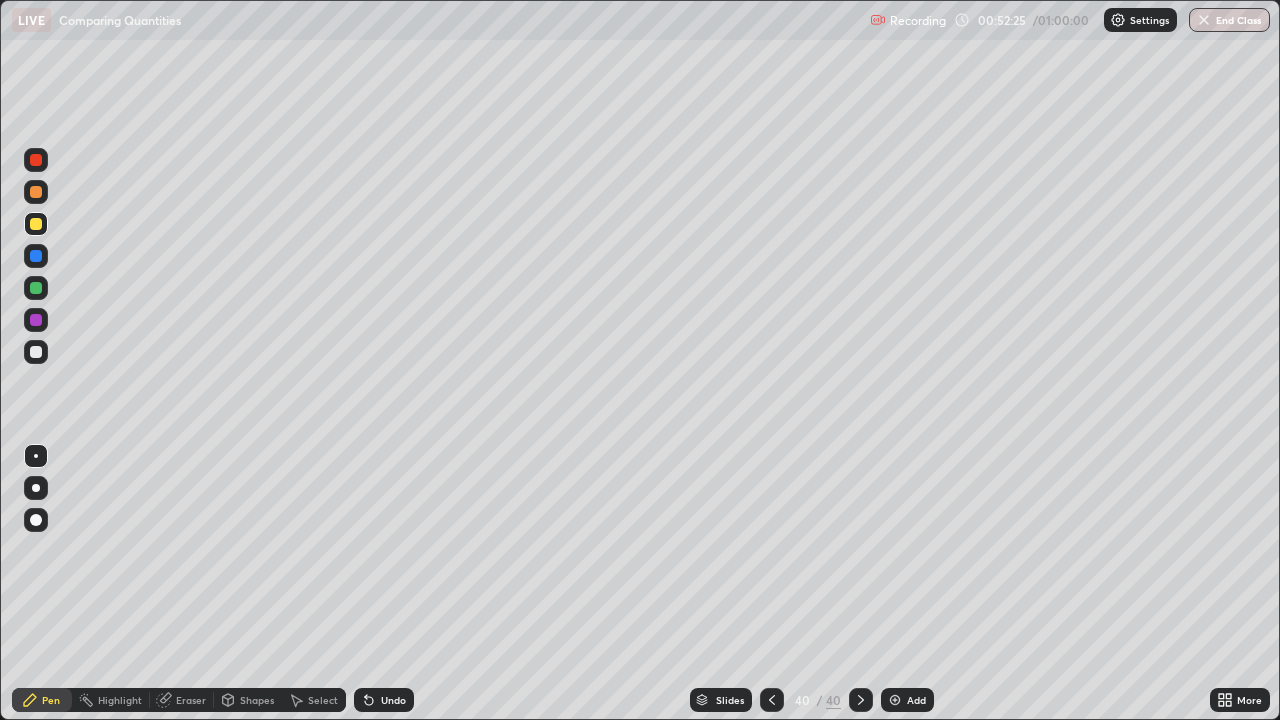click on "Eraser" at bounding box center (191, 700) 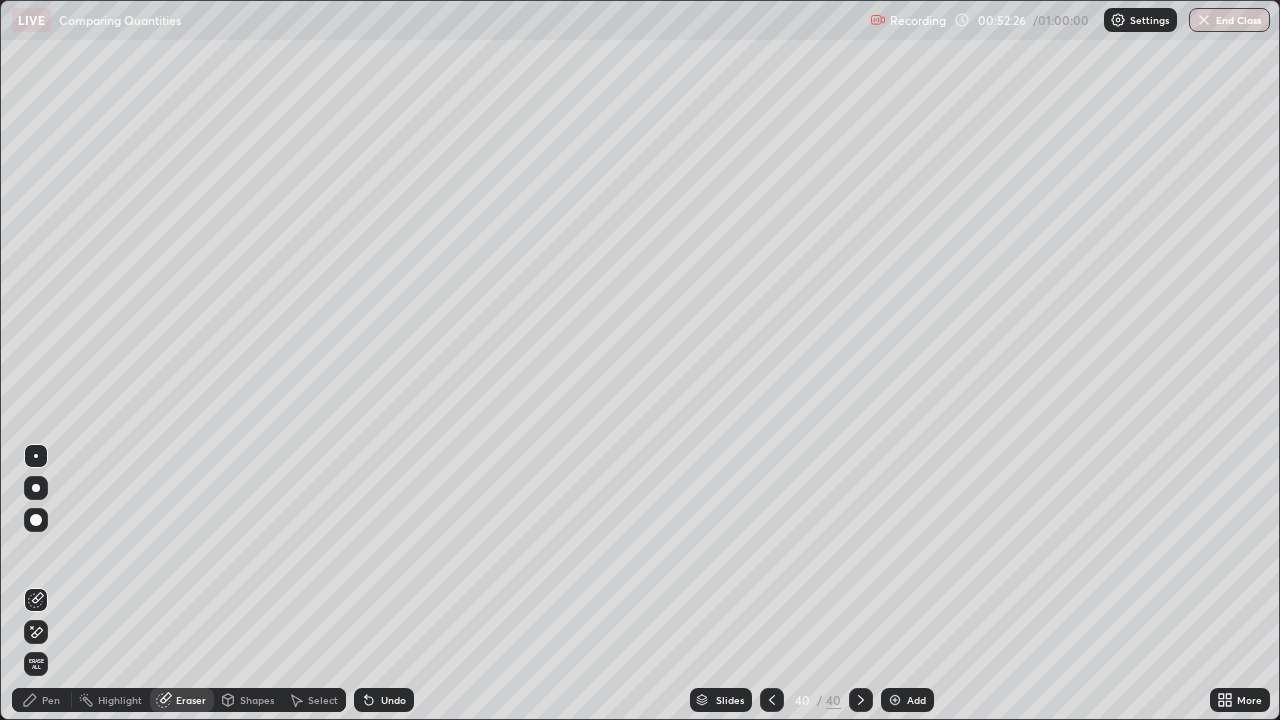 click on "Pen" at bounding box center [42, 700] 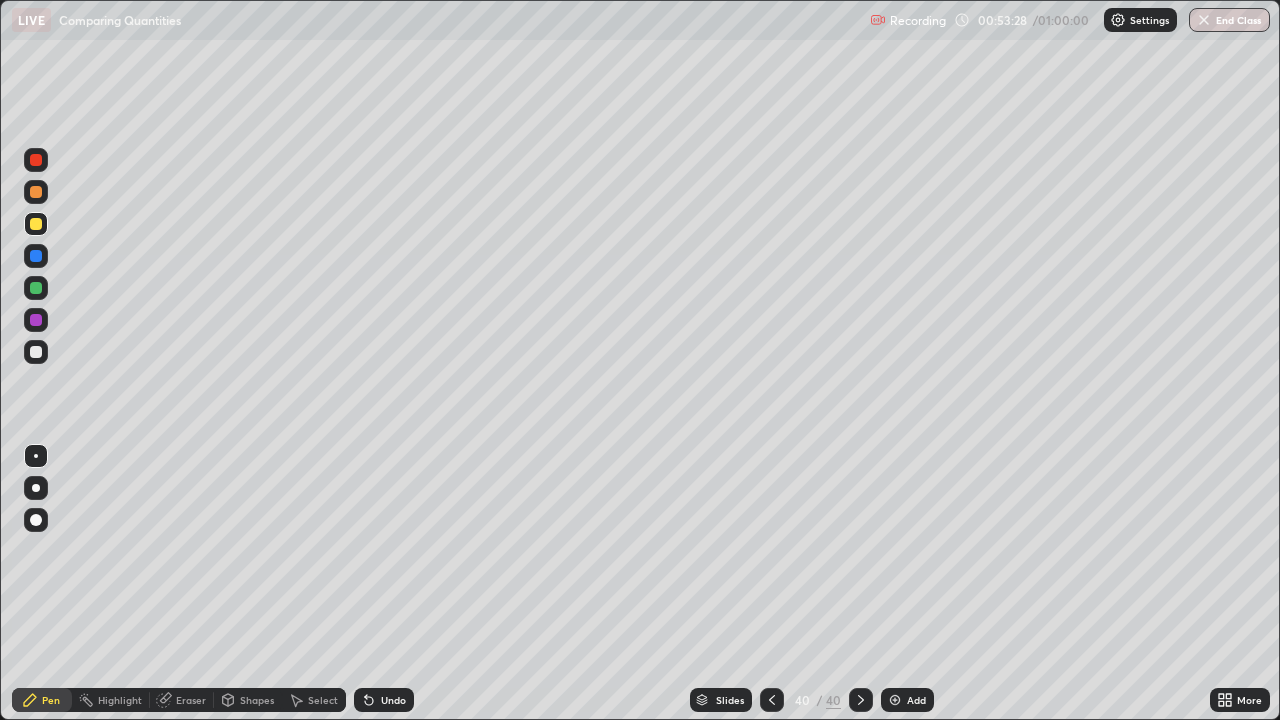 click at bounding box center [36, 320] 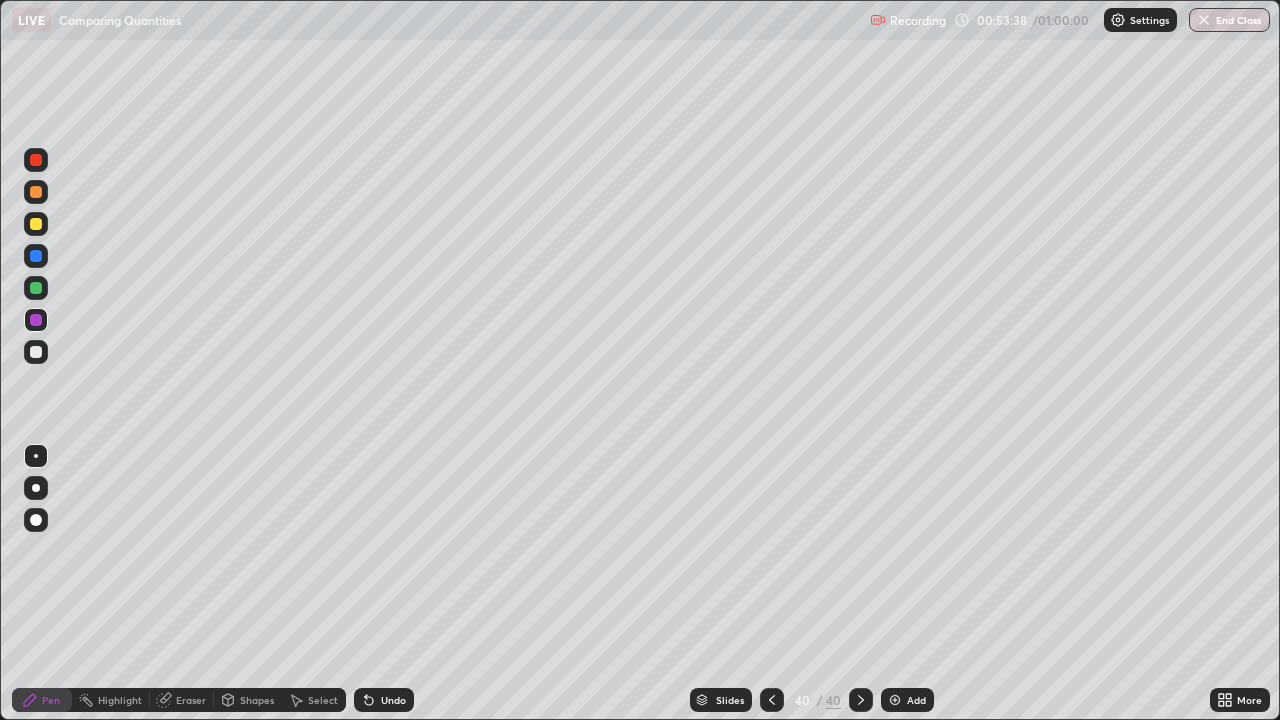 click 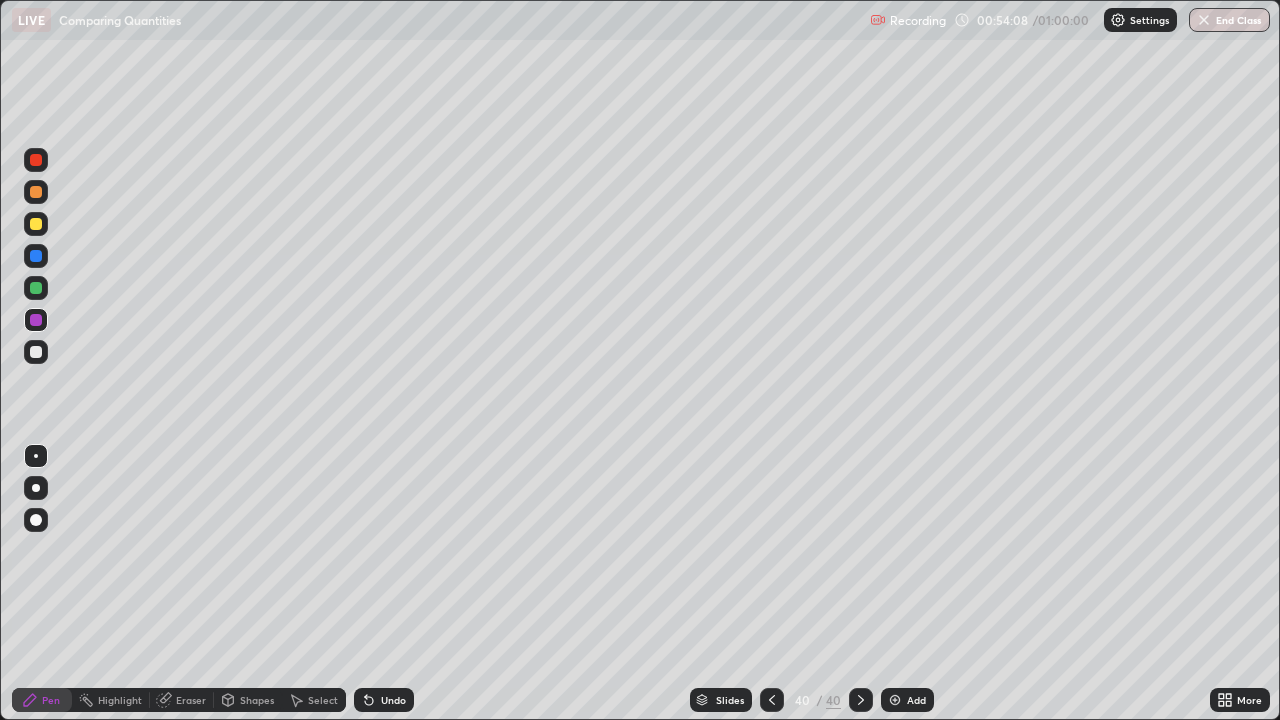 click at bounding box center (36, 224) 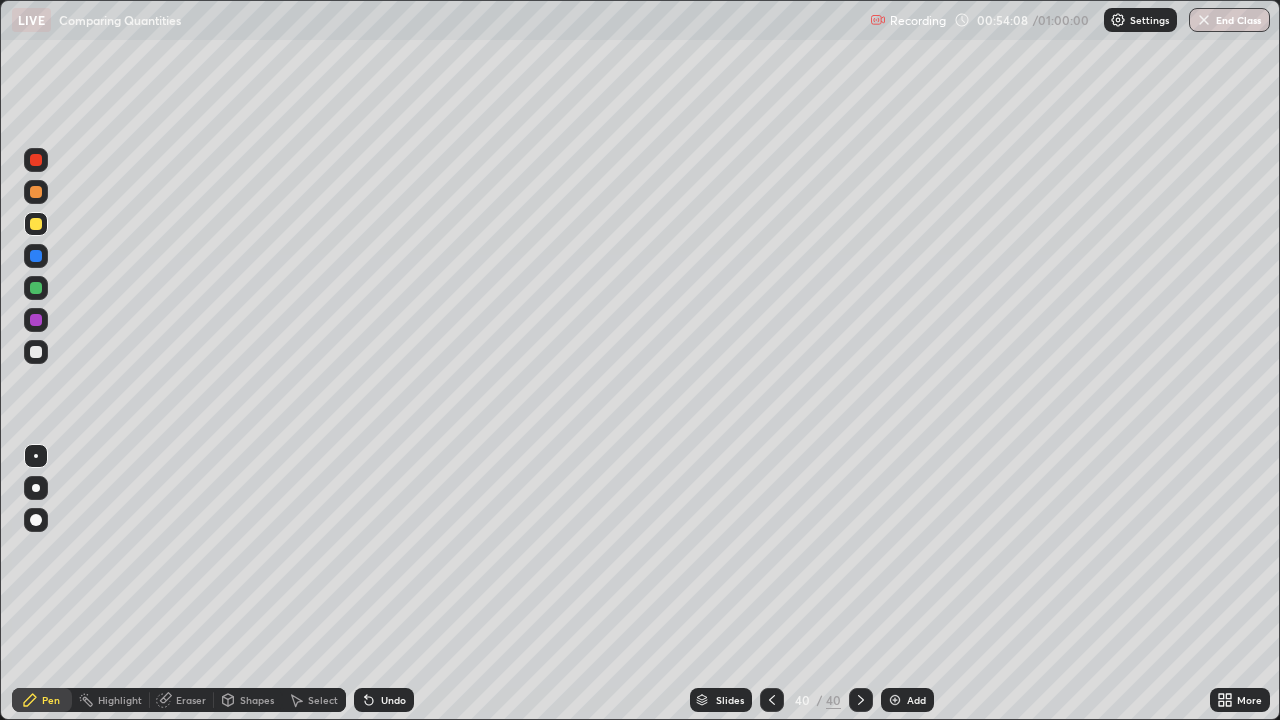click at bounding box center [36, 224] 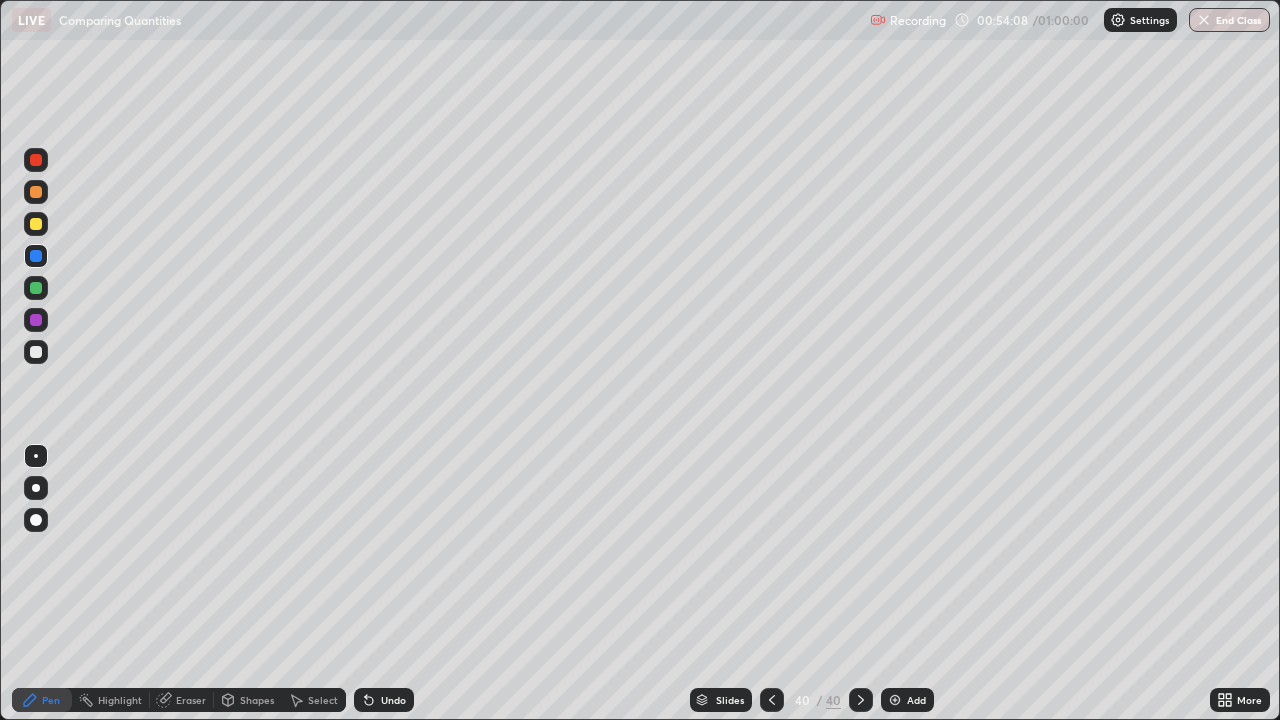 click at bounding box center [36, 256] 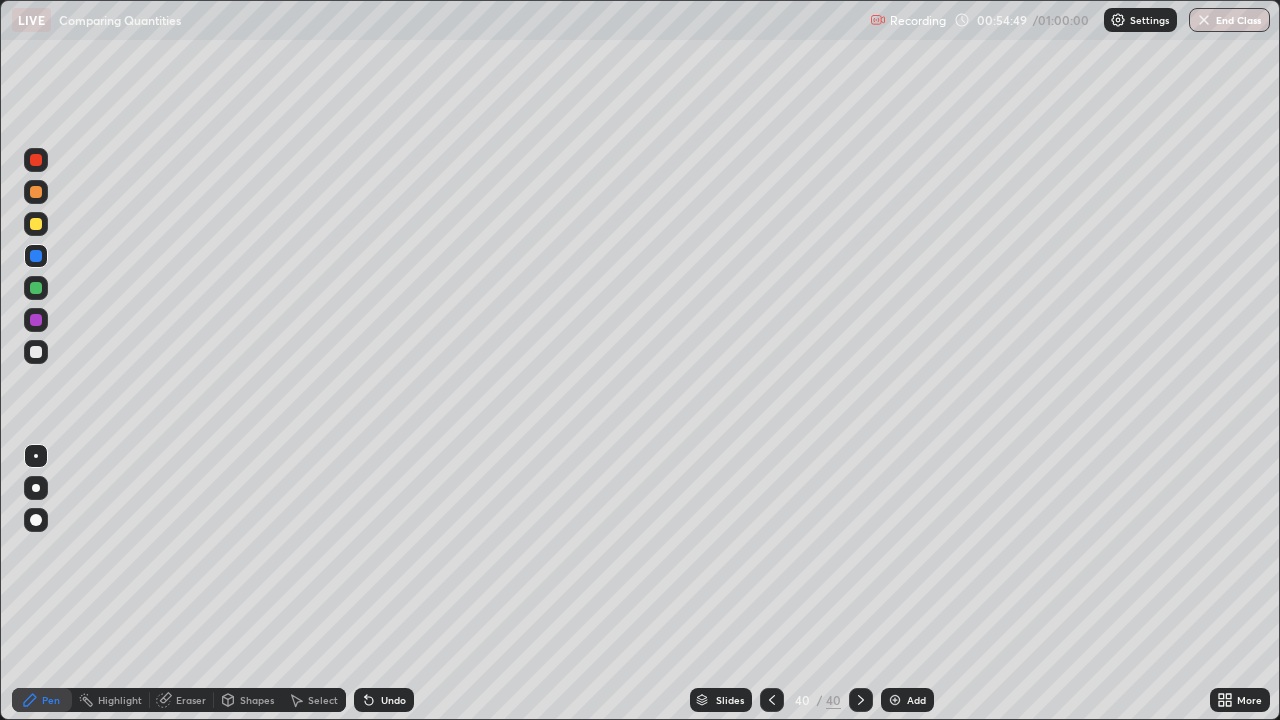 click on "Undo" at bounding box center (384, 700) 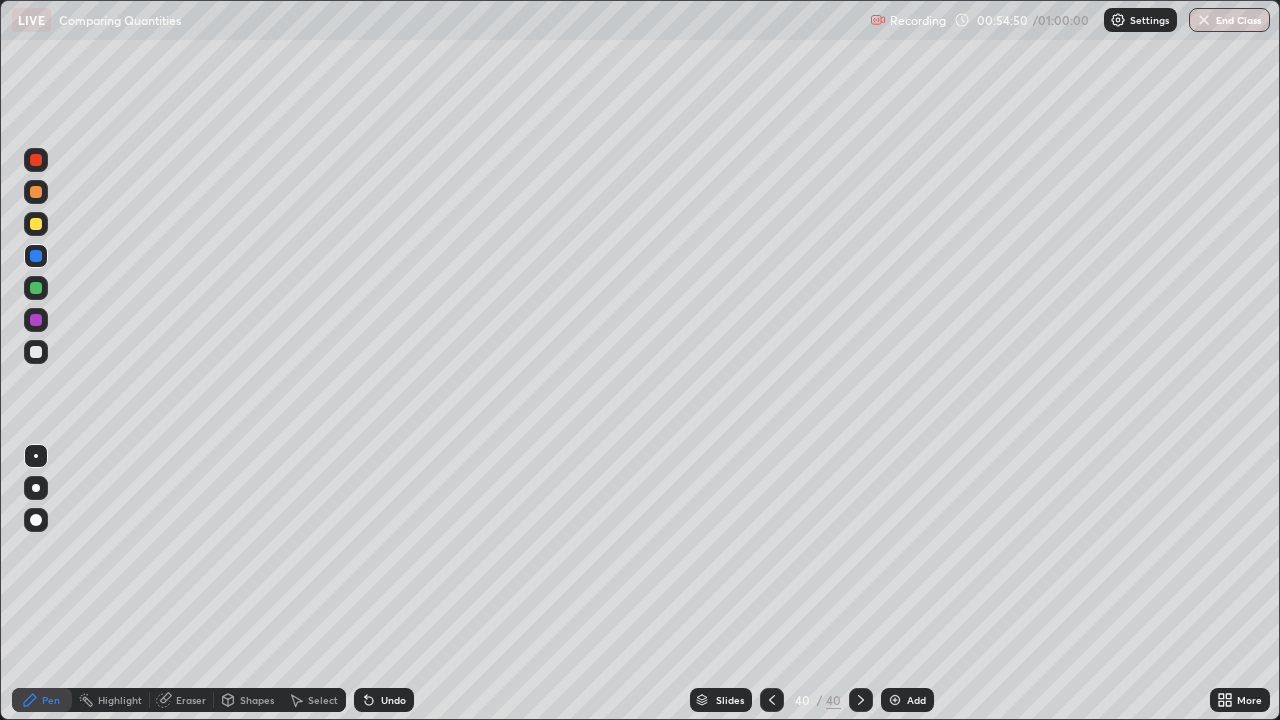 click on "Undo" at bounding box center (384, 700) 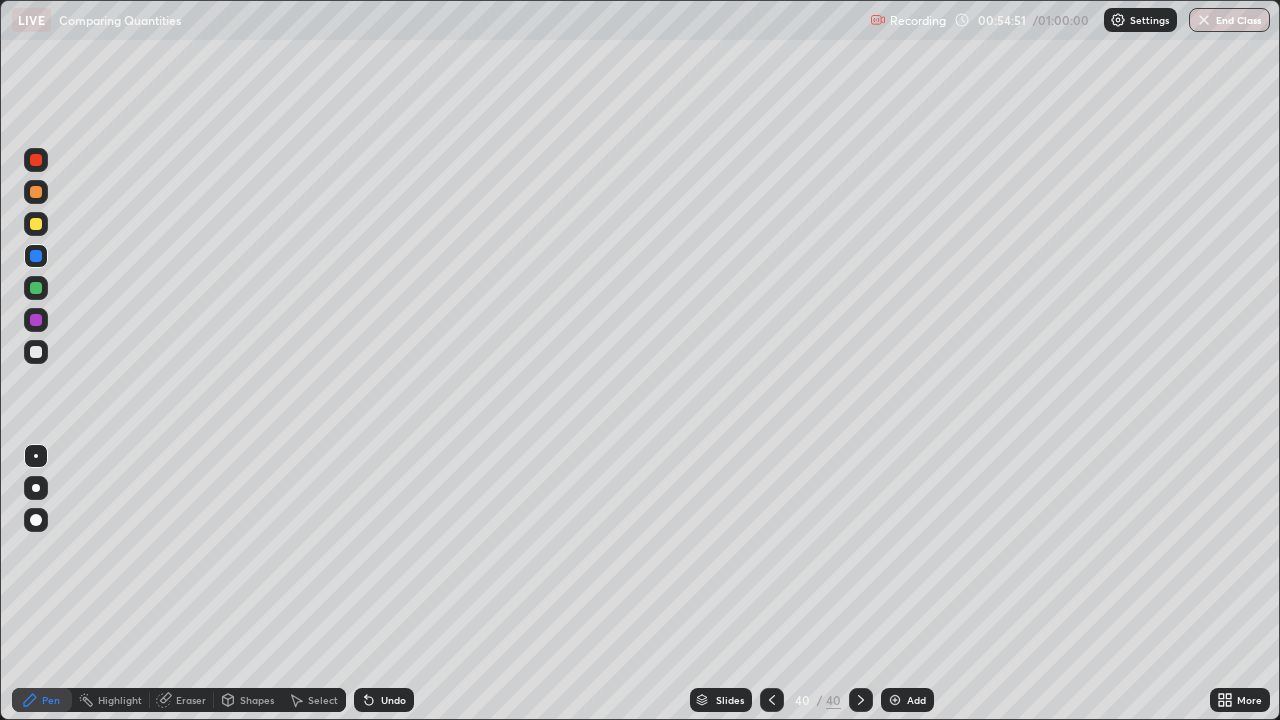 click 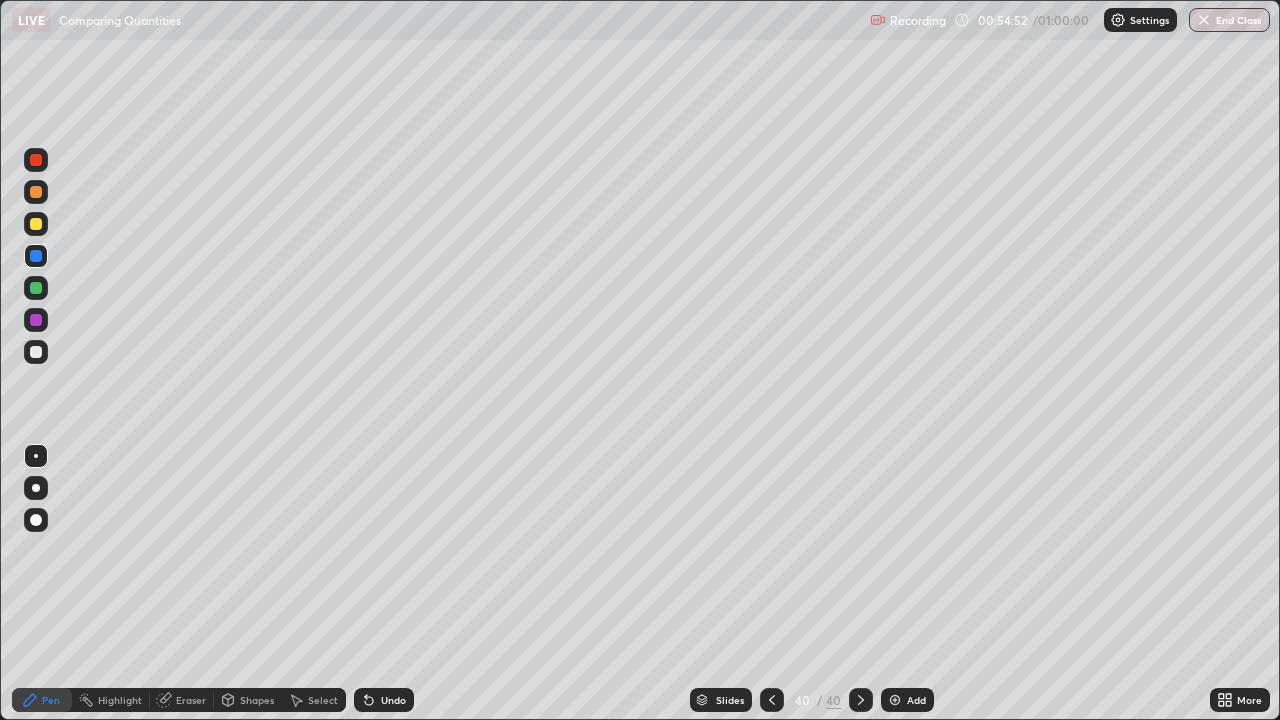 click 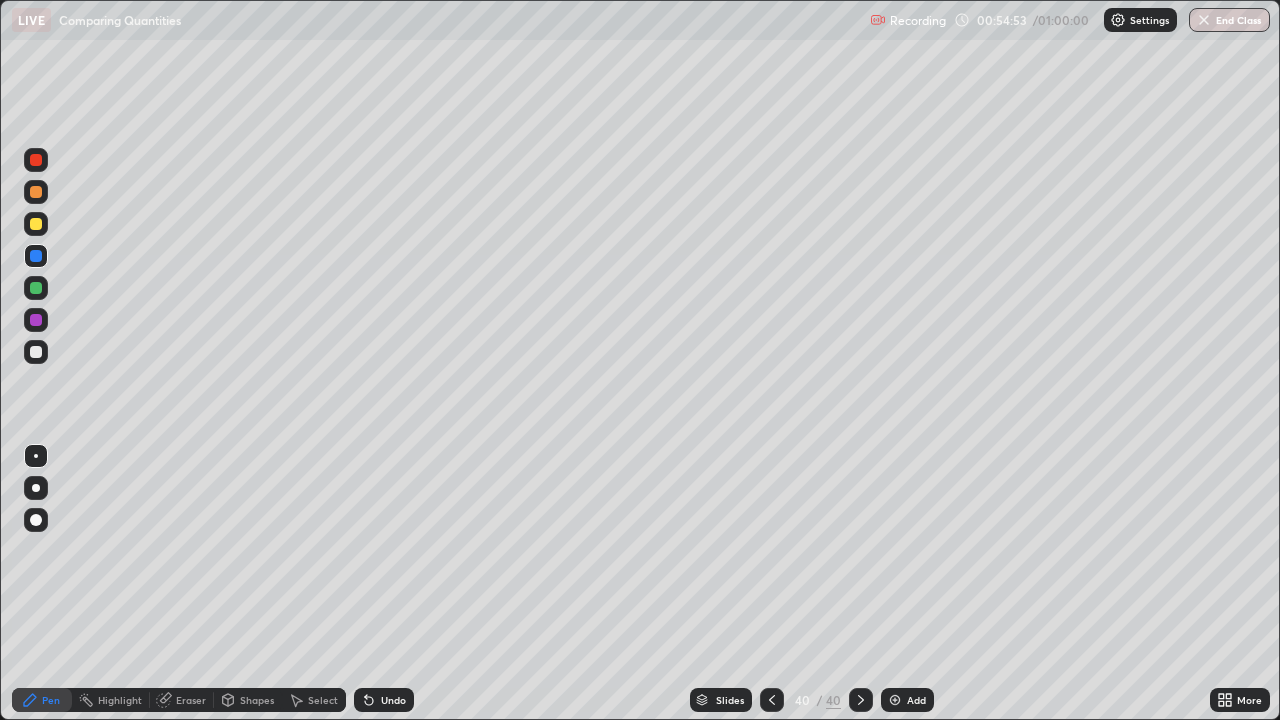 click on "Undo" at bounding box center (384, 700) 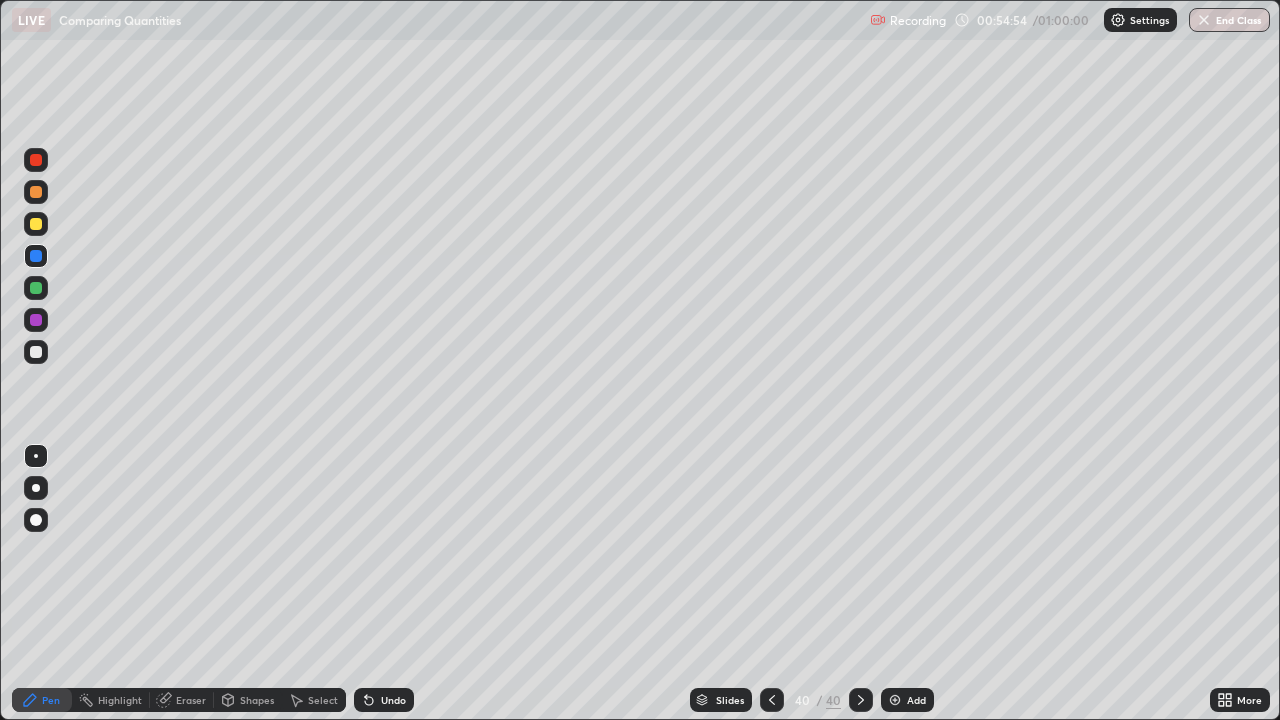 click 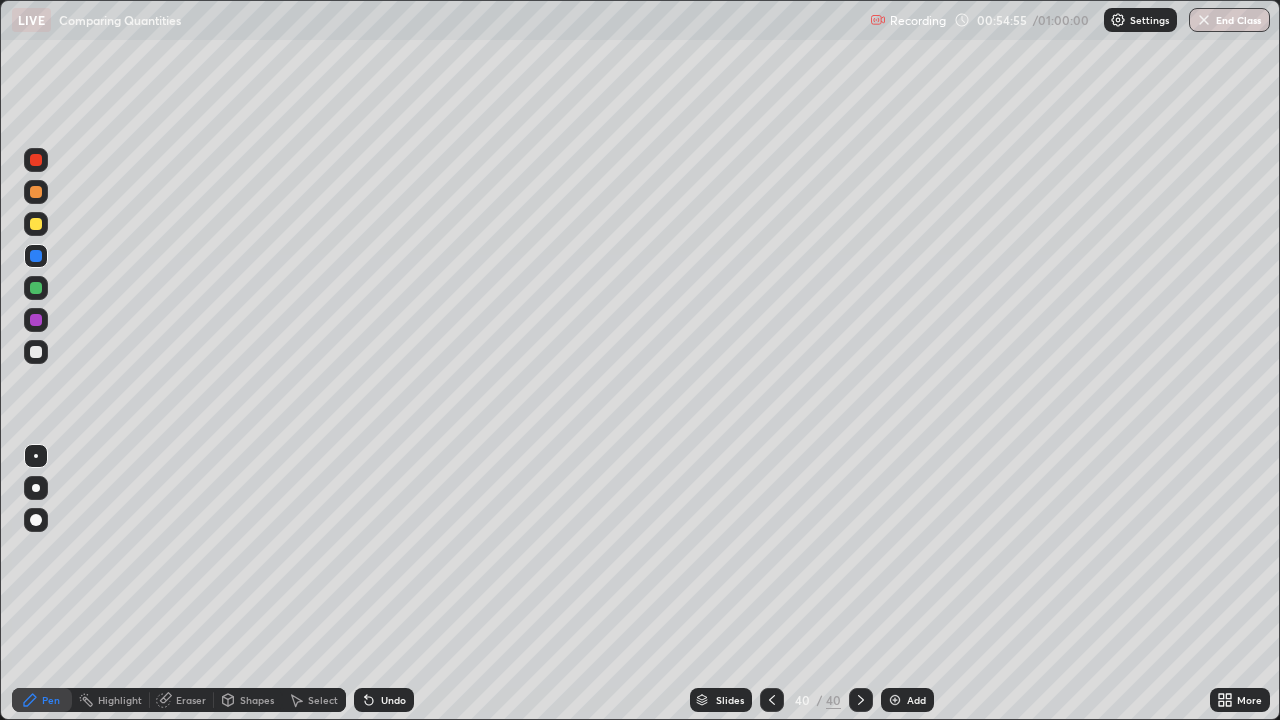 click 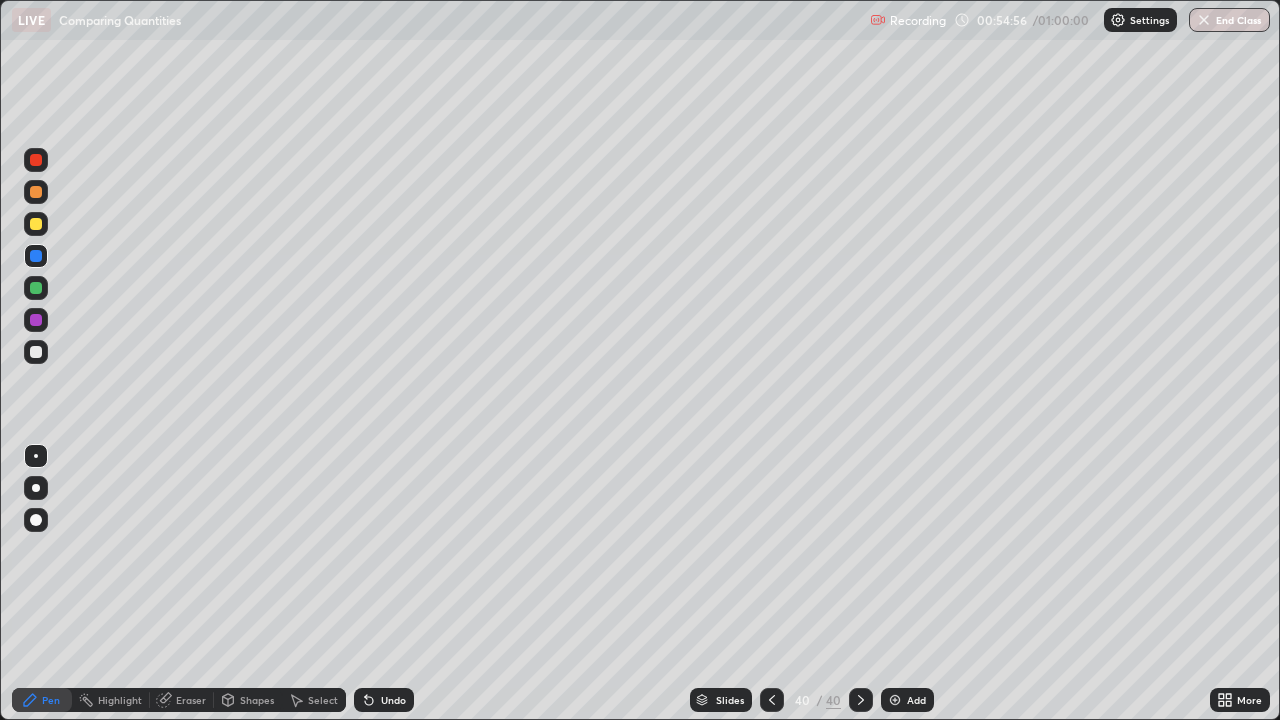 click on "Undo" at bounding box center (384, 700) 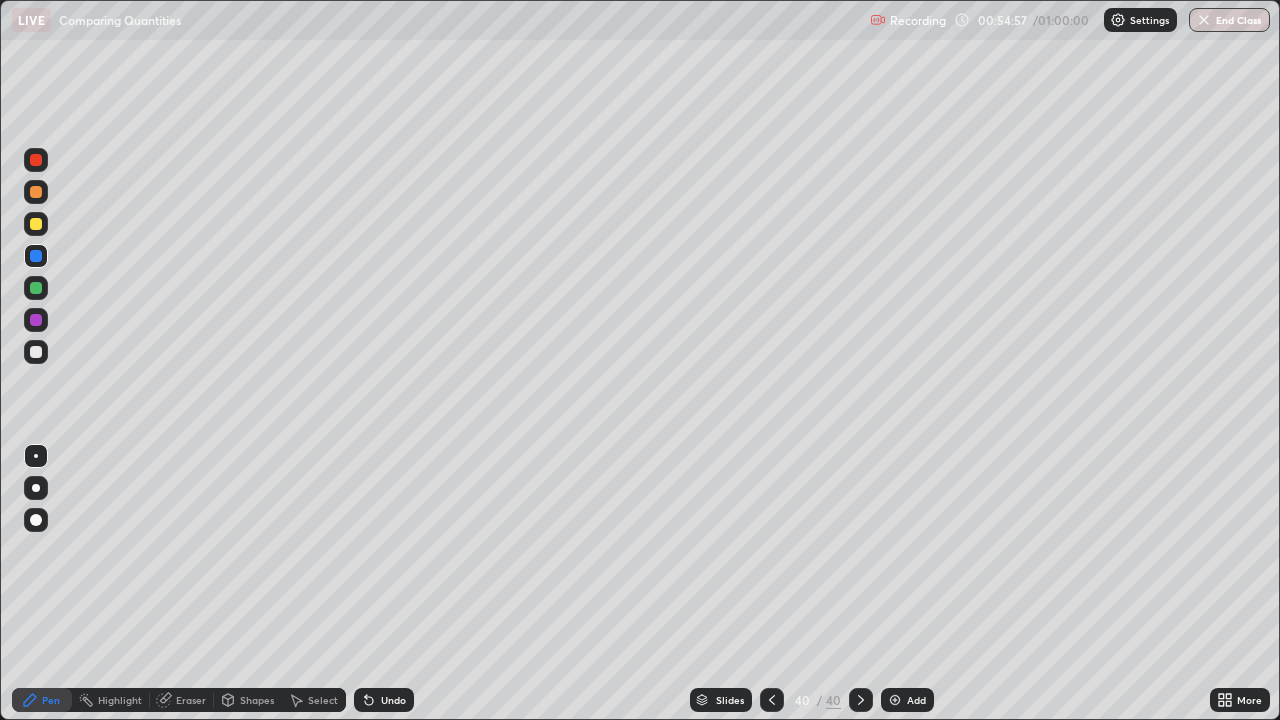click on "Undo" at bounding box center [384, 700] 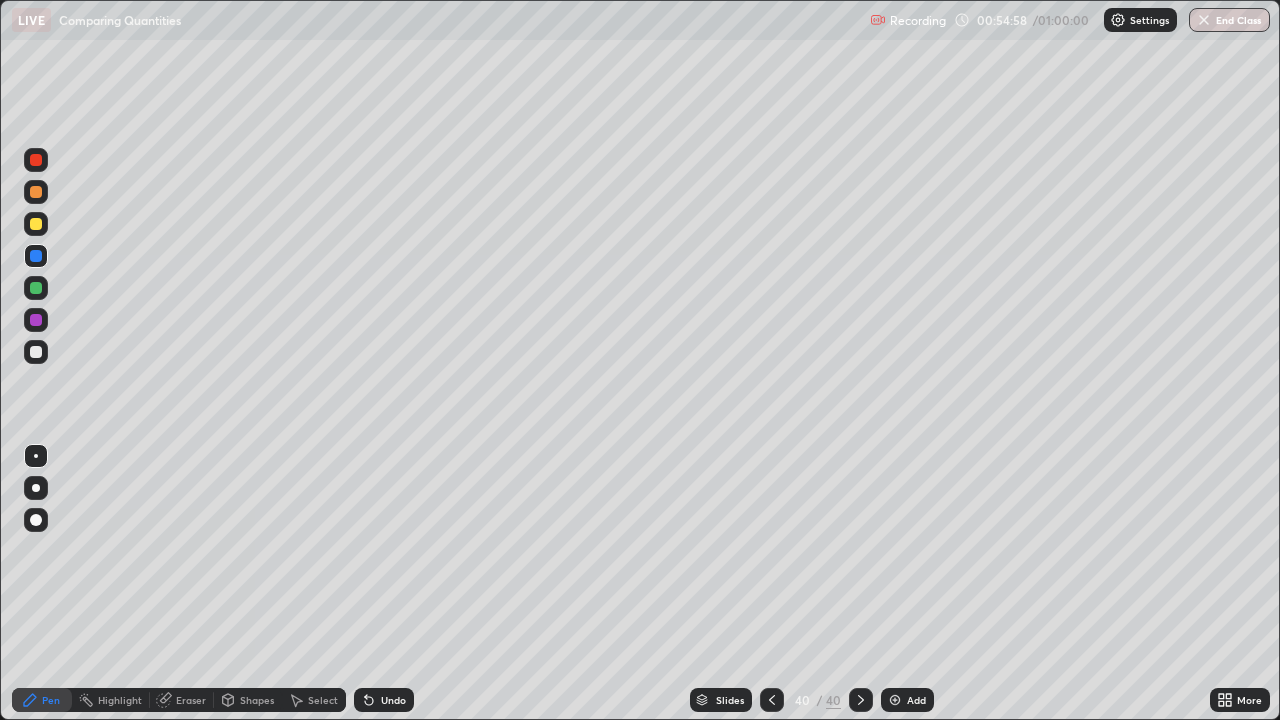click at bounding box center (36, 224) 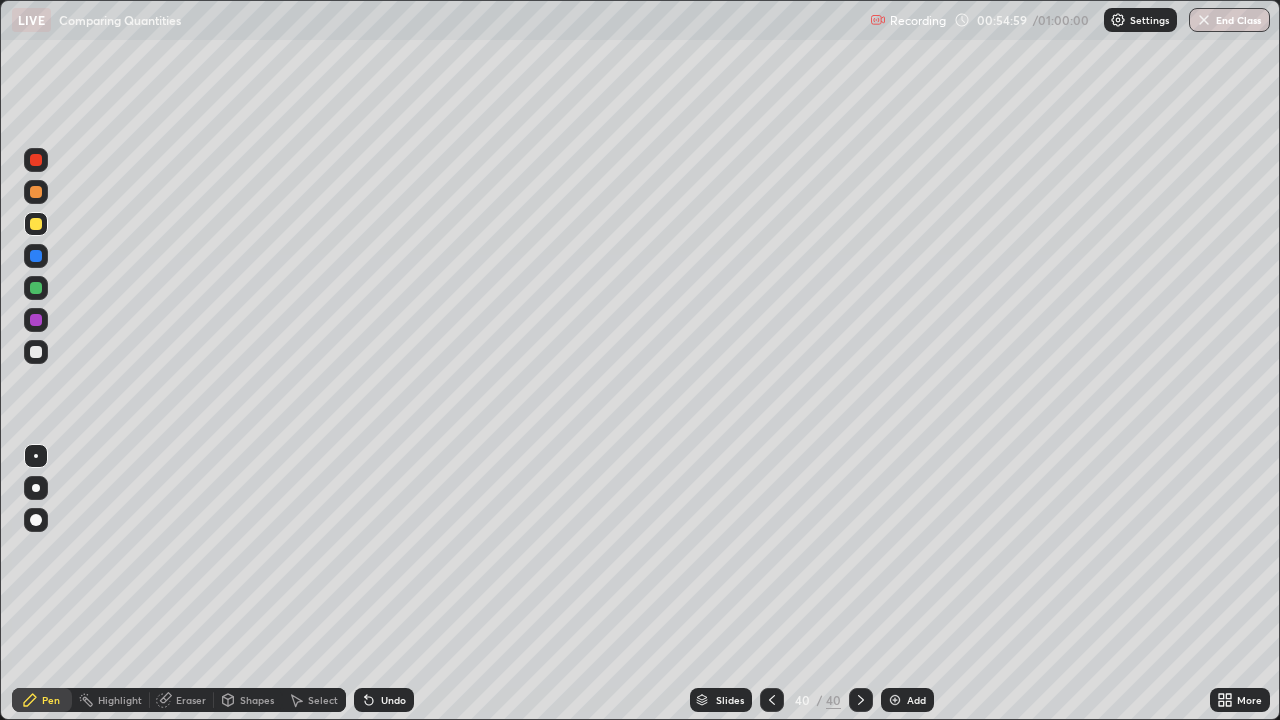click at bounding box center [36, 192] 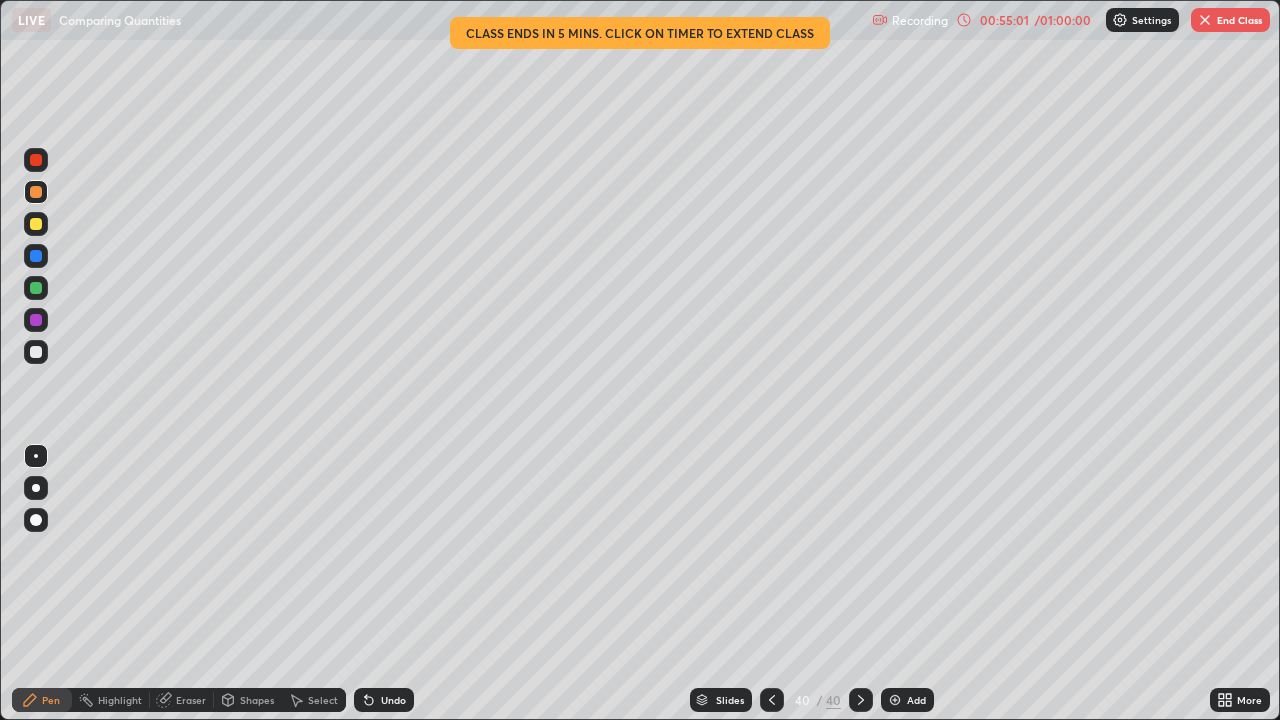 click on "Pen" at bounding box center [42, 700] 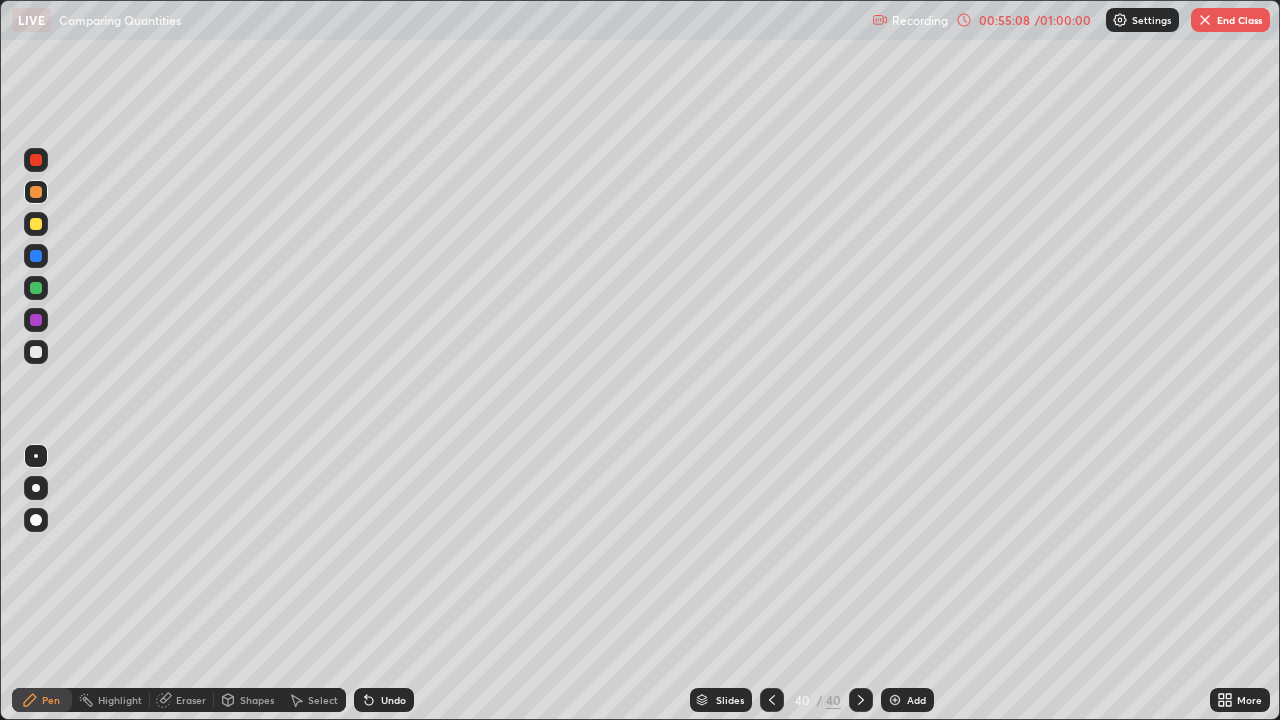 click on "Add" at bounding box center [916, 700] 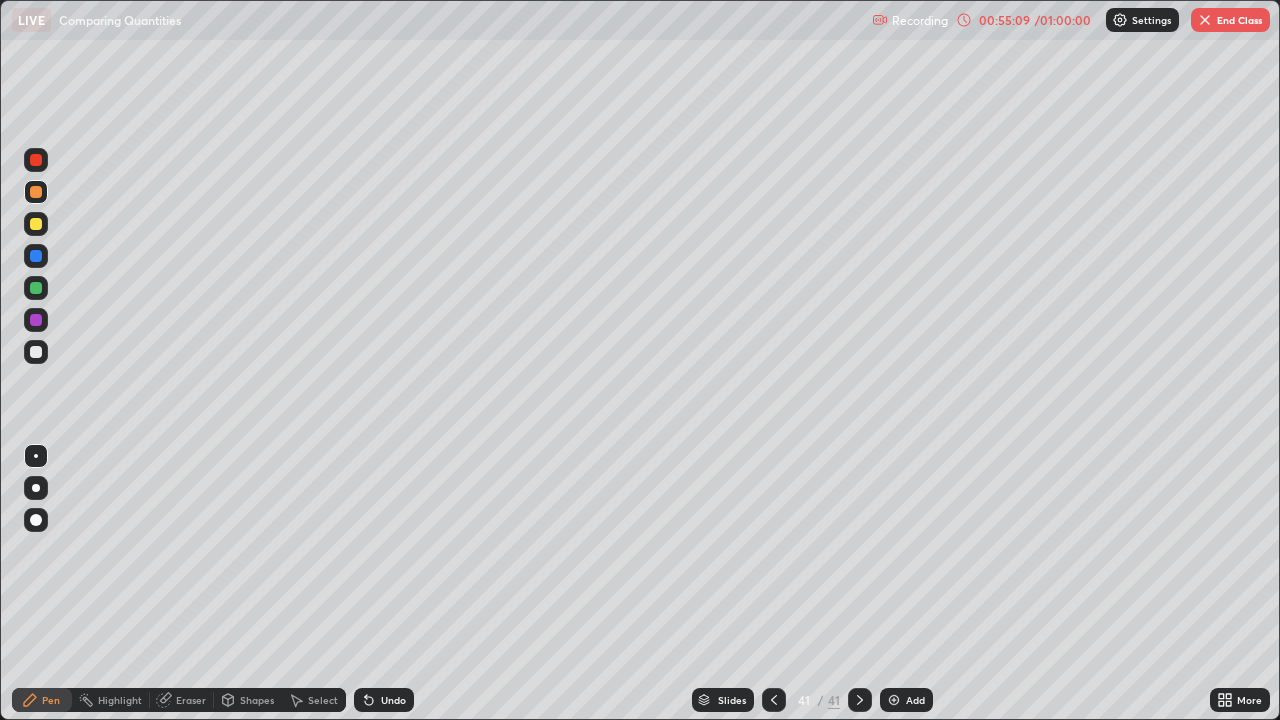 click at bounding box center [36, 352] 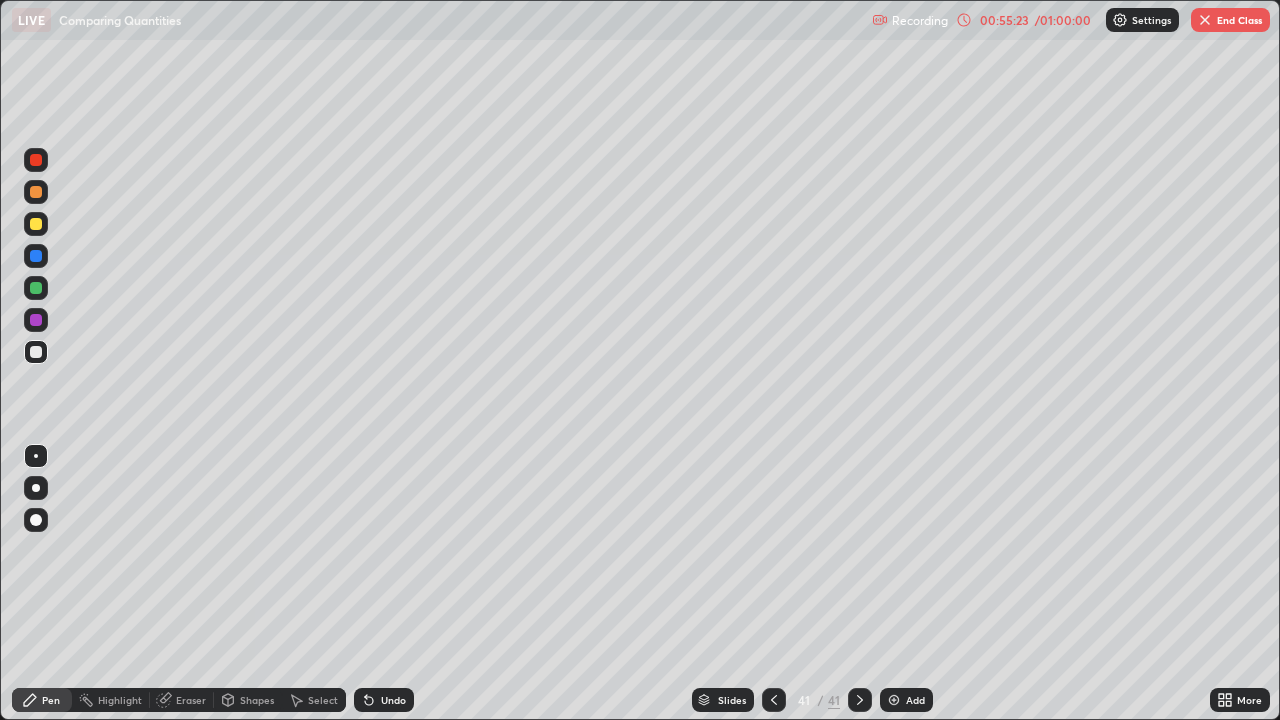 click at bounding box center (36, 224) 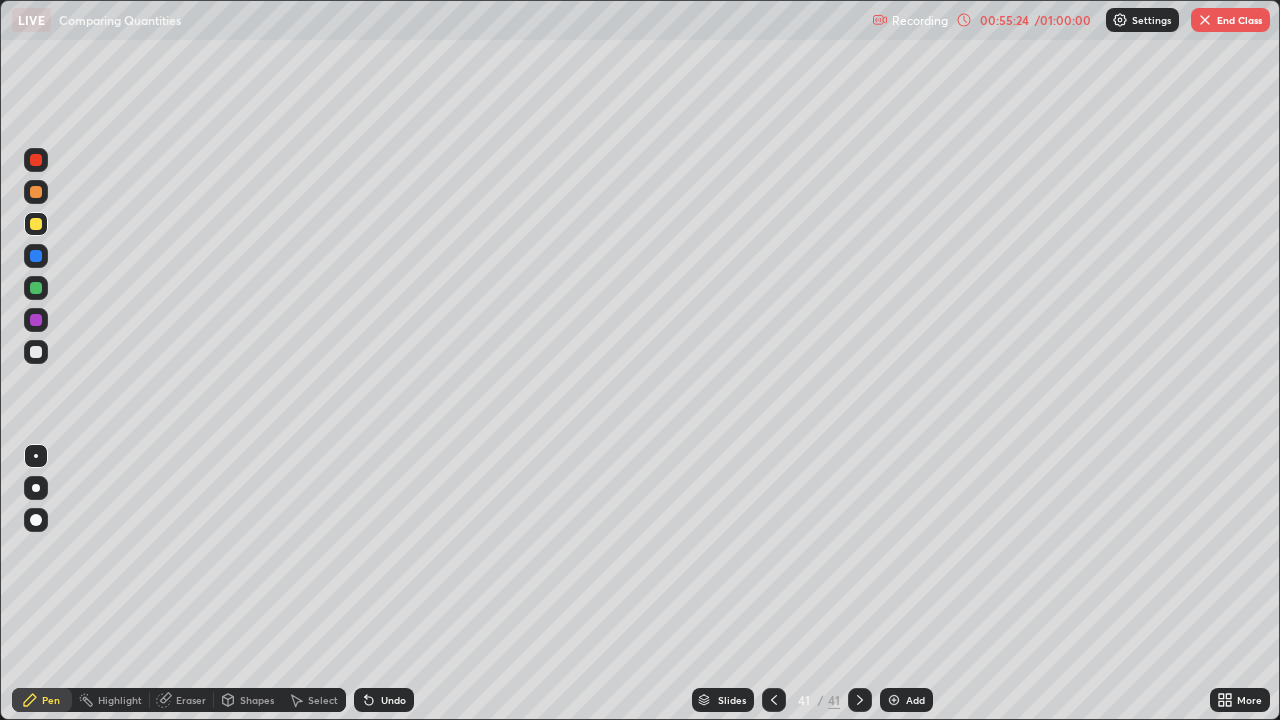 click at bounding box center (36, 224) 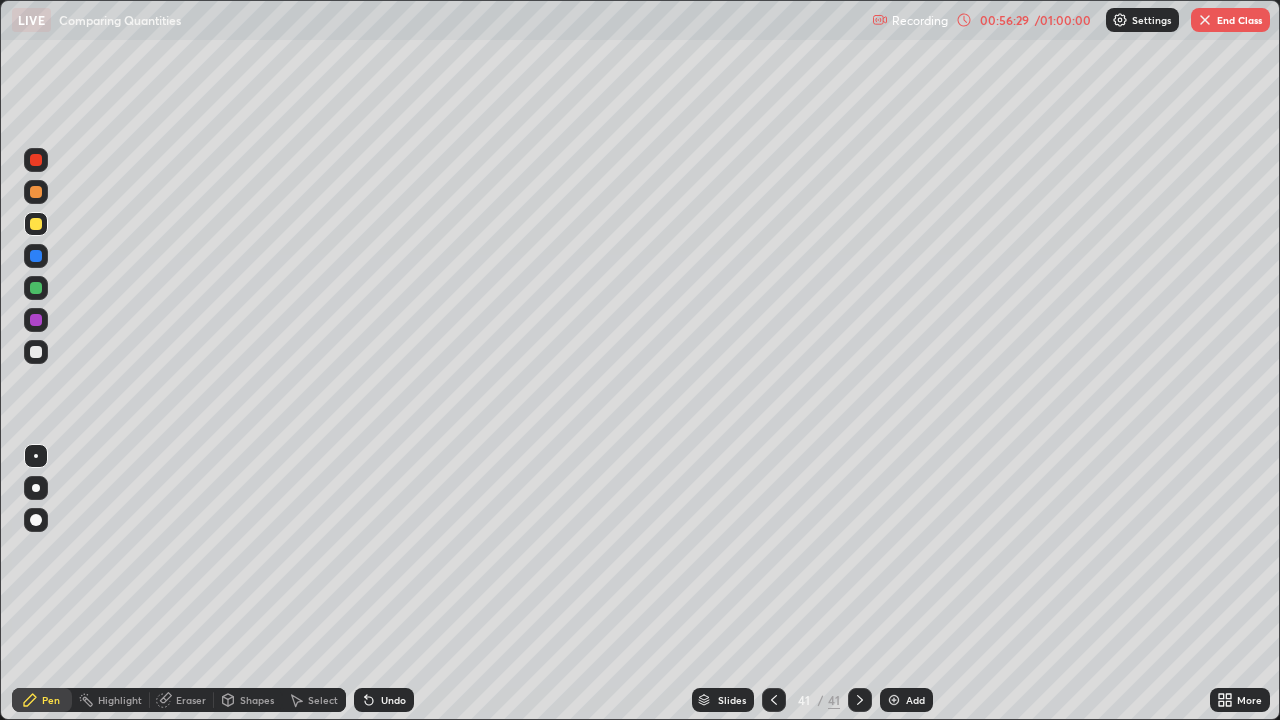 click at bounding box center [36, 192] 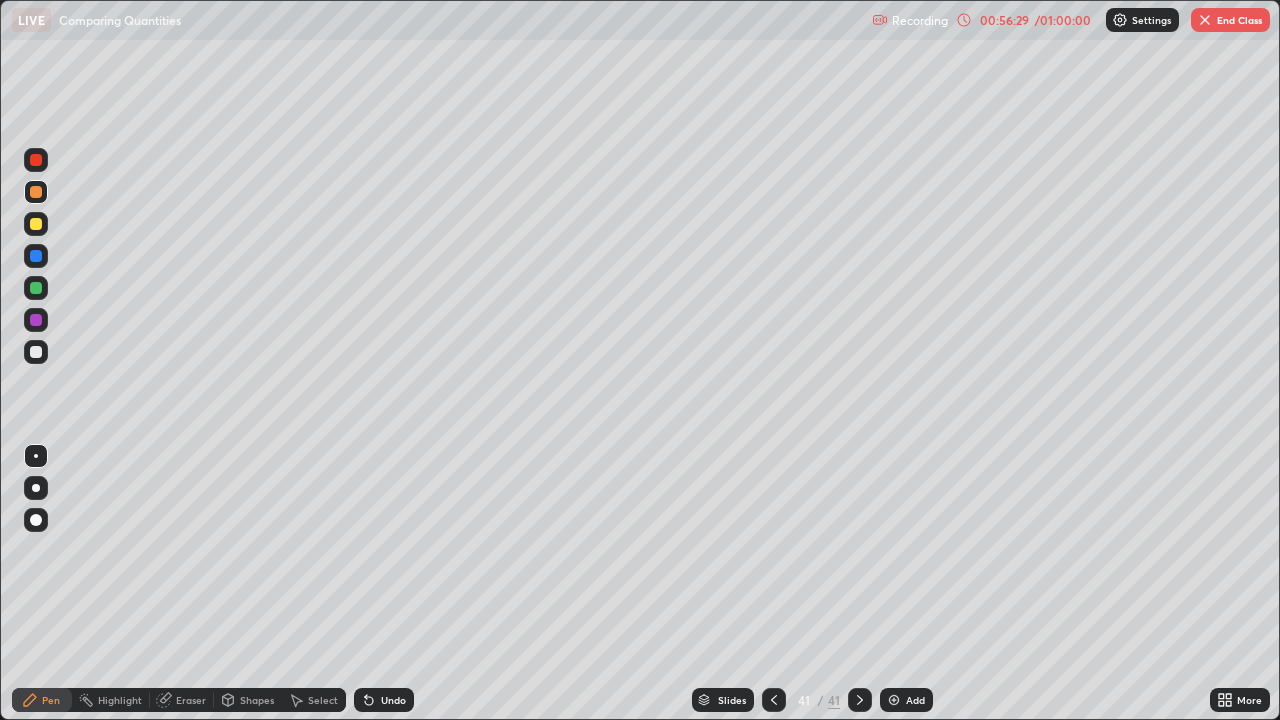 click at bounding box center (36, 192) 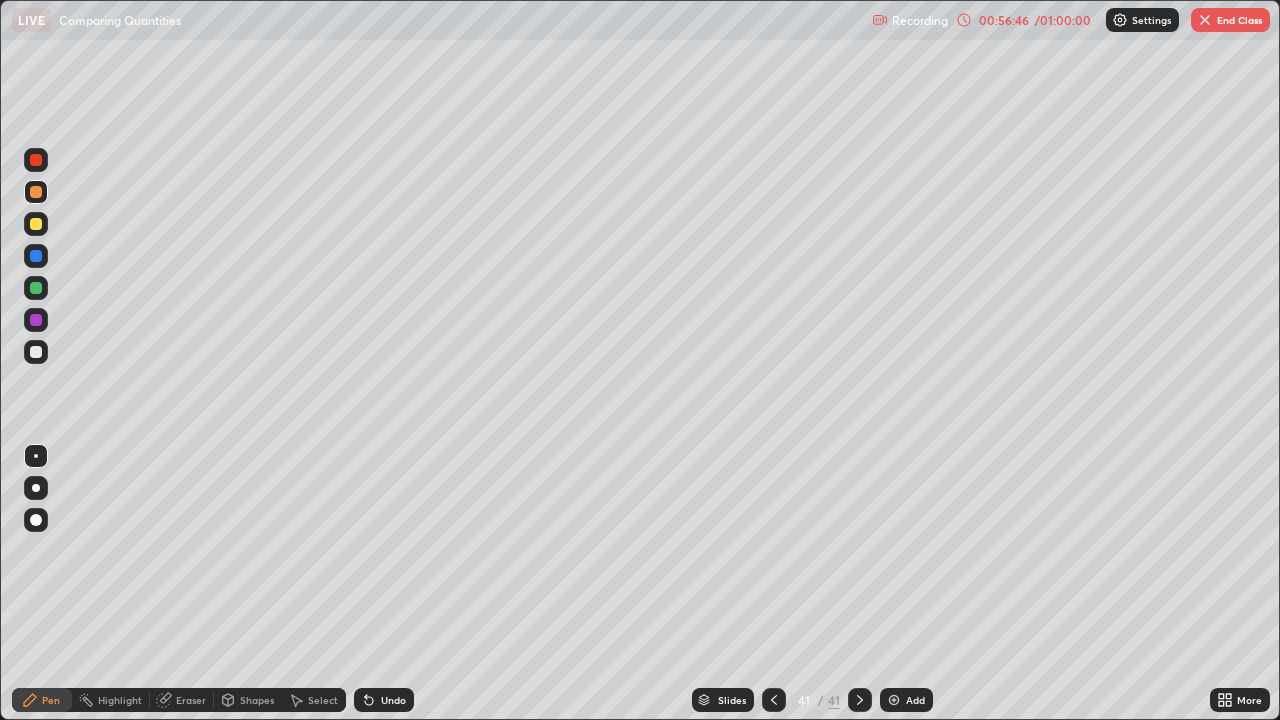 click at bounding box center (36, 256) 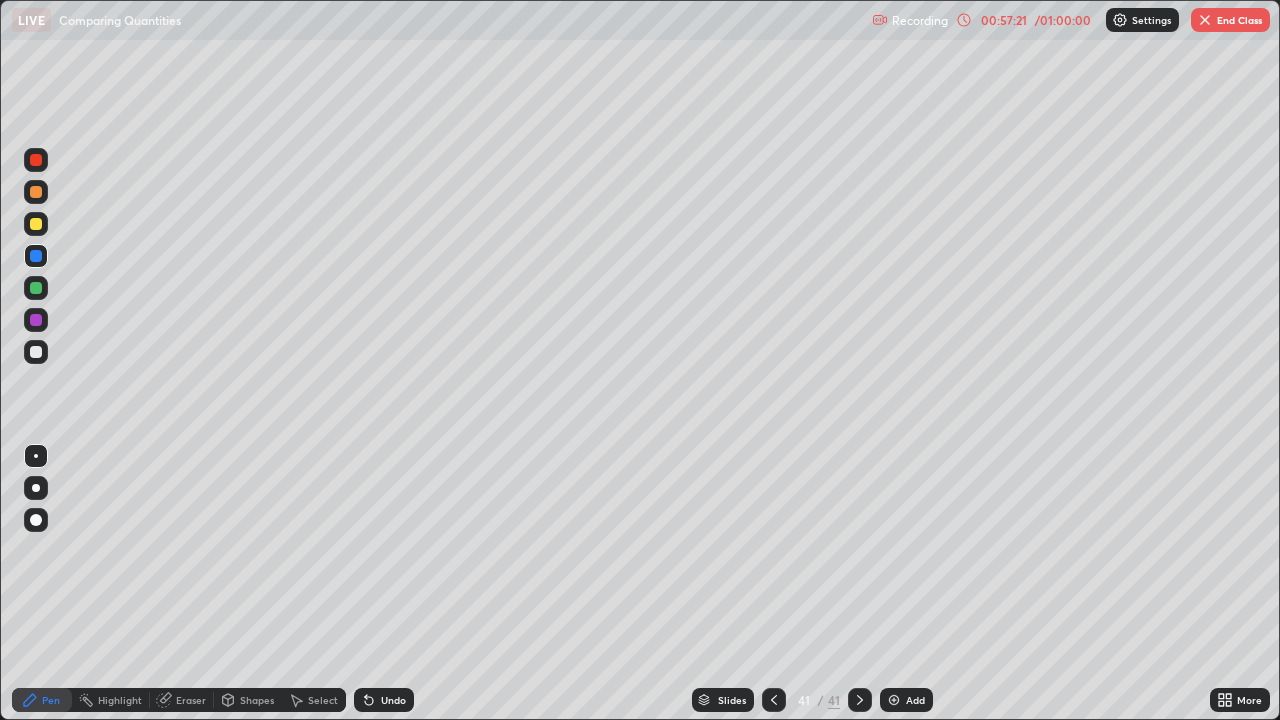 click at bounding box center [36, 224] 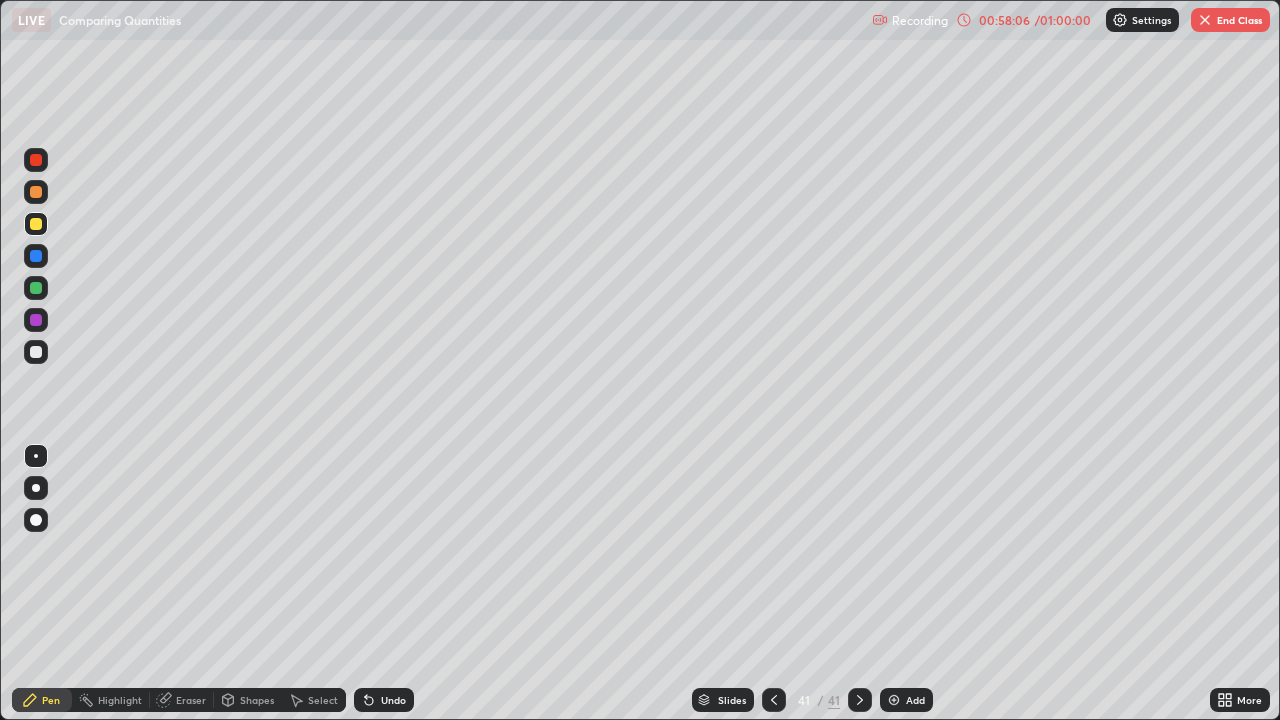 click at bounding box center [36, 288] 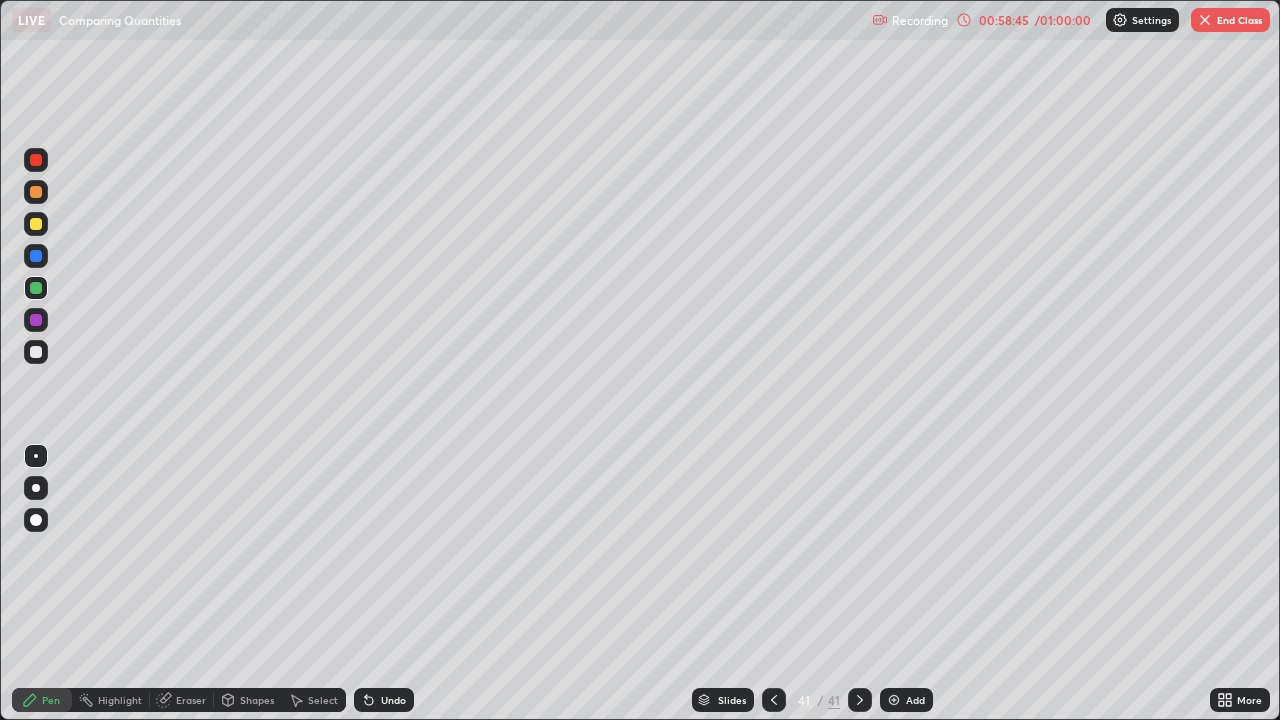 click on "Undo" at bounding box center [384, 700] 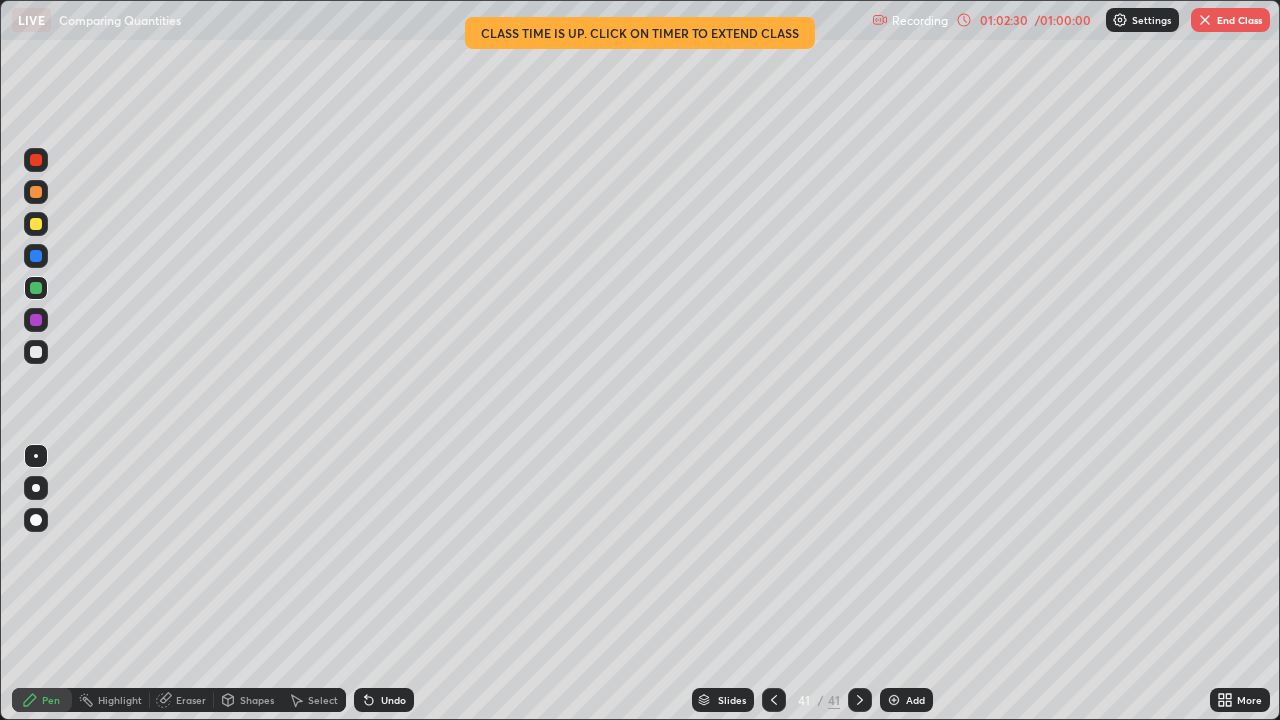 click on "End Class" at bounding box center (1230, 20) 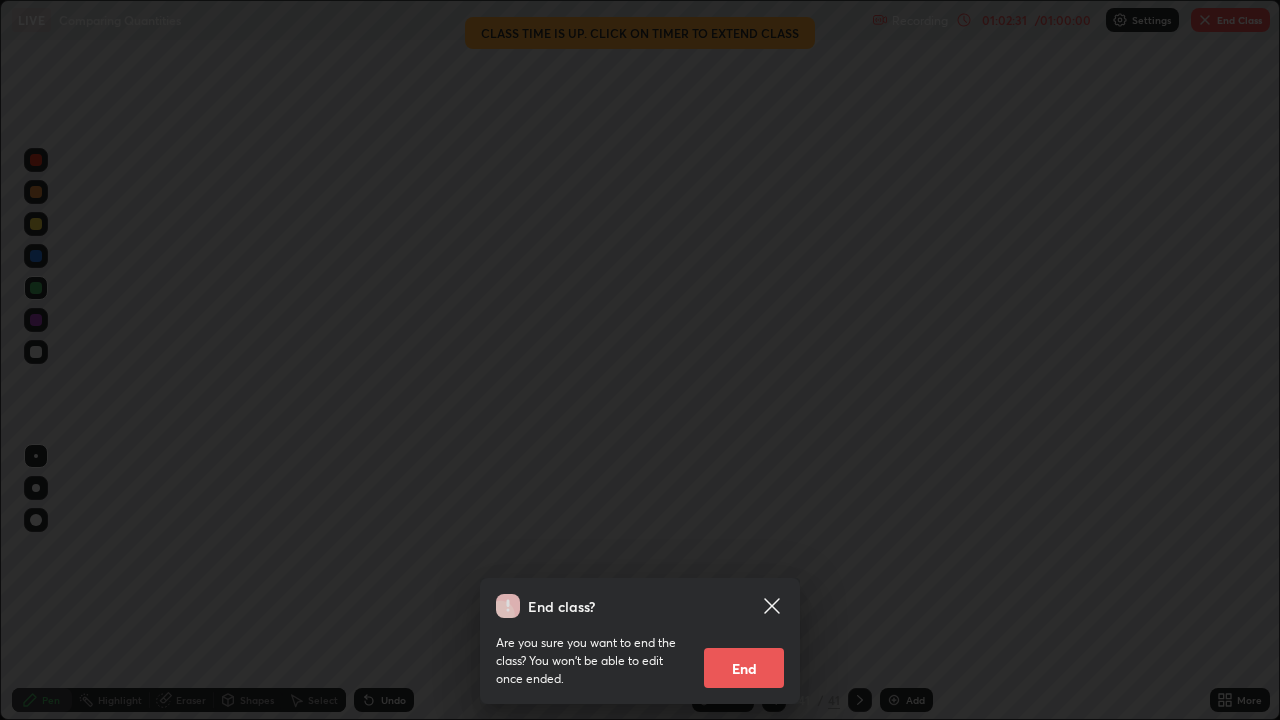 click on "End" at bounding box center (744, 668) 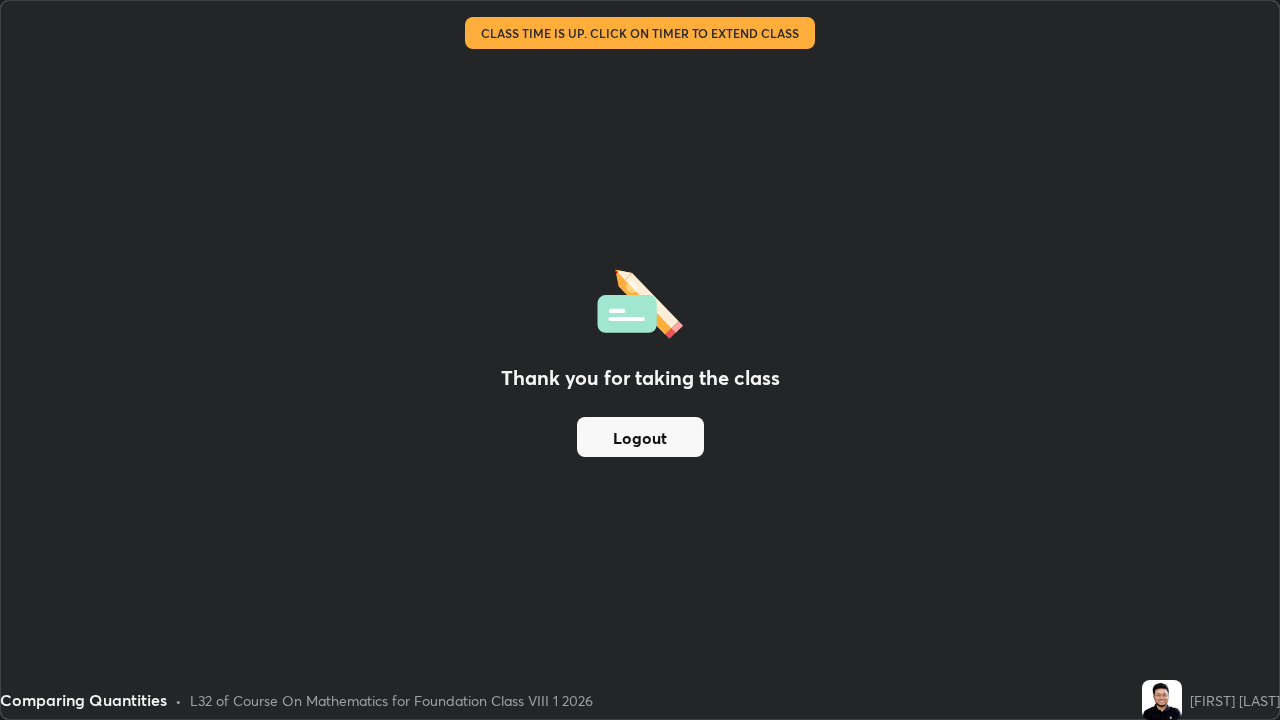 click on "Logout" at bounding box center [640, 437] 